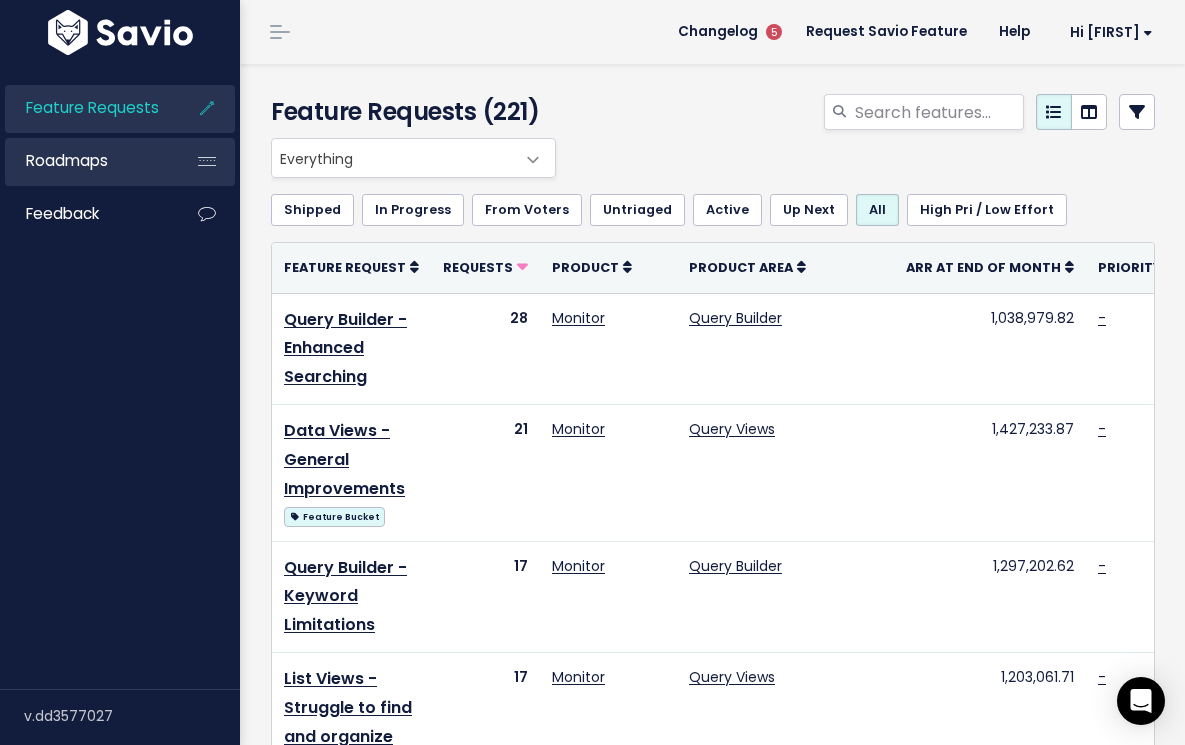 scroll, scrollTop: 0, scrollLeft: 0, axis: both 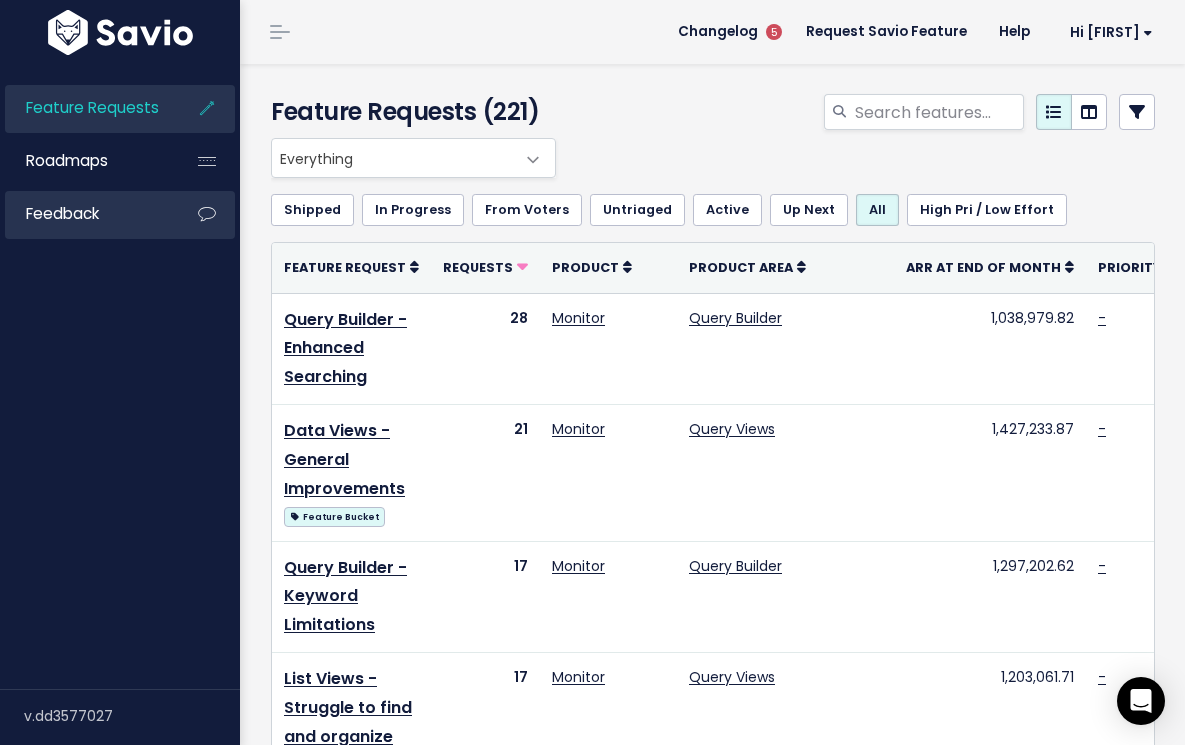 click on "Feedback" at bounding box center [85, 214] 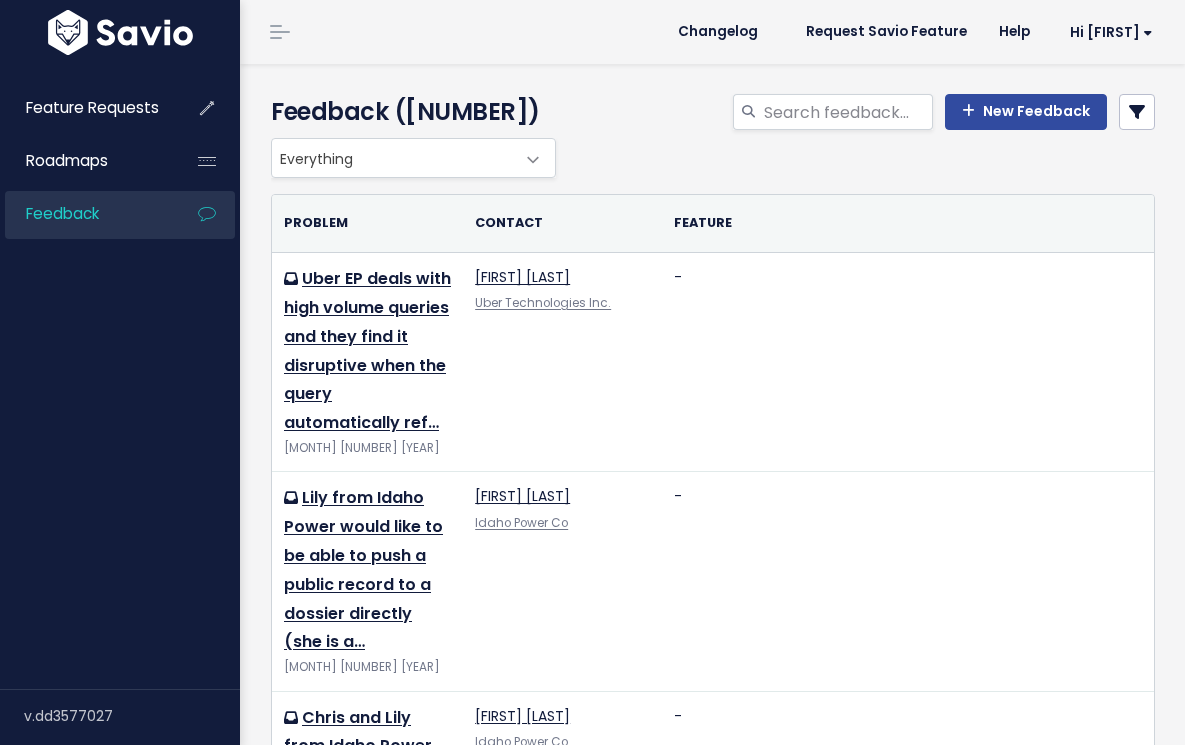 scroll, scrollTop: 0, scrollLeft: 0, axis: both 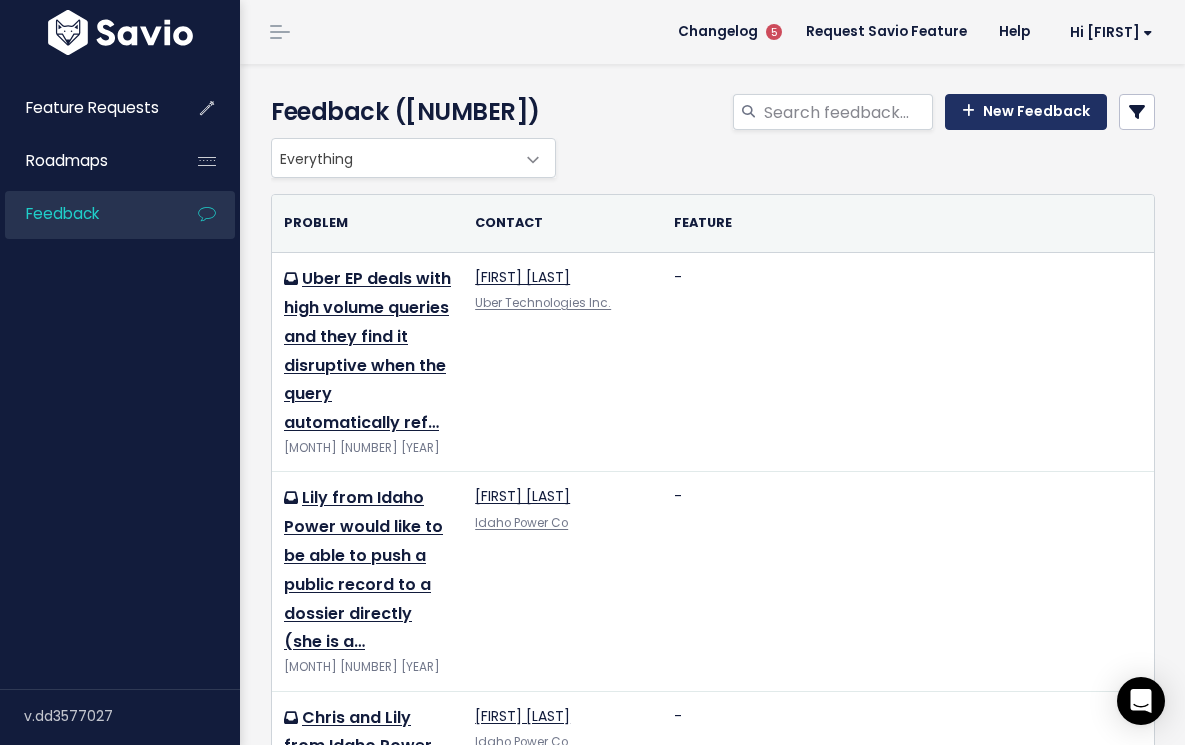 click on "New Feedback" at bounding box center [1026, 112] 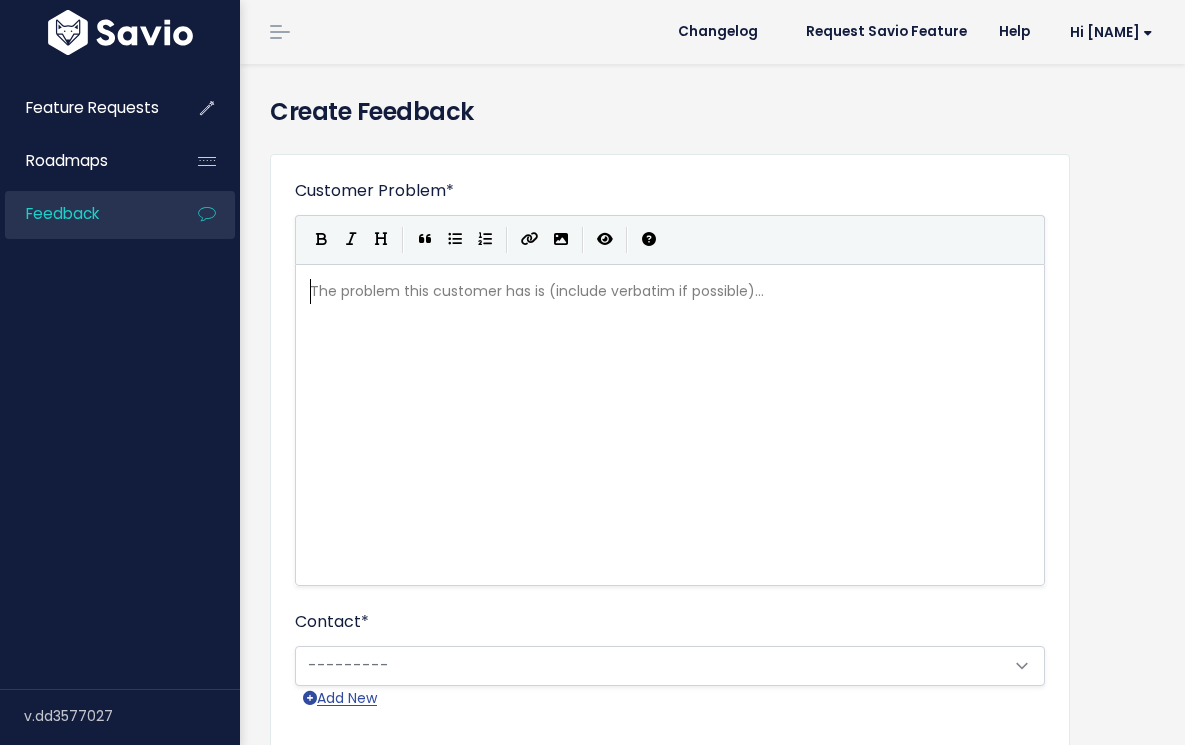 scroll, scrollTop: 0, scrollLeft: 0, axis: both 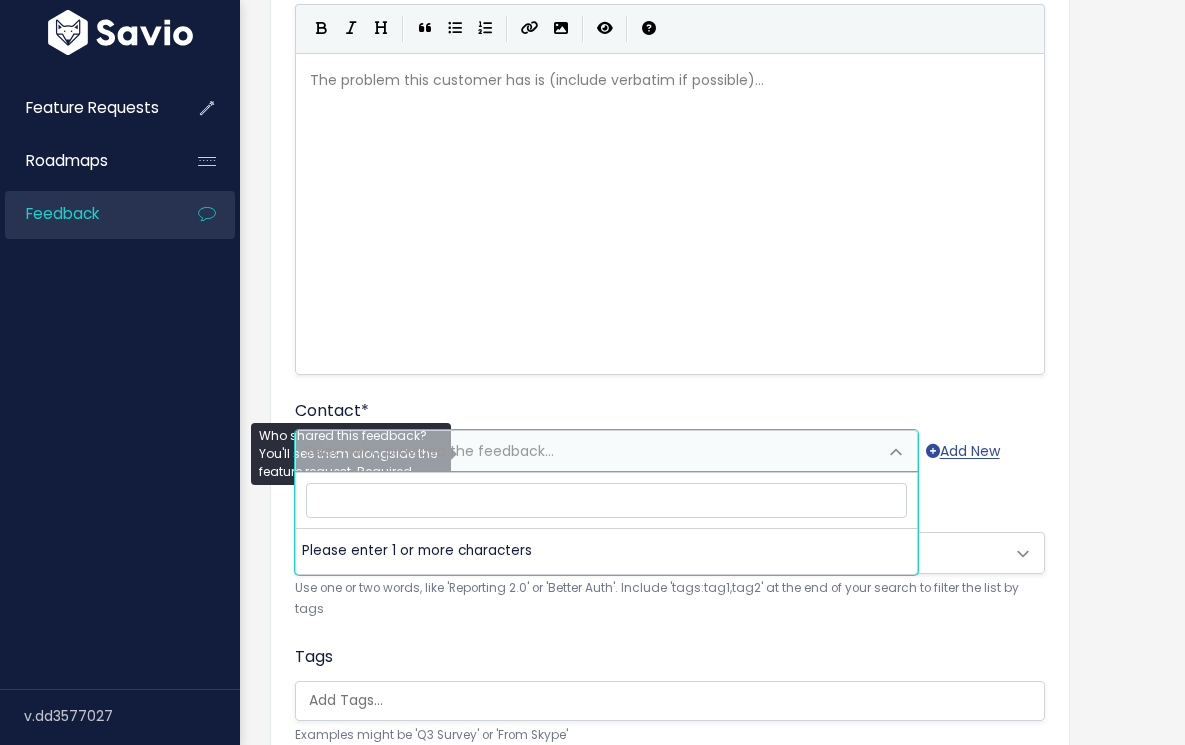 click on "Select who provided the feedback..." at bounding box center (429, 451) 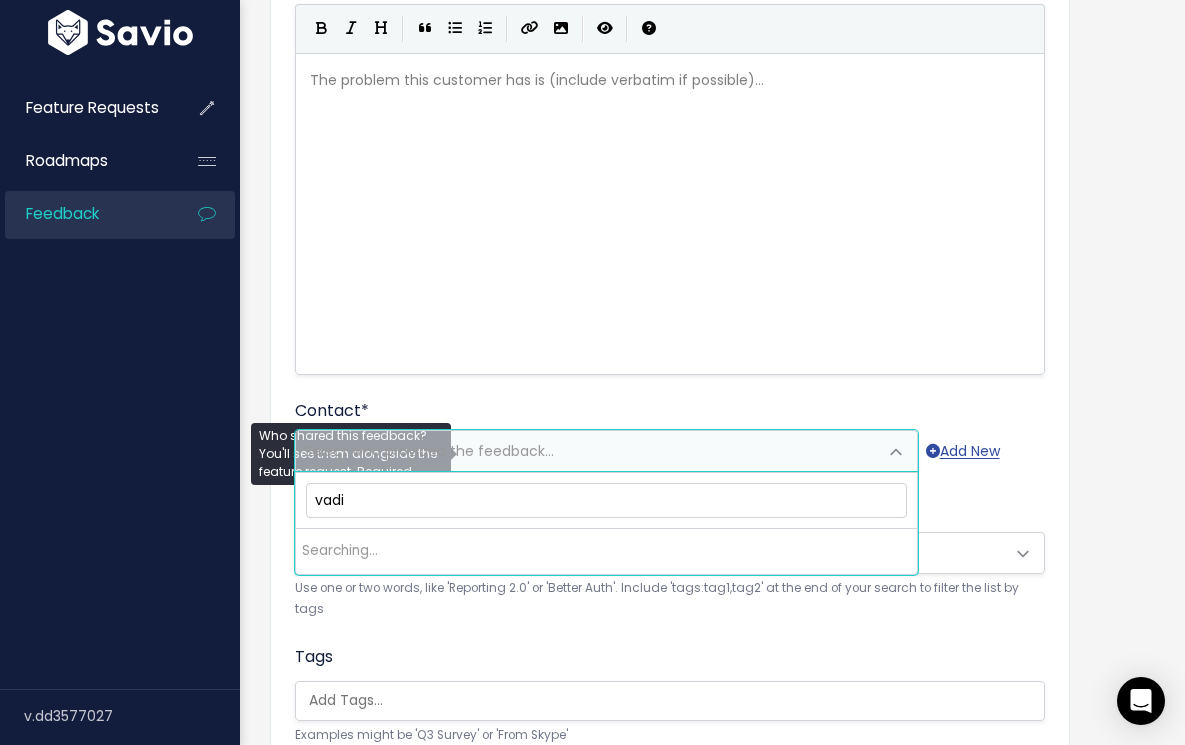 type on "vadim" 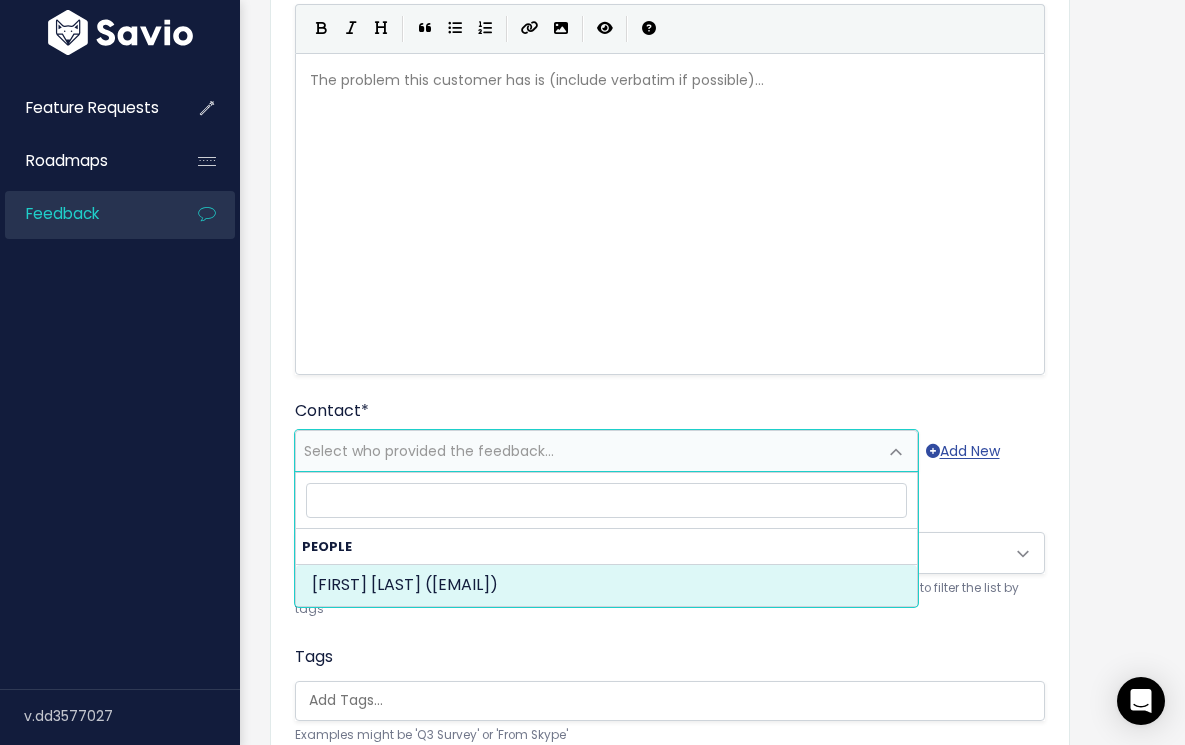 select on "82971276" 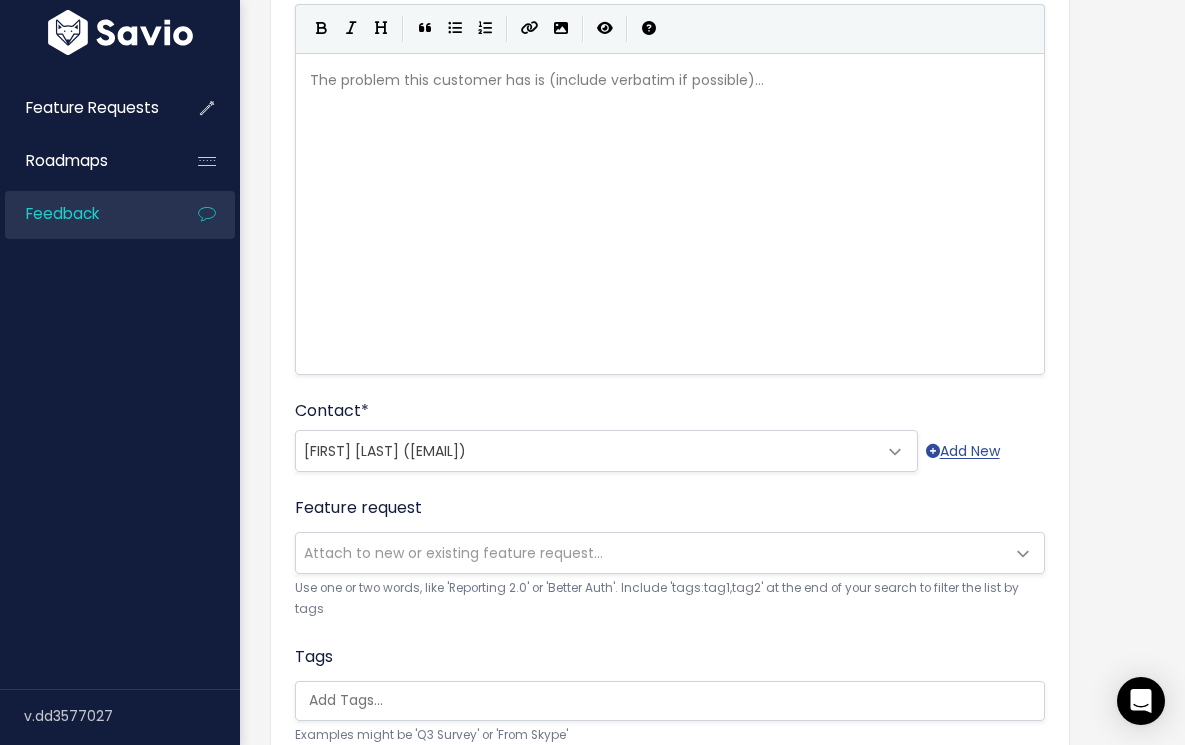 click on "Attach to new or existing feature request..." at bounding box center (453, 553) 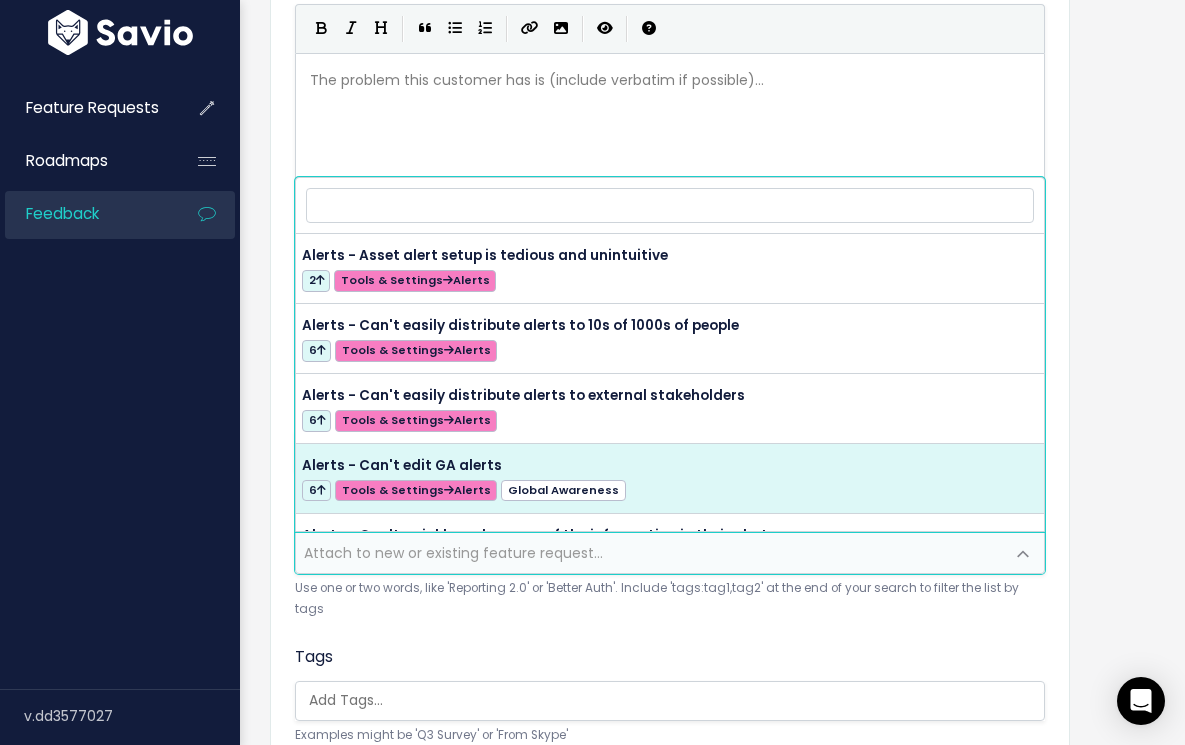click on "The problem this customer has is (include verbatim if possible)... xxxxxxxxxx   ​" at bounding box center [695, 239] 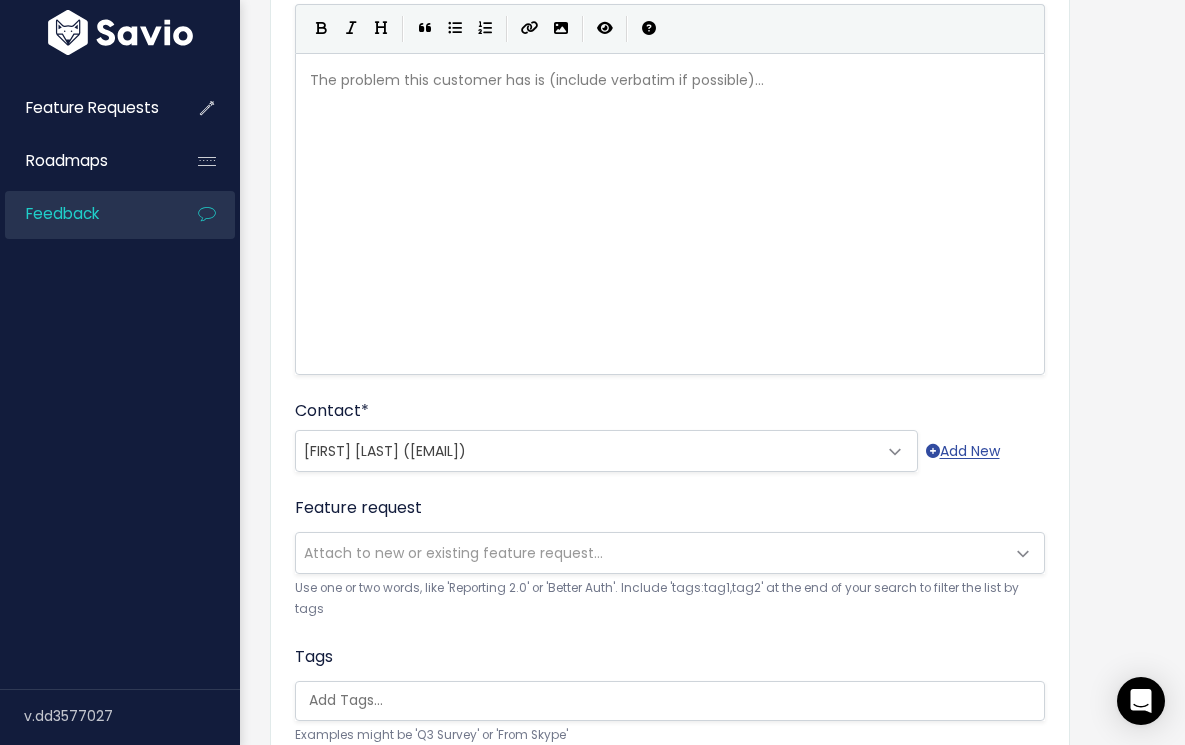 paste on "Q" 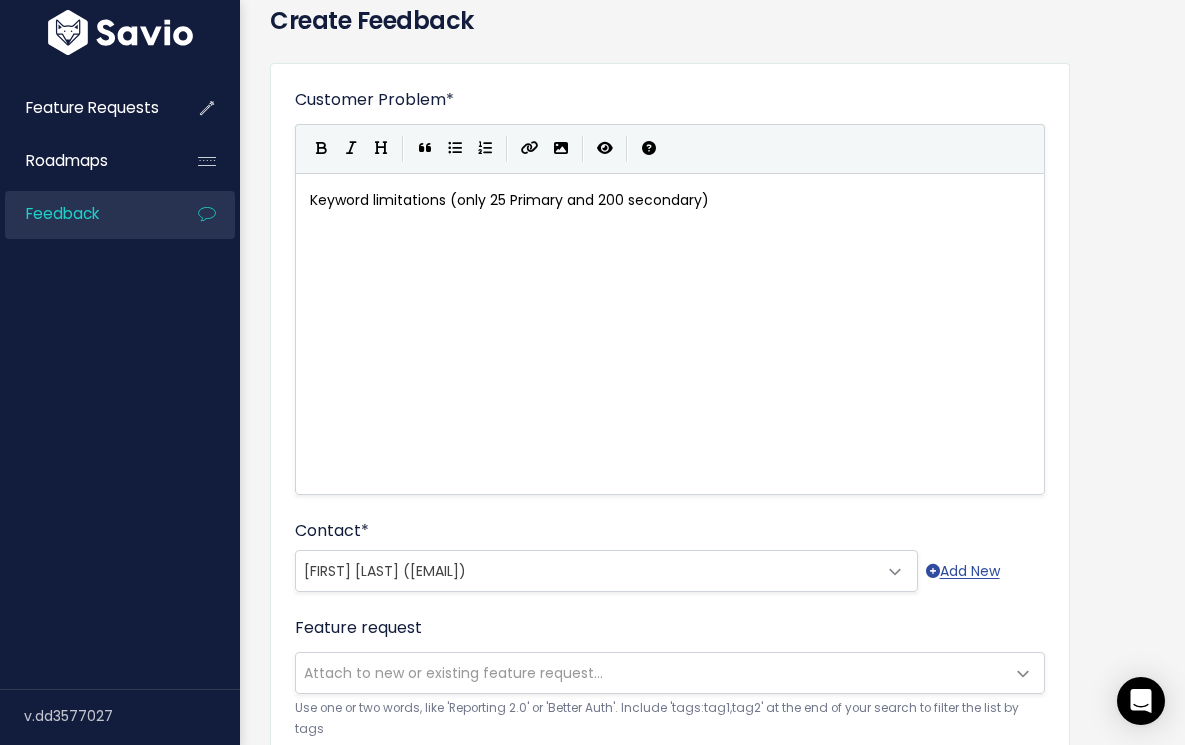 scroll, scrollTop: 82, scrollLeft: 0, axis: vertical 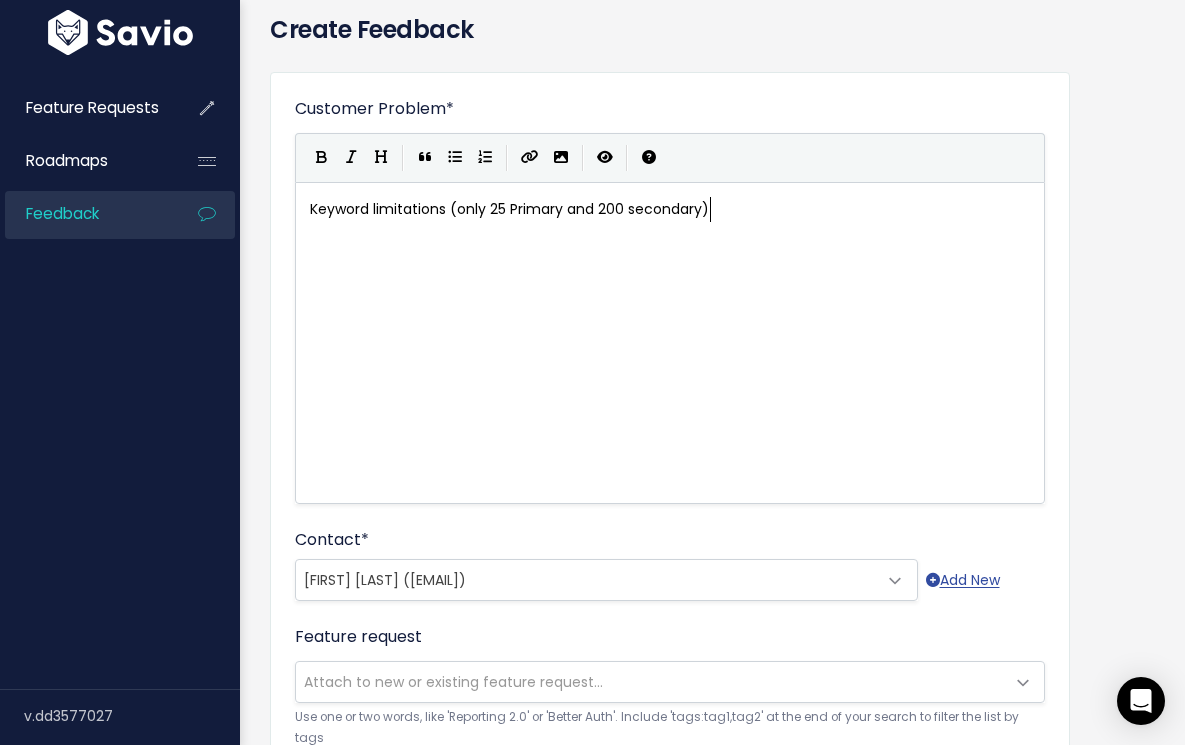 click on "Keyword limitations (only 25 Primary and 200 secondary)" at bounding box center (670, 209) 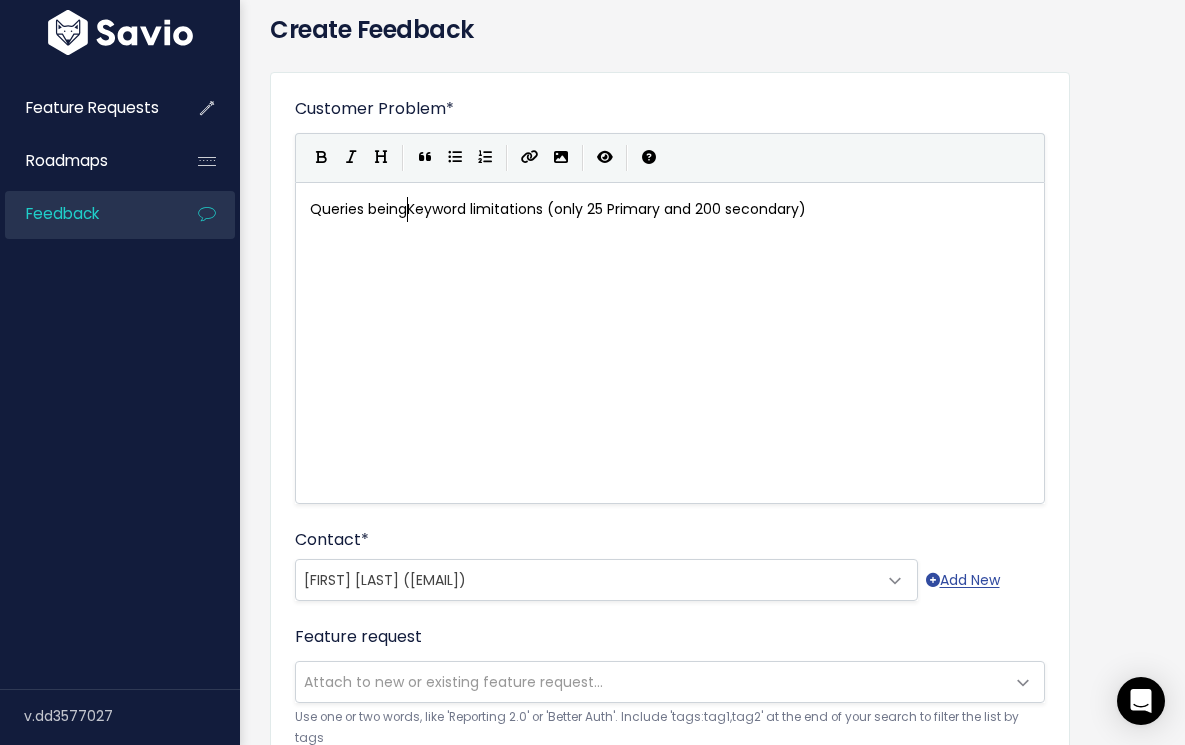 type on "Queries being" 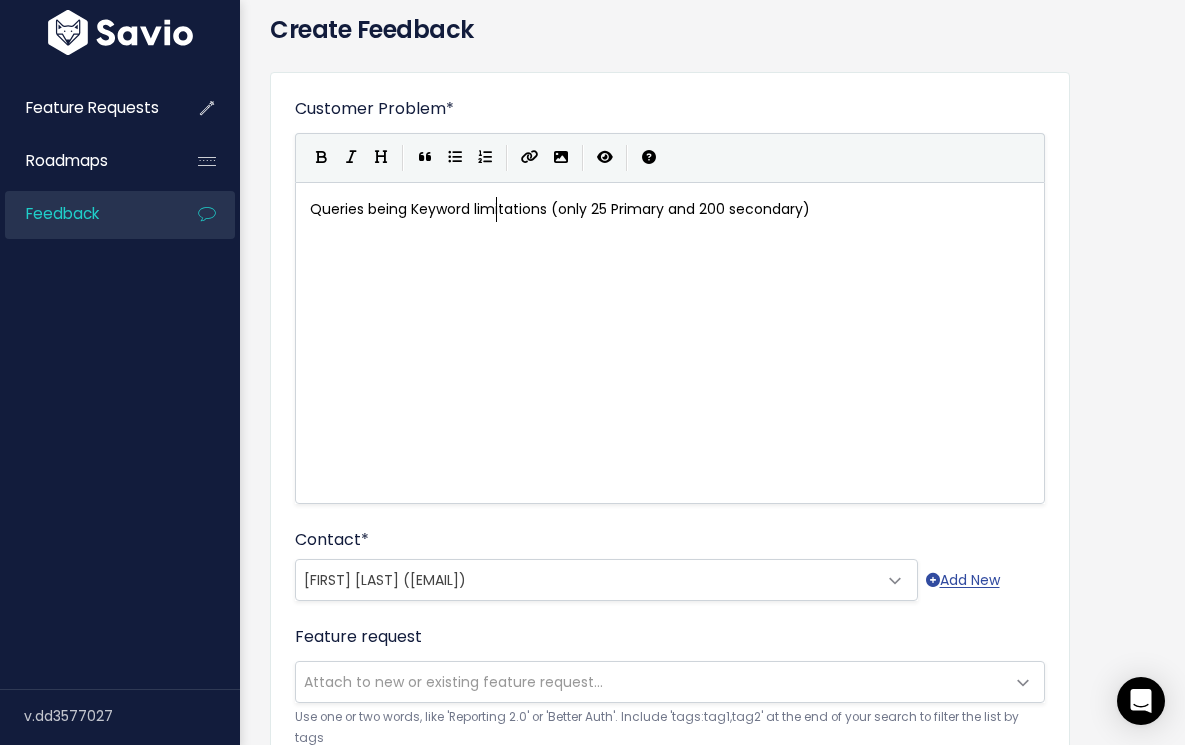 click on "Queries being Keyword limitations (only 25 Primary and 200 secondary)" at bounding box center (560, 209) 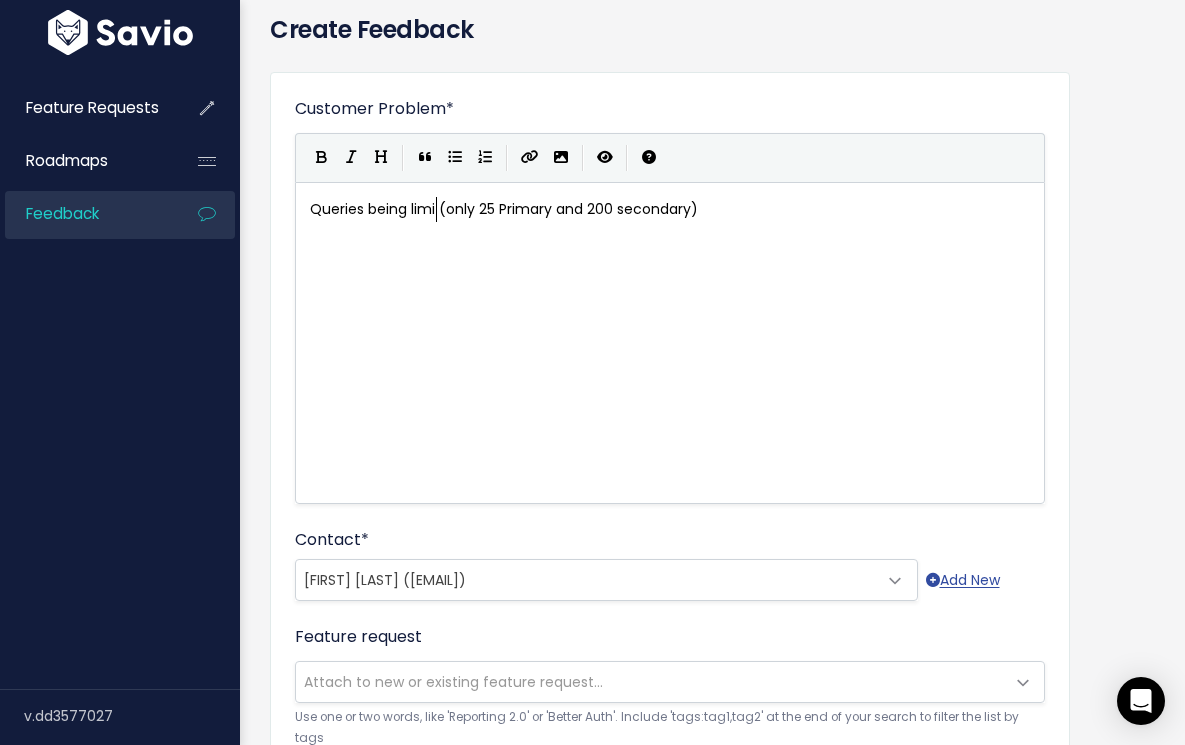 scroll, scrollTop: 7, scrollLeft: 24, axis: both 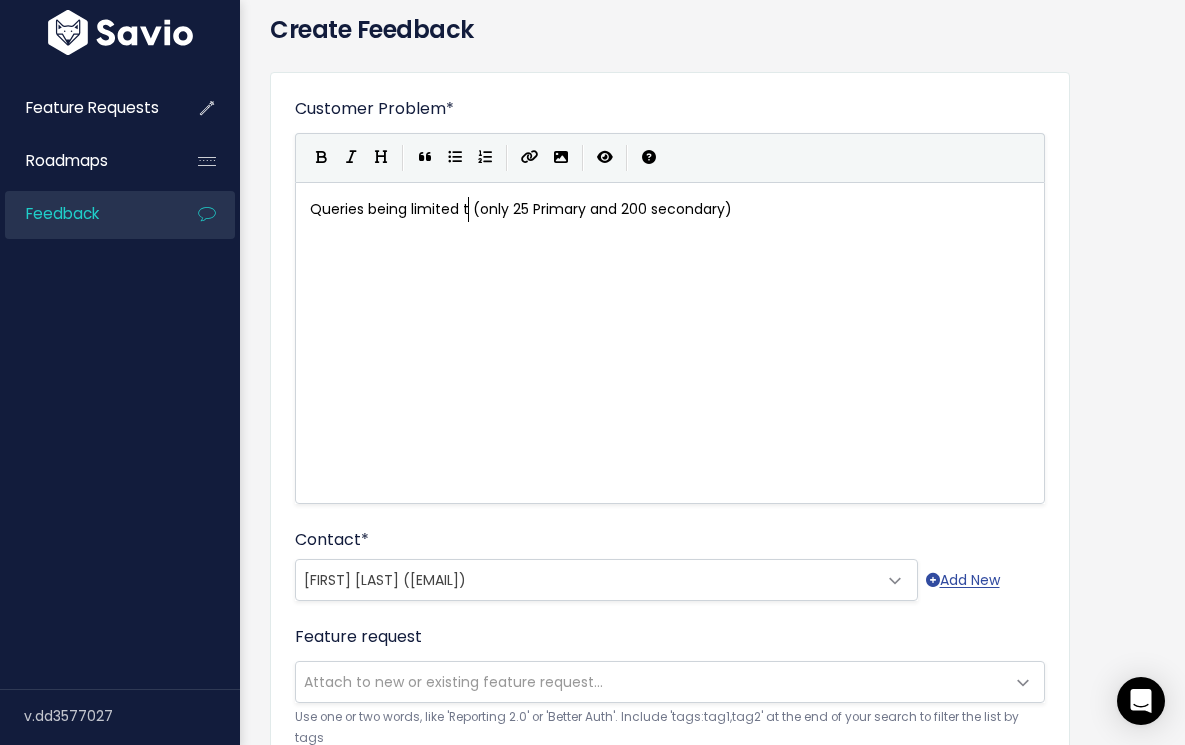 type on "limited to" 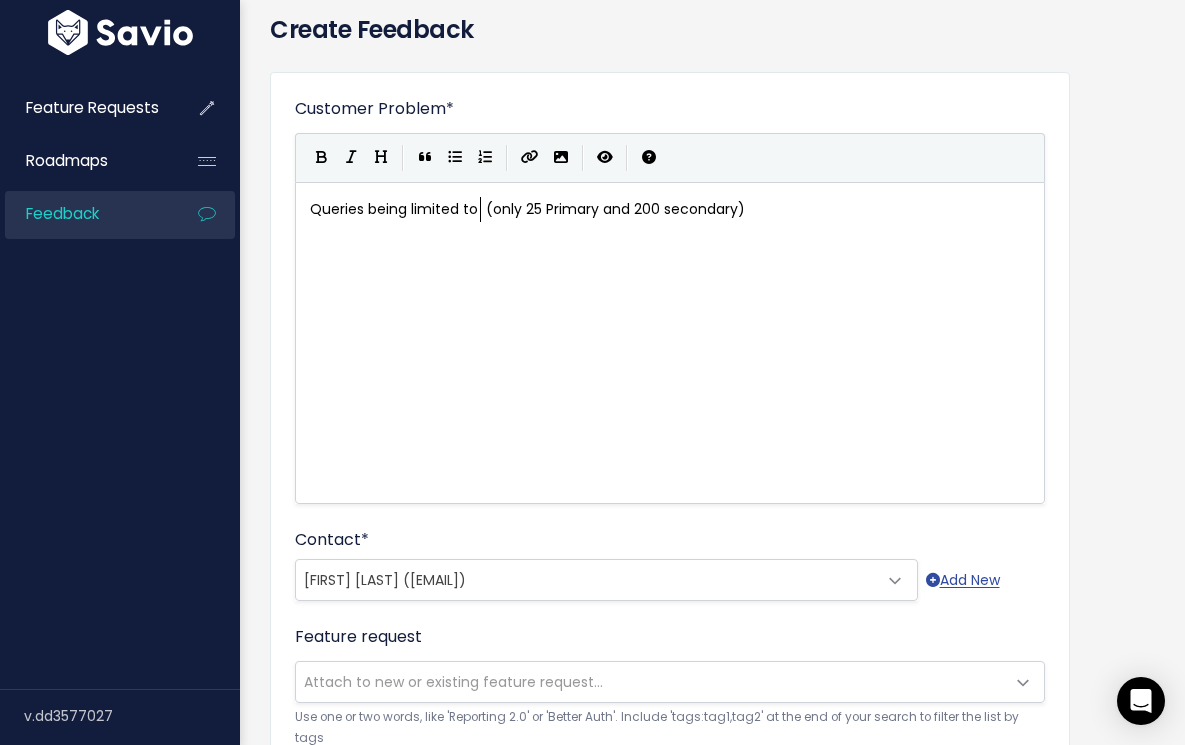 scroll, scrollTop: 7, scrollLeft: 68, axis: both 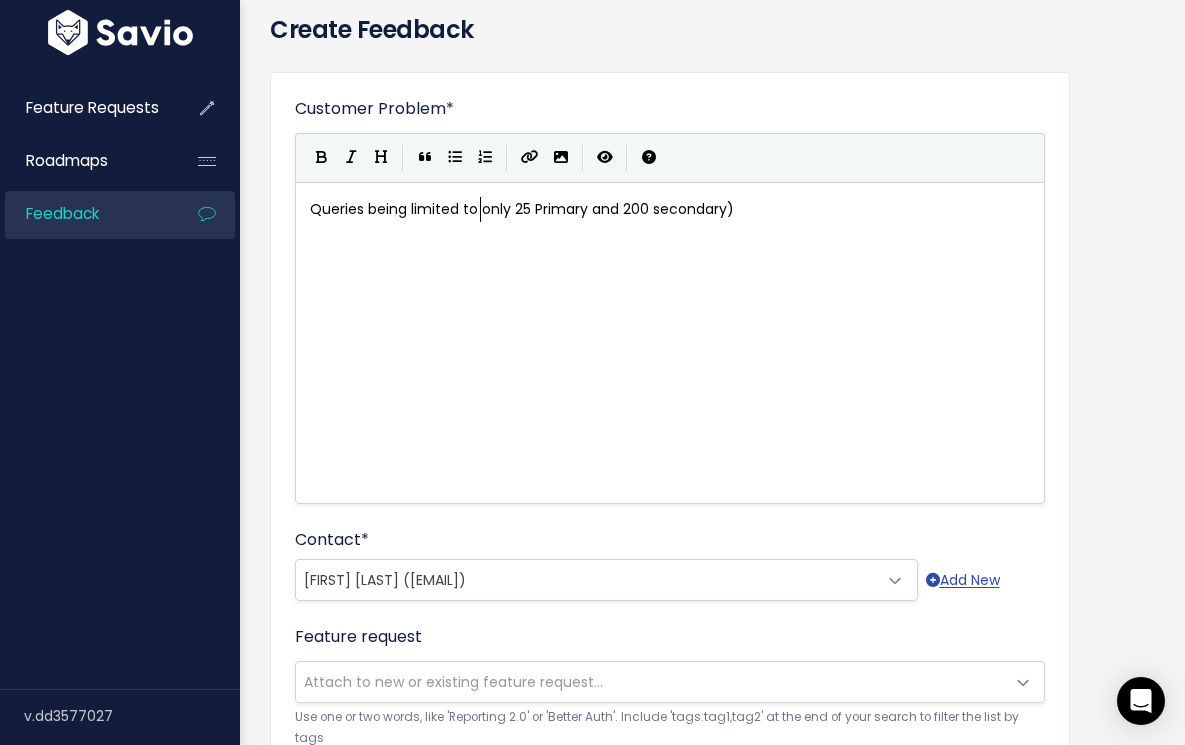 click on "Queries being limited to only 25 Primary and 200 secondary)" at bounding box center (522, 209) 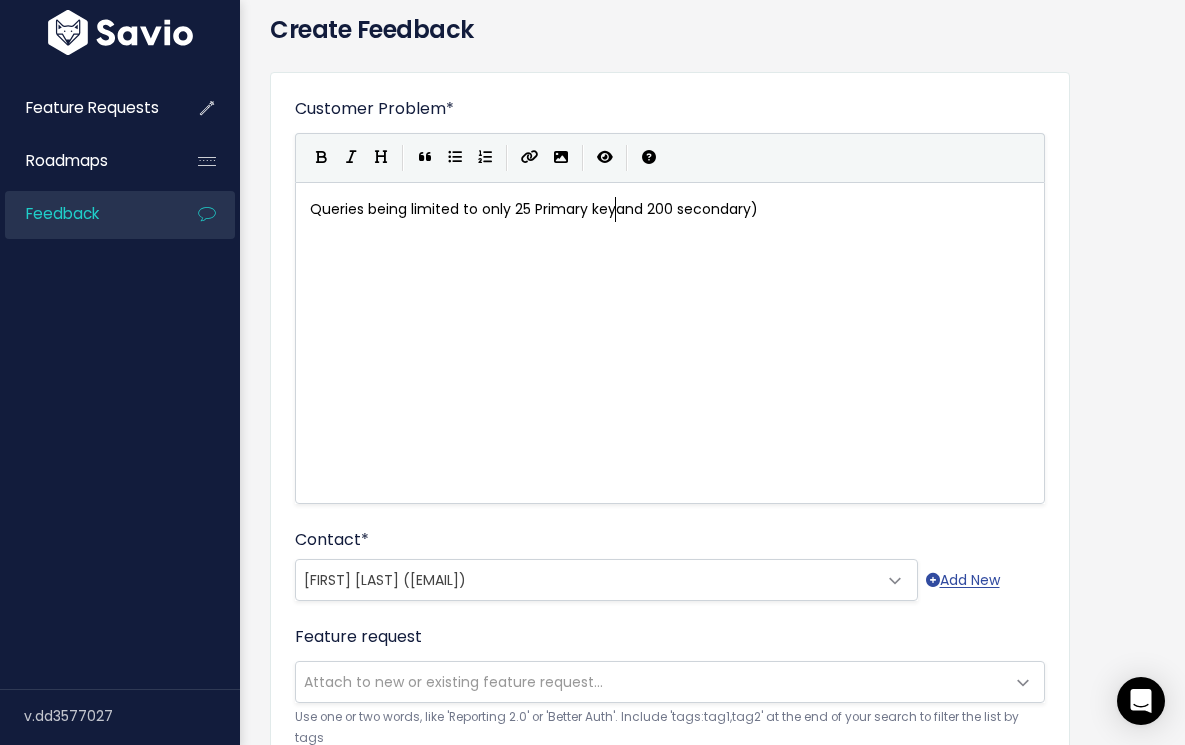 type on "keyw" 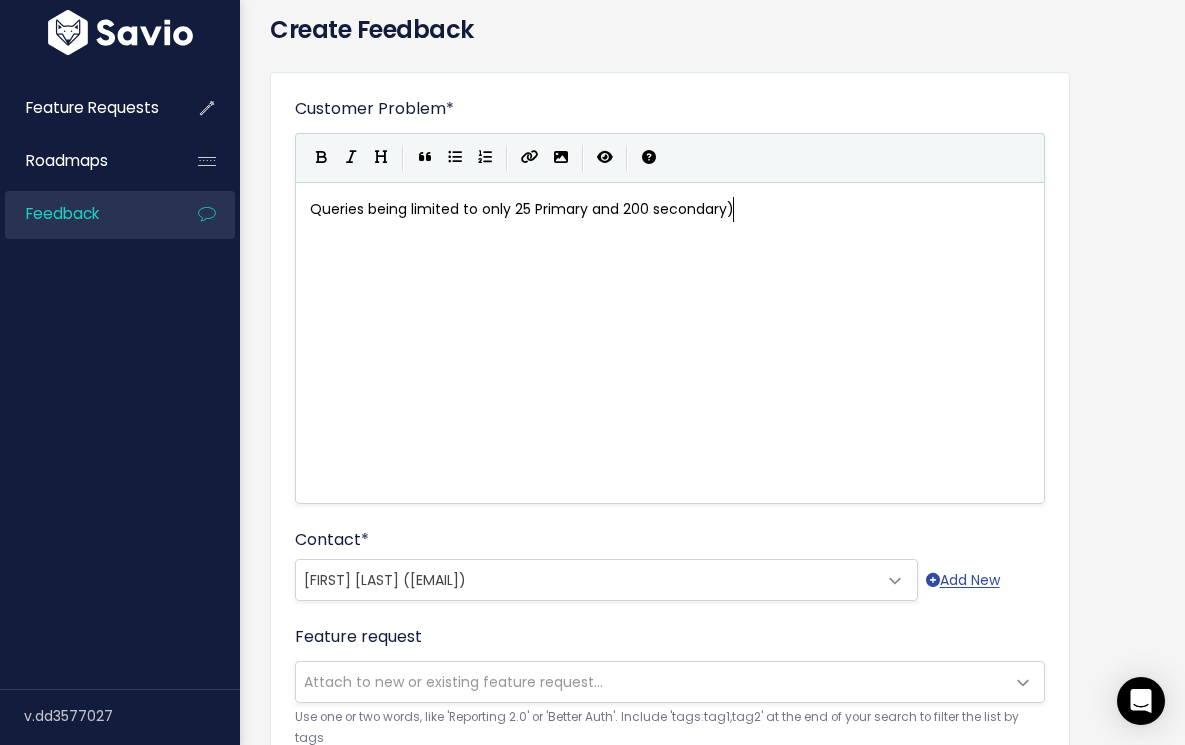 click on "Queries being limited to only 25 Primary and 200 secondary)" at bounding box center (670, 209) 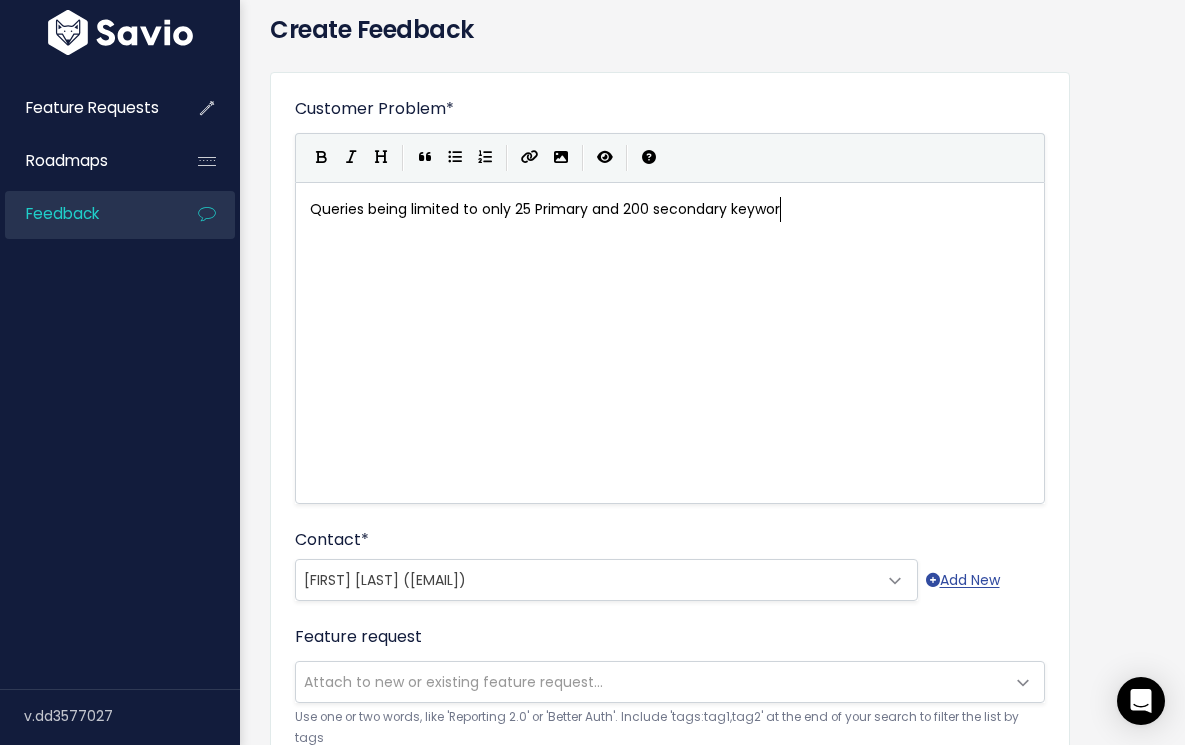 type on "keywords" 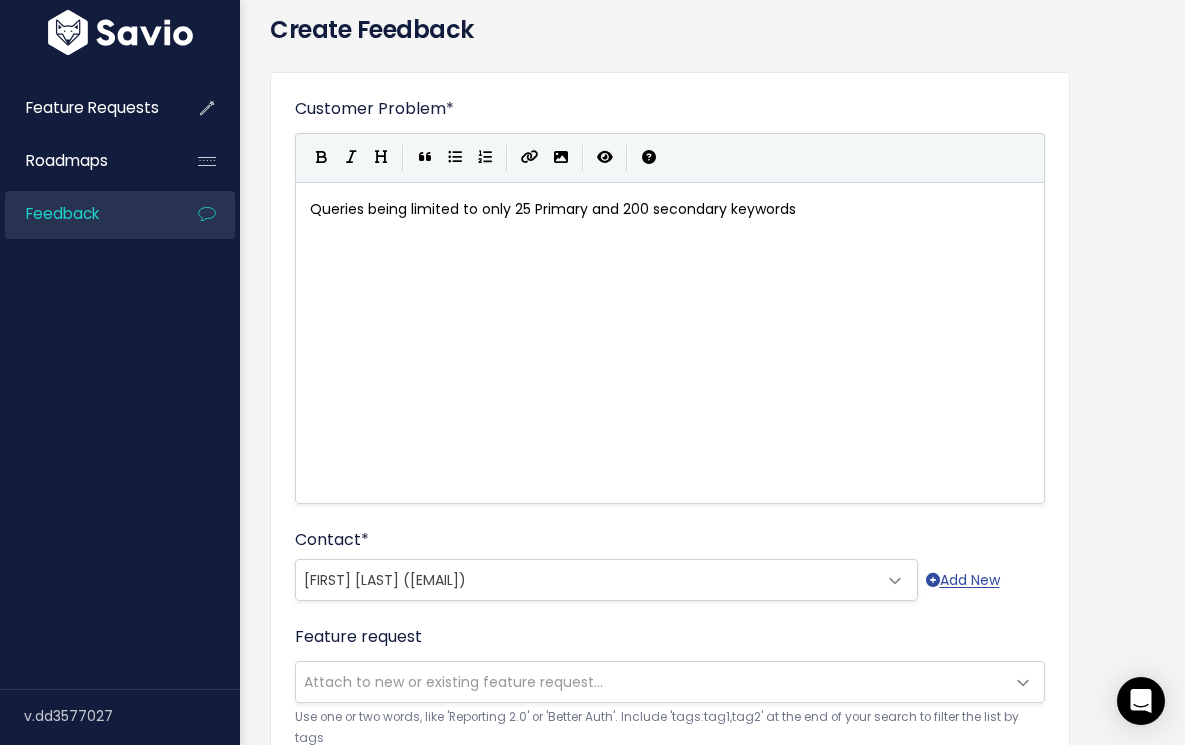 click on "Queries being limited to only 25 Primary and 200 secondary keywords" at bounding box center (553, 209) 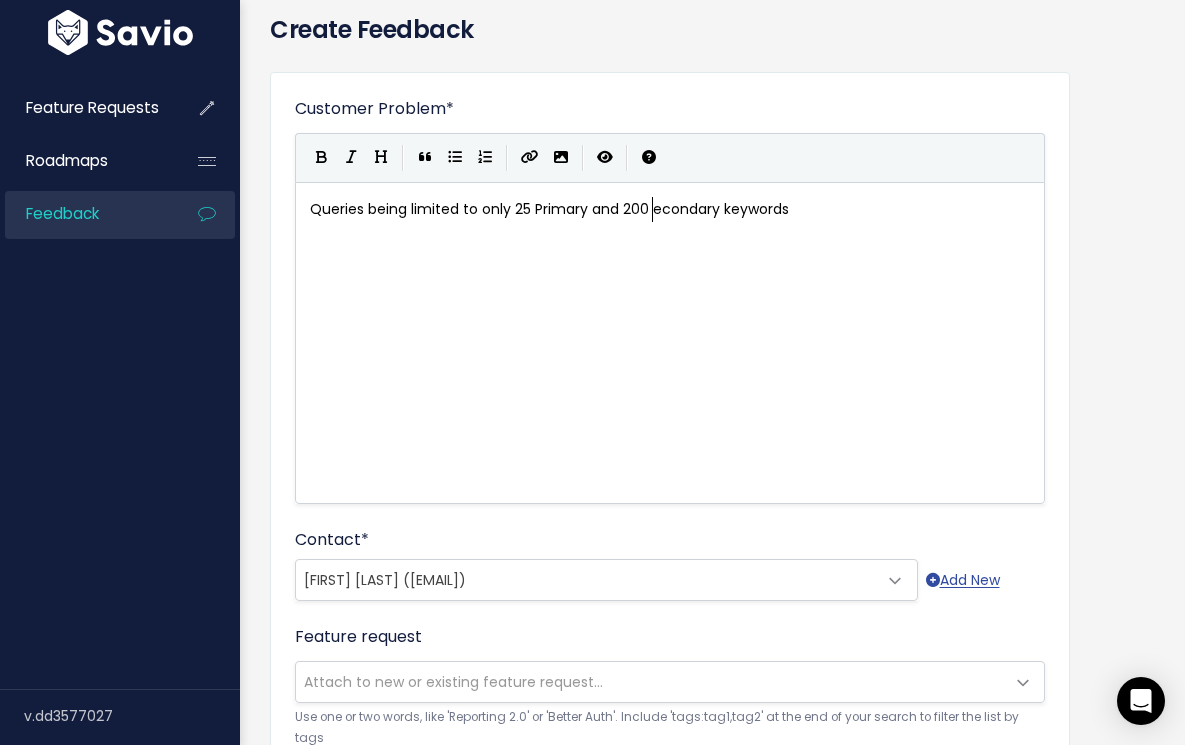 type on "S" 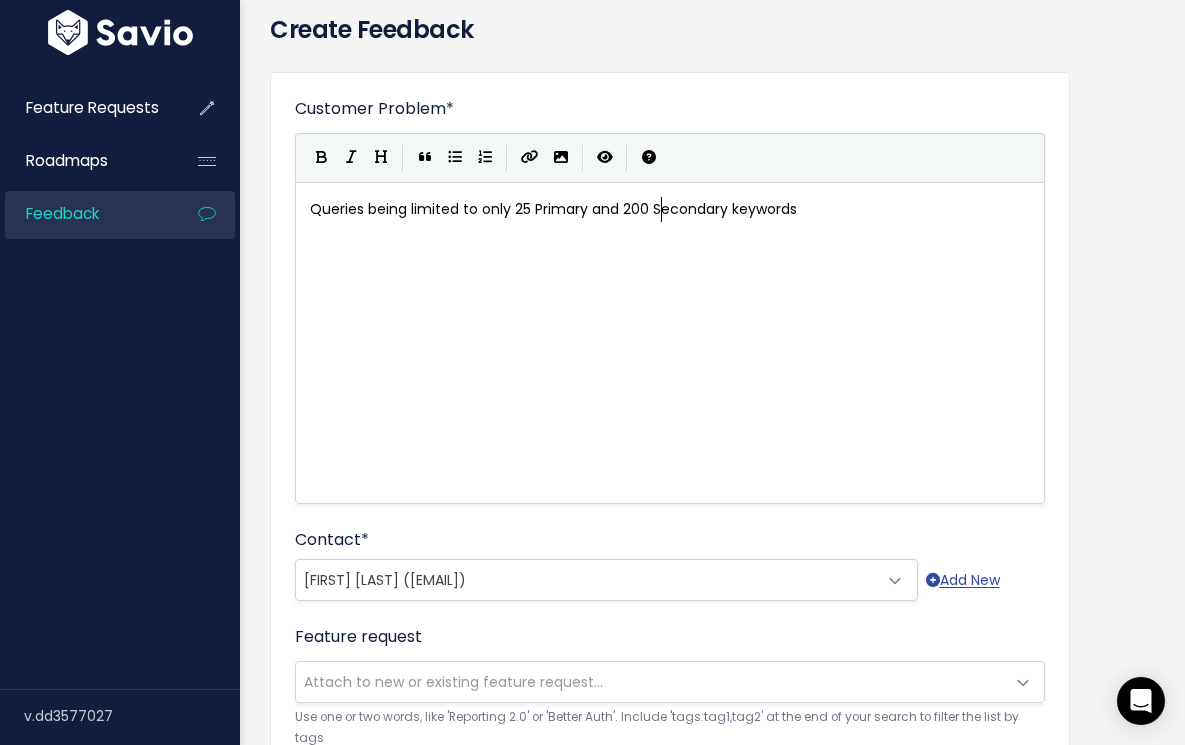 click on "Queries being limited to only 25 Primary and 200 Secondary keywords" at bounding box center [670, 209] 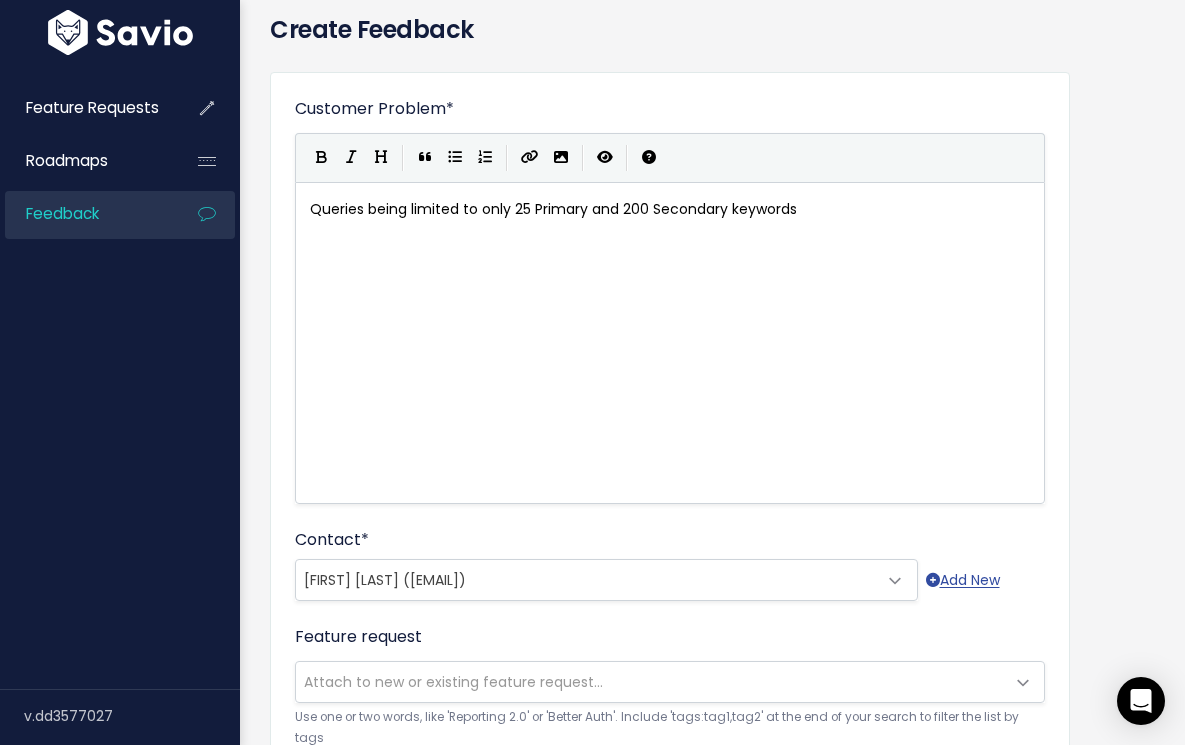 type on "." 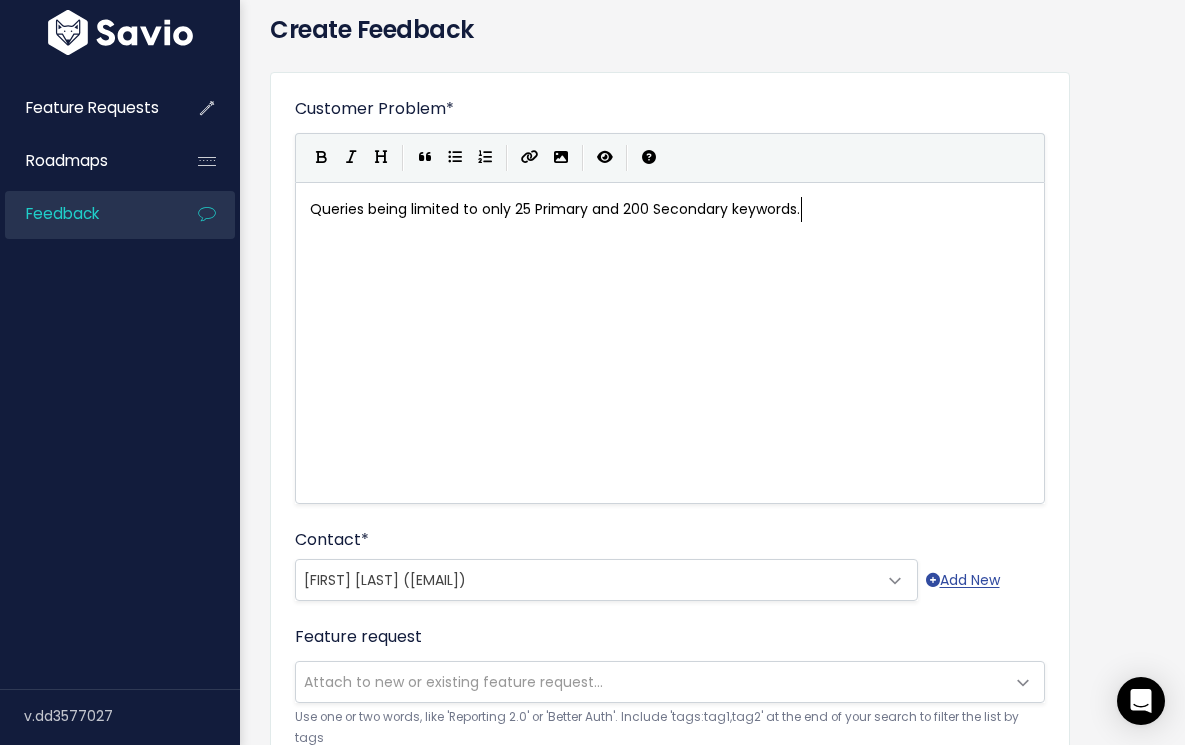 scroll, scrollTop: 3, scrollLeft: 0, axis: vertical 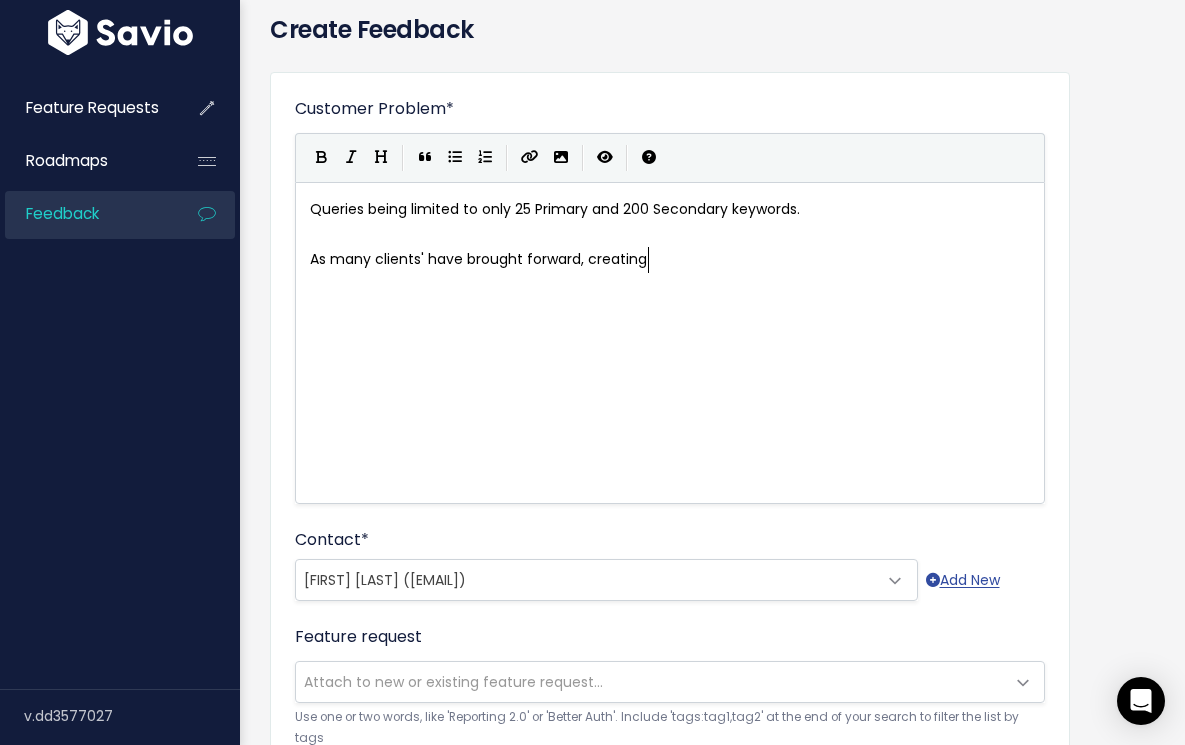 type on "As many clients' have brought forward, creating u" 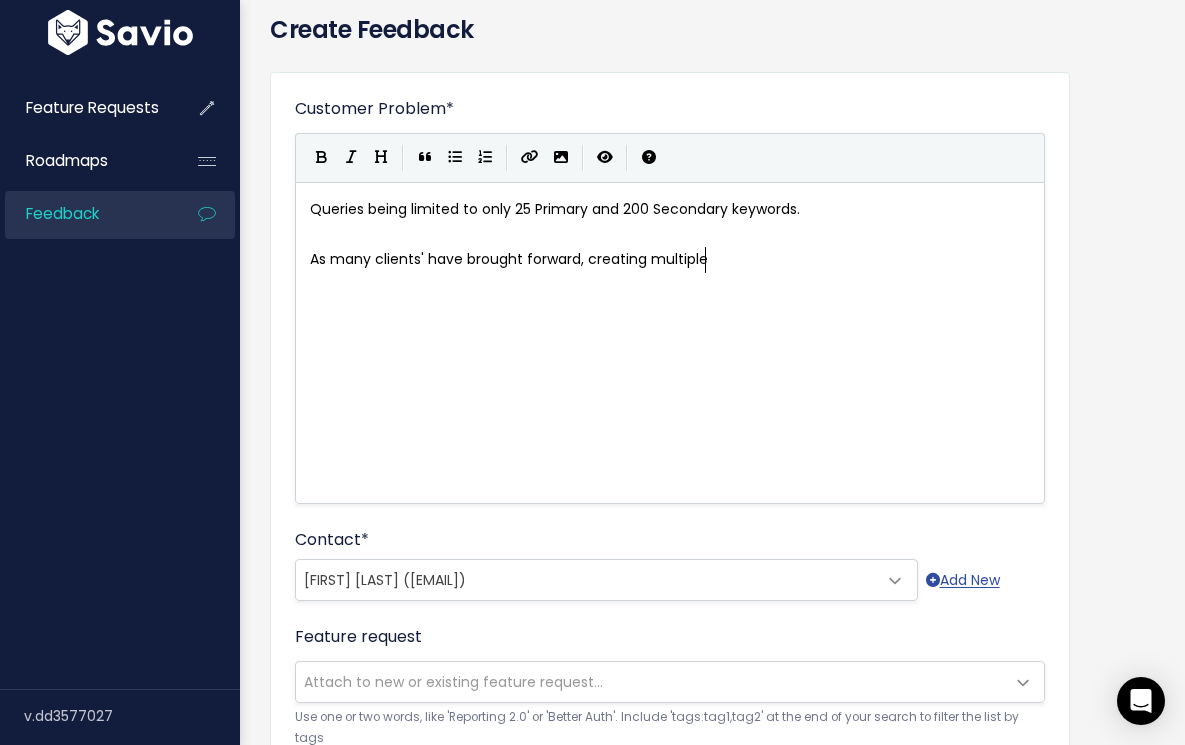 type on "multiple c" 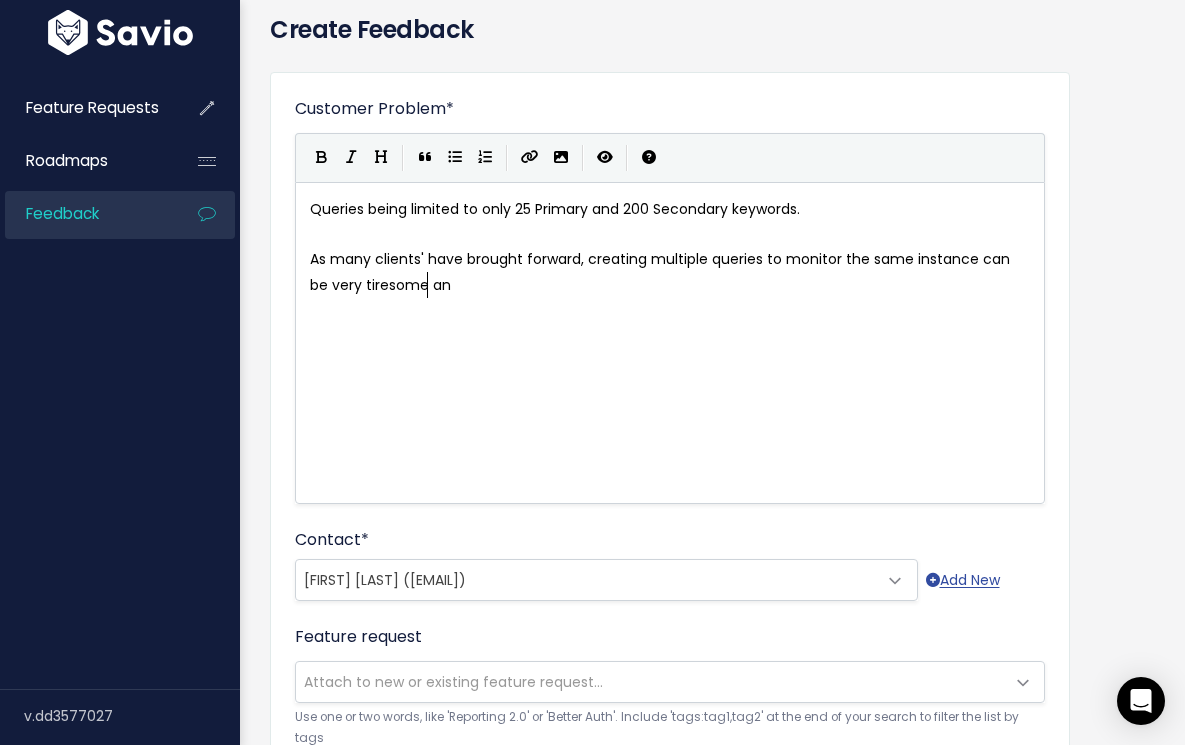 scroll, scrollTop: 7, scrollLeft: 448, axis: both 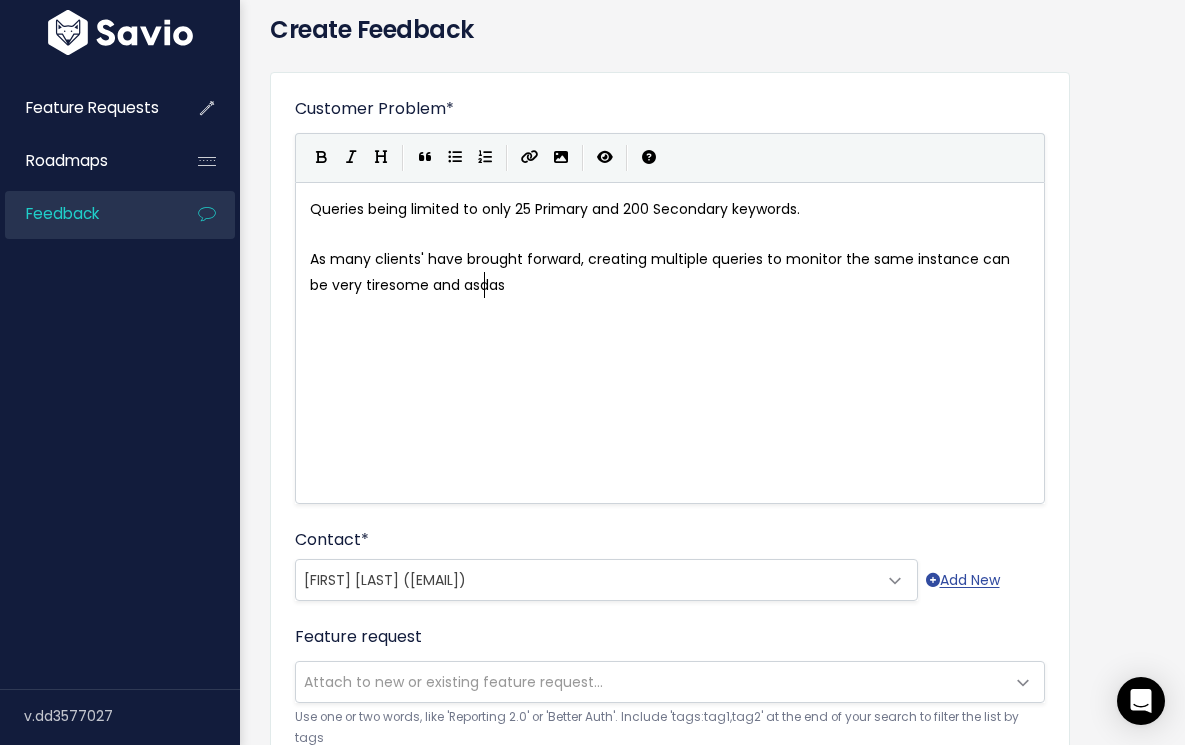 type on "queries to monitor the same instance can be very tiresome and asdas" 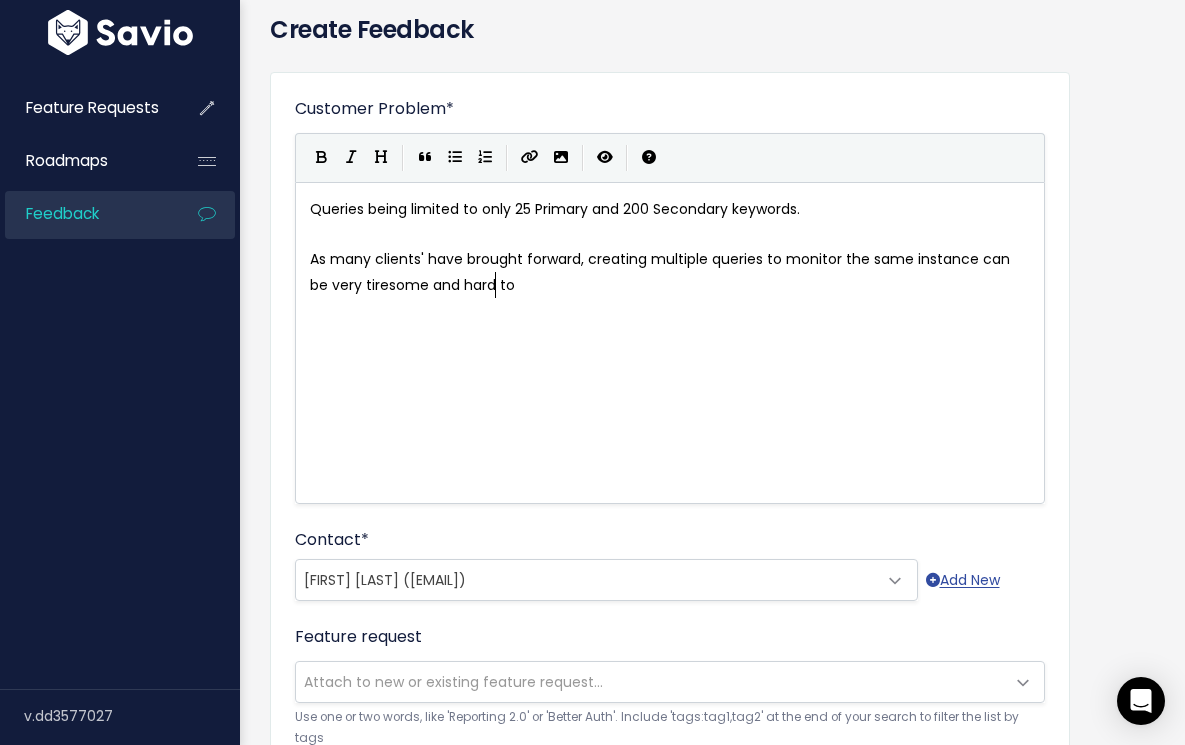 type on "hard to m" 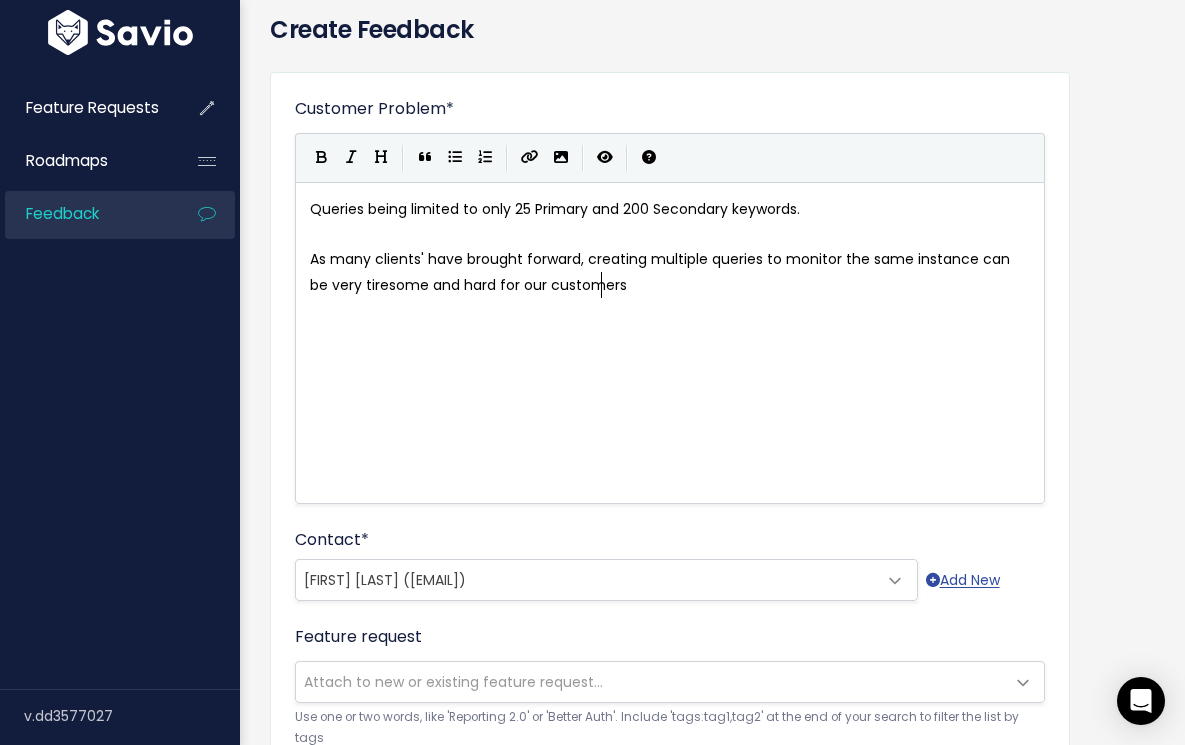 type on "for our customers" 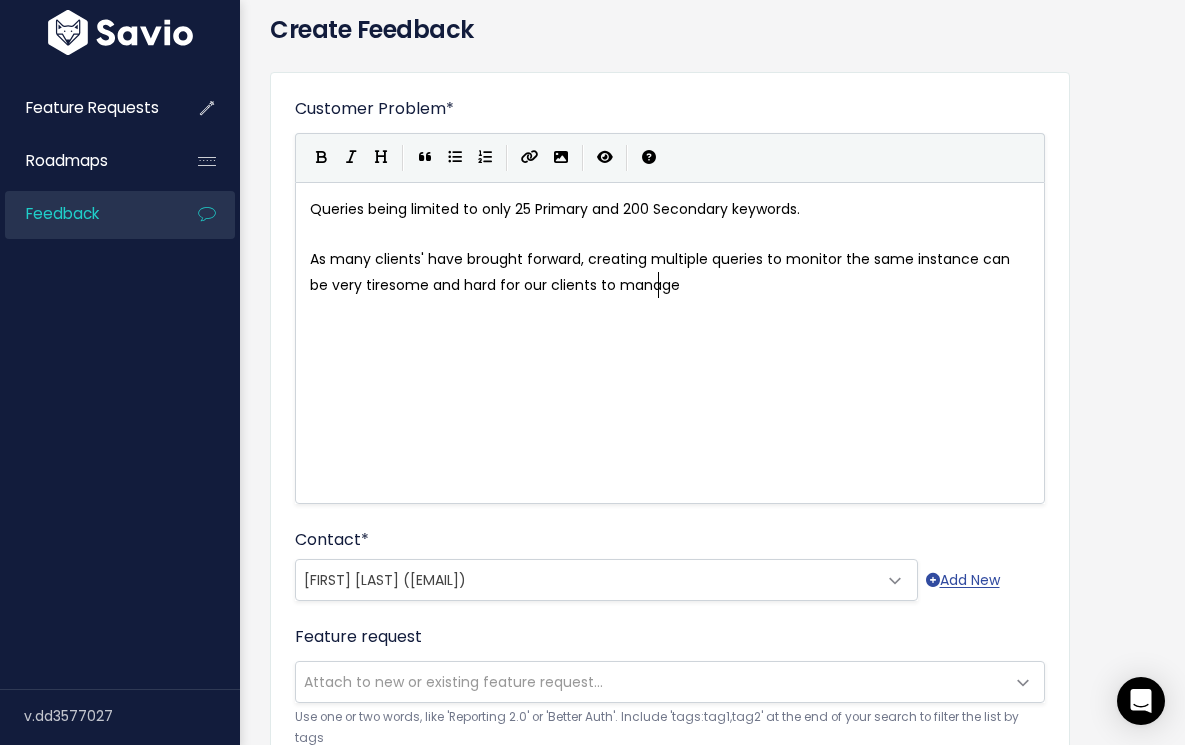 scroll, scrollTop: 7, scrollLeft: 121, axis: both 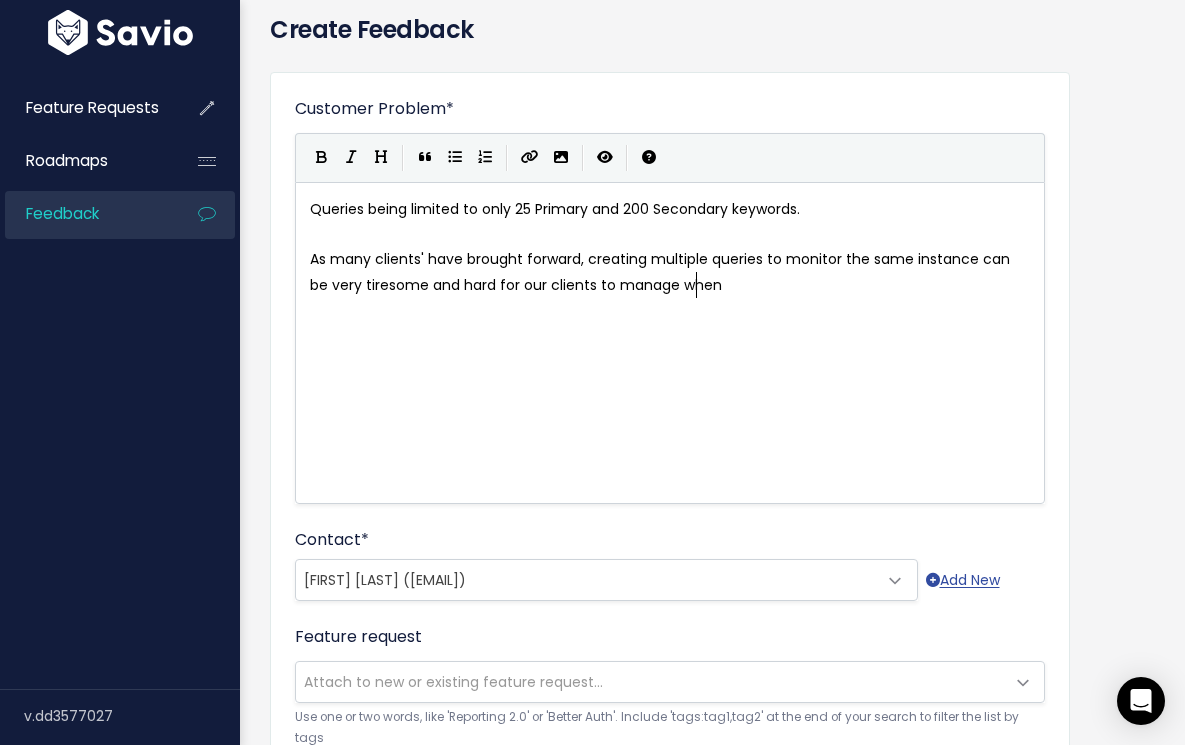 type on "lients to manage when" 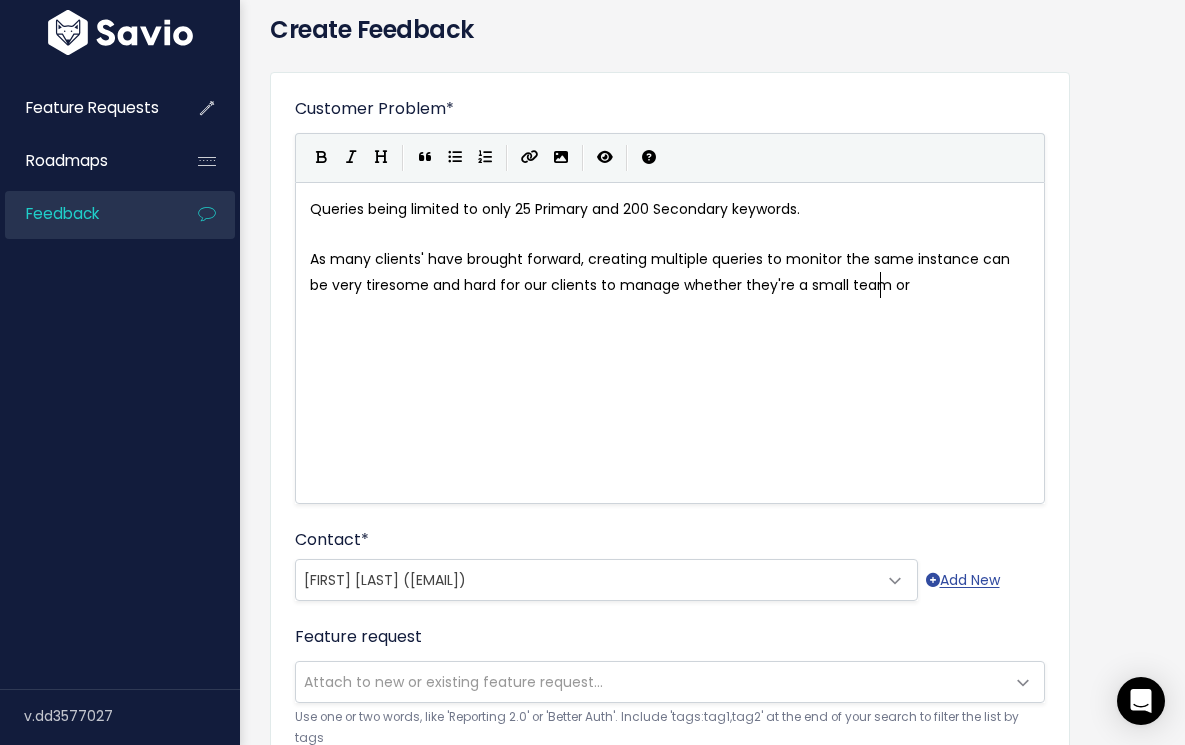 scroll, scrollTop: 7, scrollLeft: 204, axis: both 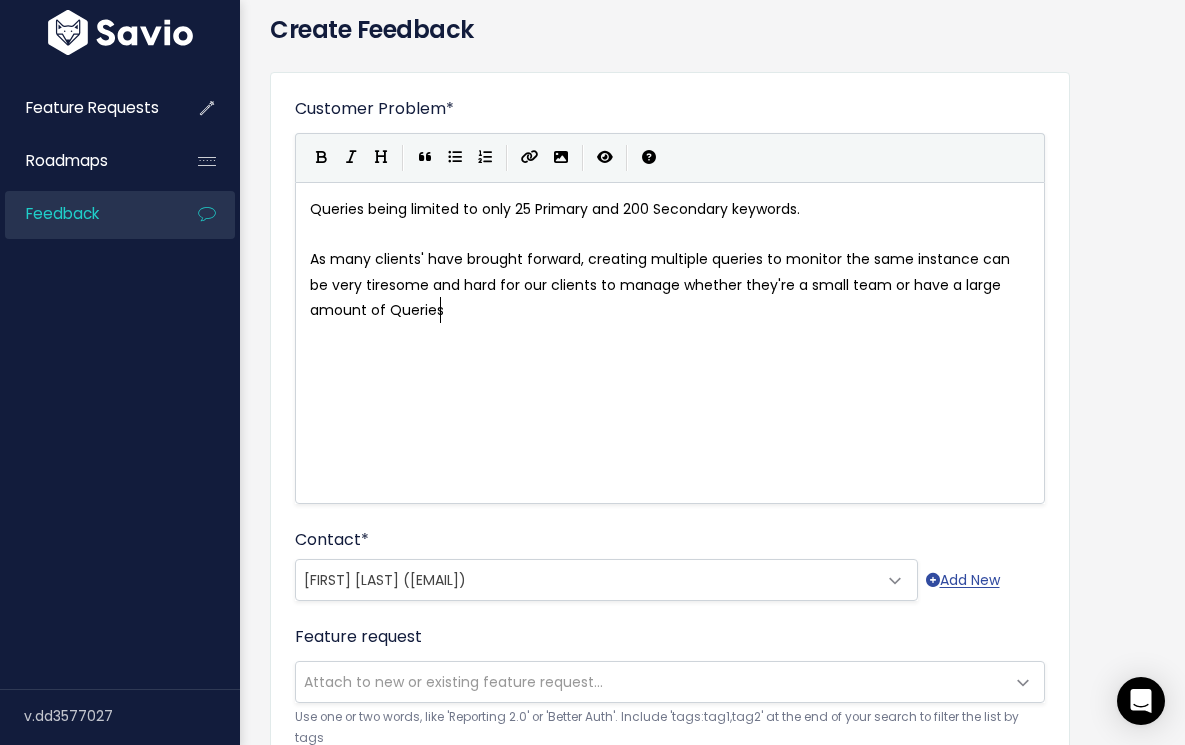 type on "ether they're a small team or have a large amount of Queries" 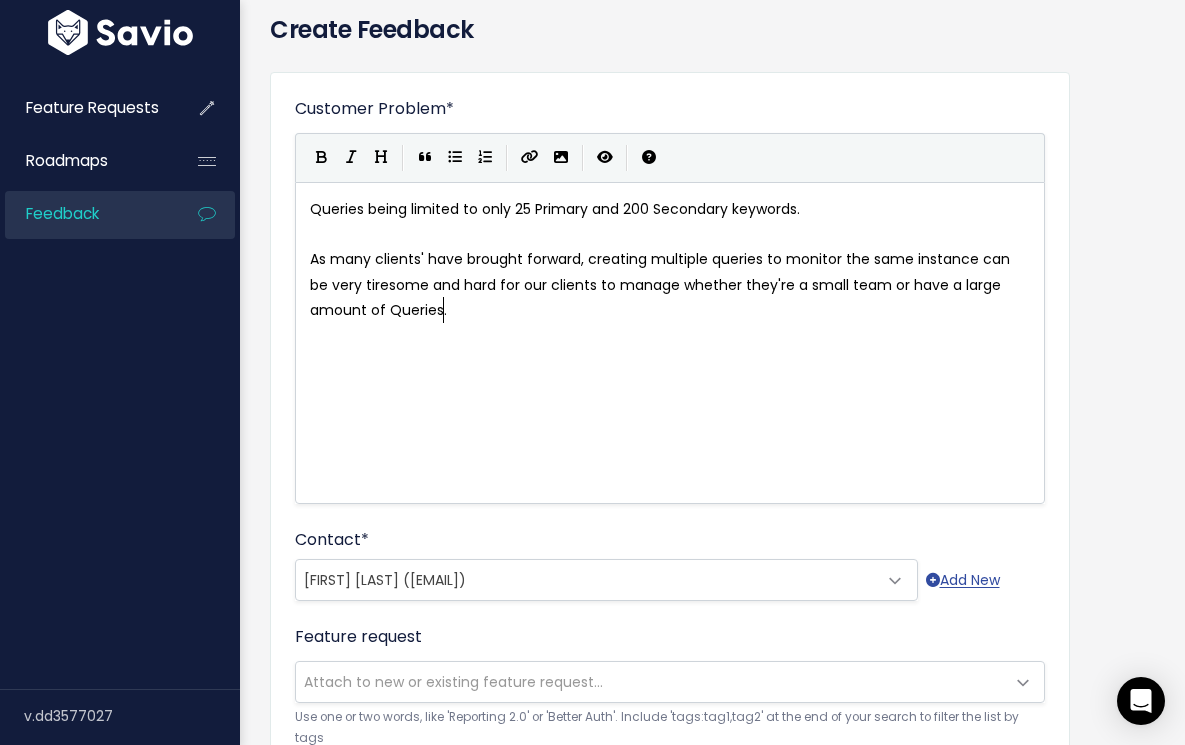 scroll, scrollTop: 7, scrollLeft: 3, axis: both 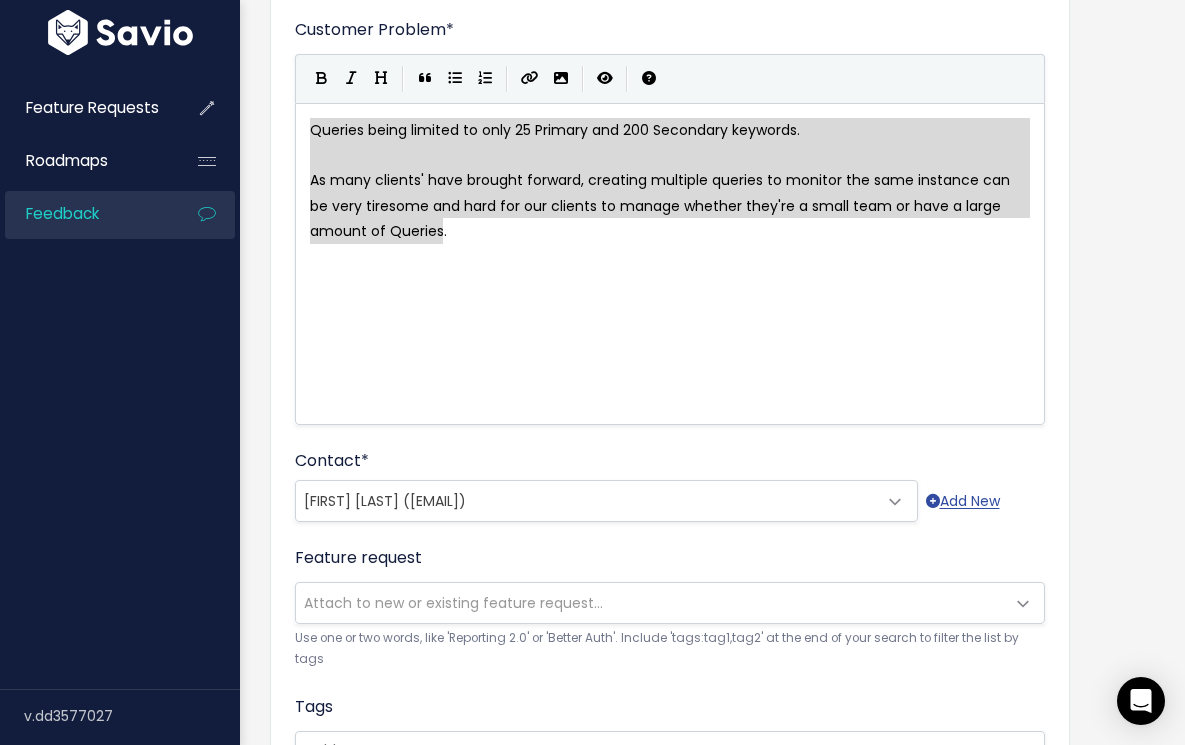 drag, startPoint x: 473, startPoint y: 226, endPoint x: 314, endPoint y: 143, distance: 179.35997 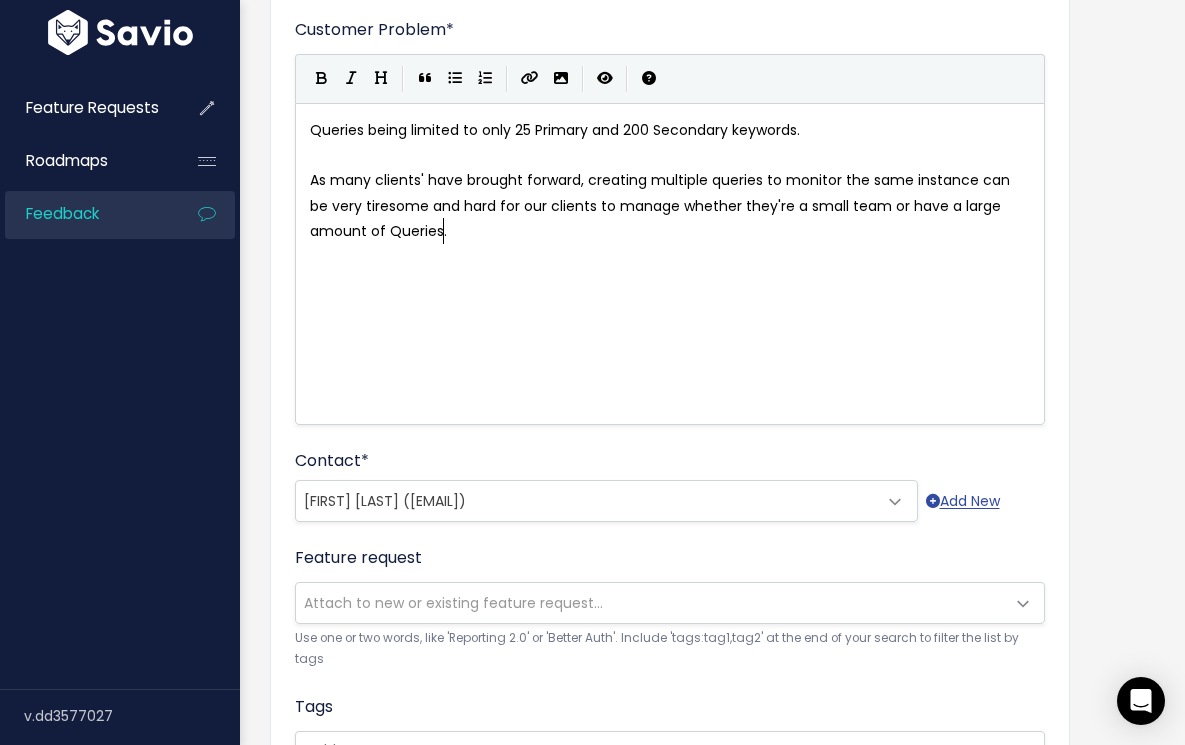 click on "x   Queries being limited to only 25 Primary and 200 Secondary keywords. ​ As many clients' have brought forward, creating multiple queries to monitor the same instance can be very tiresome and hard for our clients to manage whether they're a small team or have a large amount of Queries." at bounding box center [695, 289] 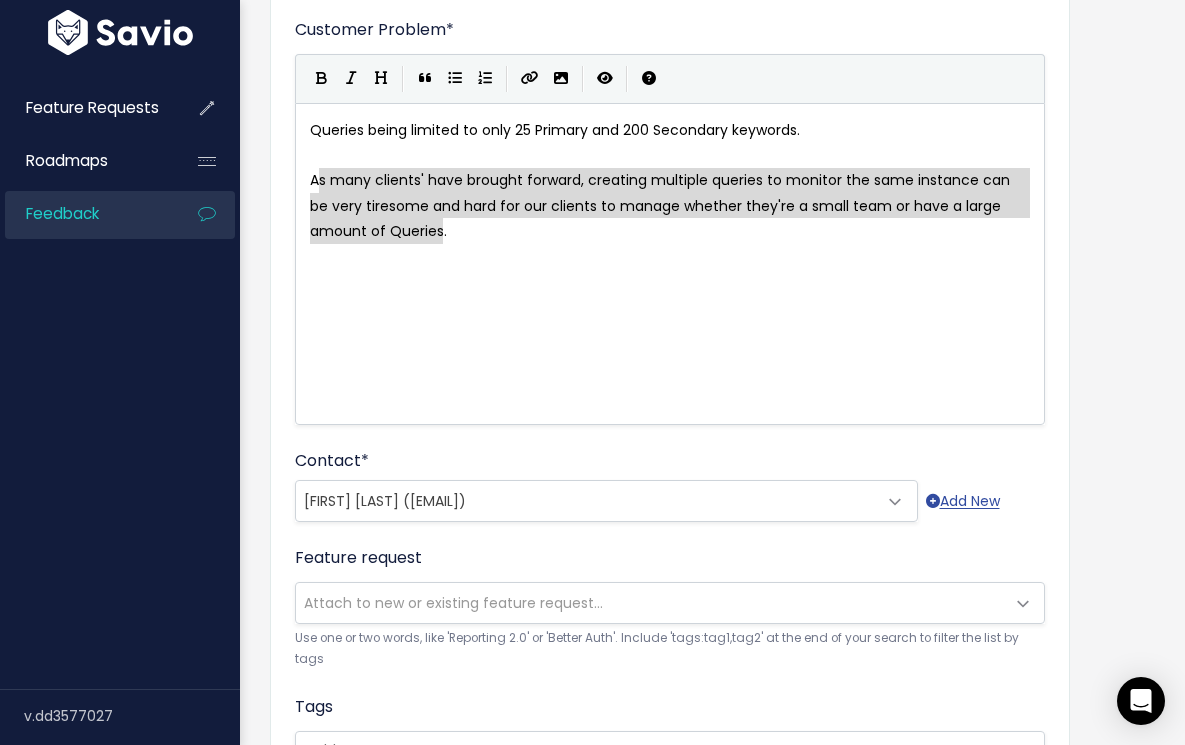 type on "As many clients' have brought forward, creating multiple queries to monitor the same instance can be very tiresome and hard for our clients to manage whether they're a small team or have a large amount of Queries." 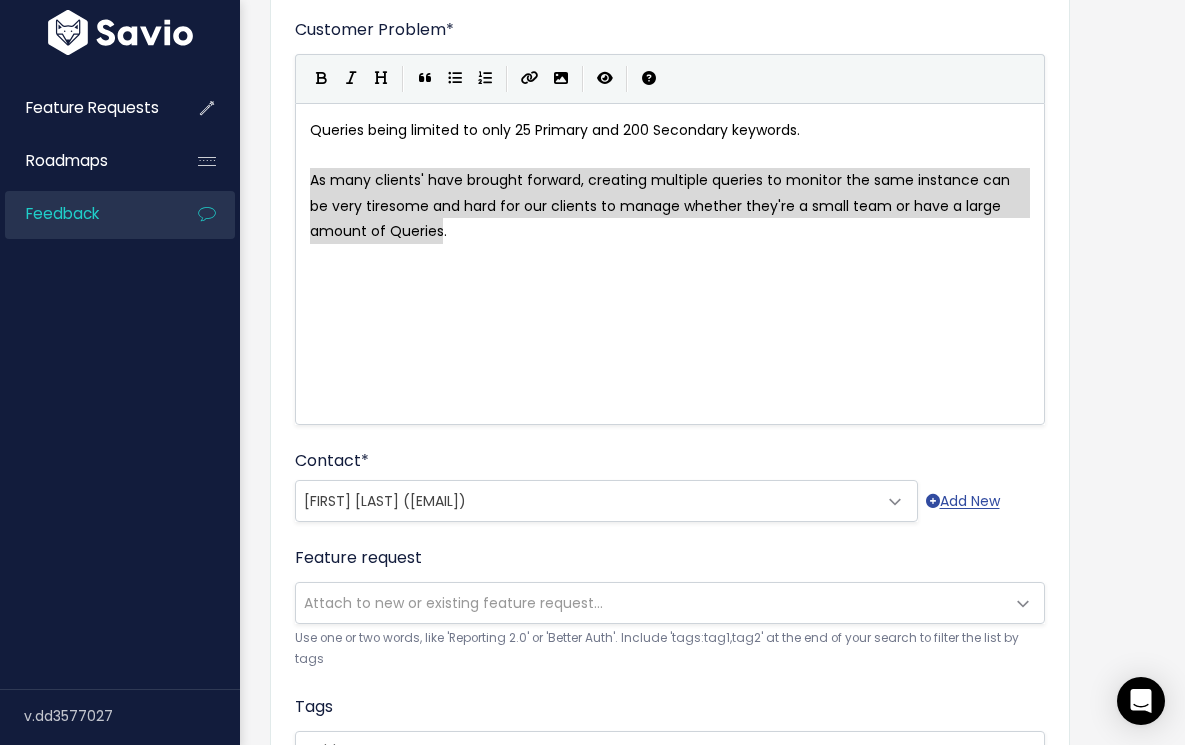 drag, startPoint x: 454, startPoint y: 231, endPoint x: 306, endPoint y: 184, distance: 155.28362 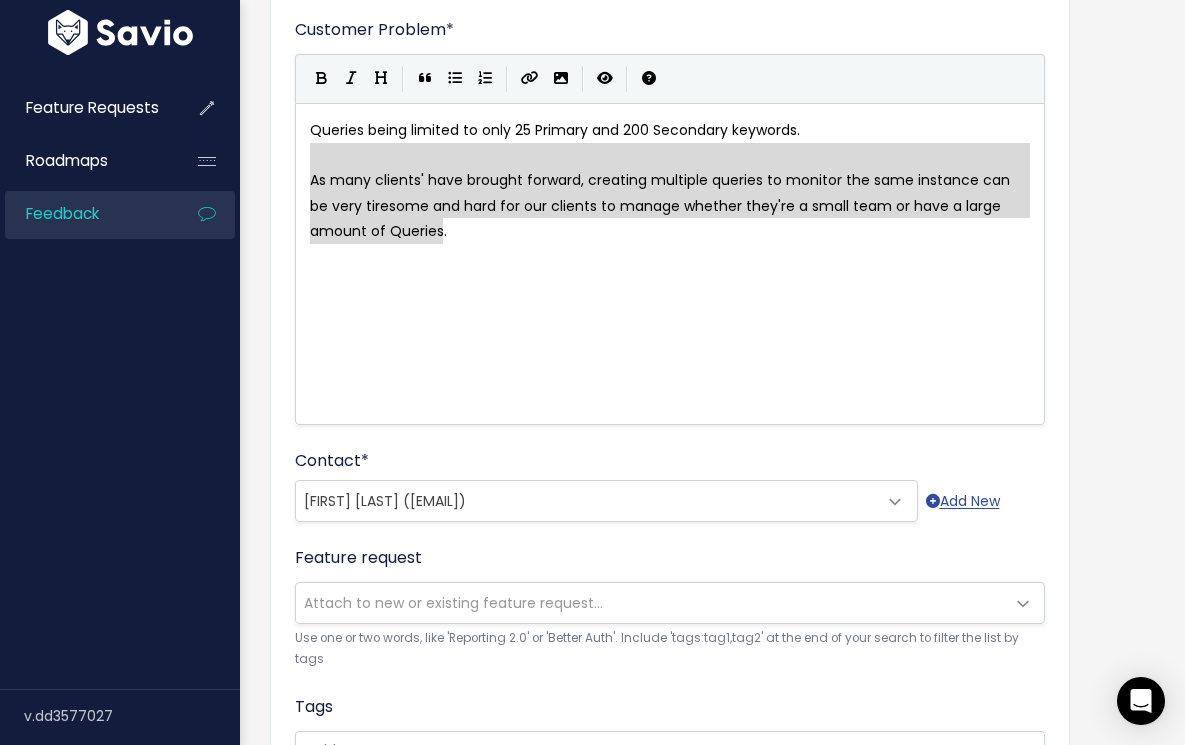 type on "Queries being limited to only 25 Primary and 200 Secondary keywords.
As many clients' have brought forward, creating multiple queries to monitor the same instance can be very tiresome and hard for our clients to manage whether they're a small team or have a large amount of Queries." 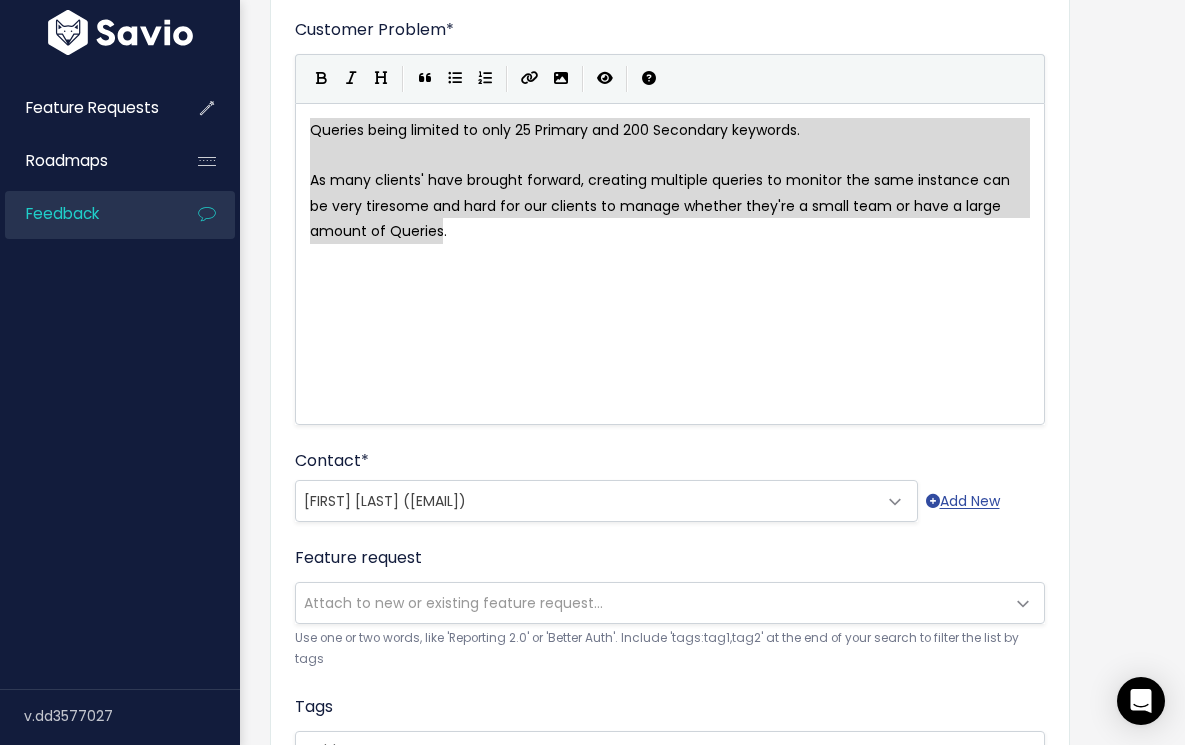 drag, startPoint x: 493, startPoint y: 236, endPoint x: 304, endPoint y: 132, distance: 215.72437 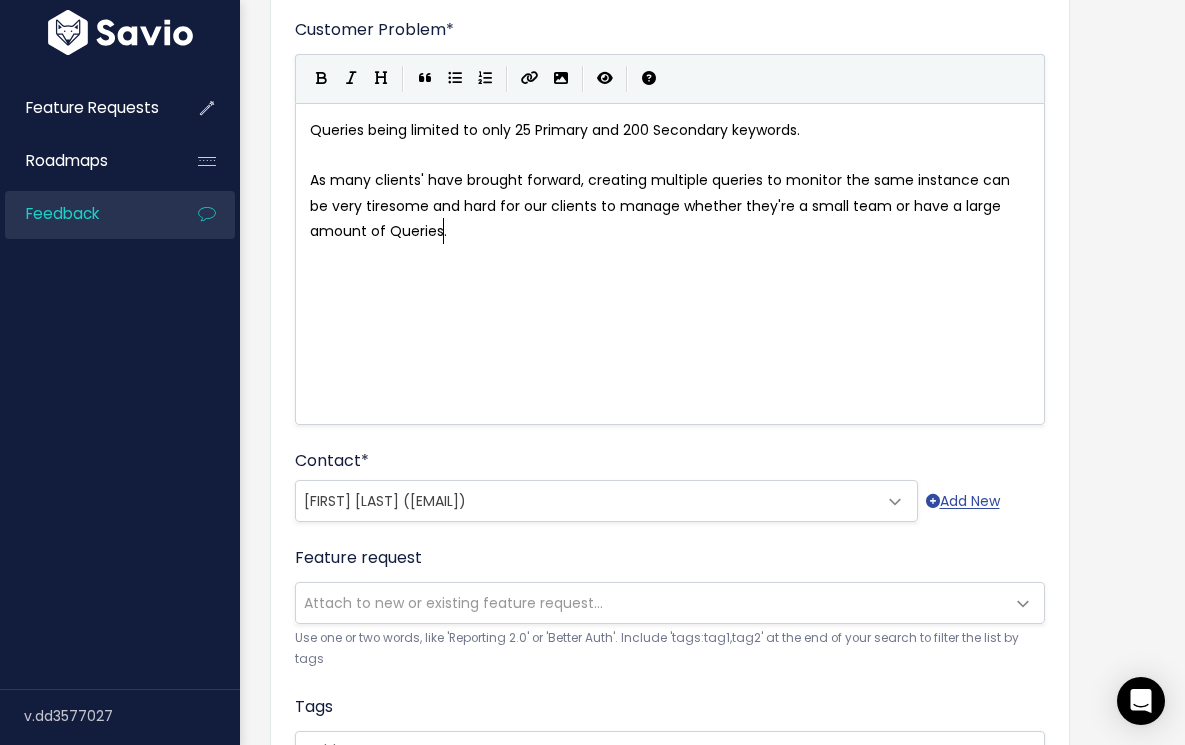 type on "Queries being limited to only 25 Primary and 200 Secondary keywords.
As many clients' have brought forward, creating multiple queries to monitor the same instance can be very tiresome and hard for our clients to manage whether they're a small team or have a large amount of Queries." 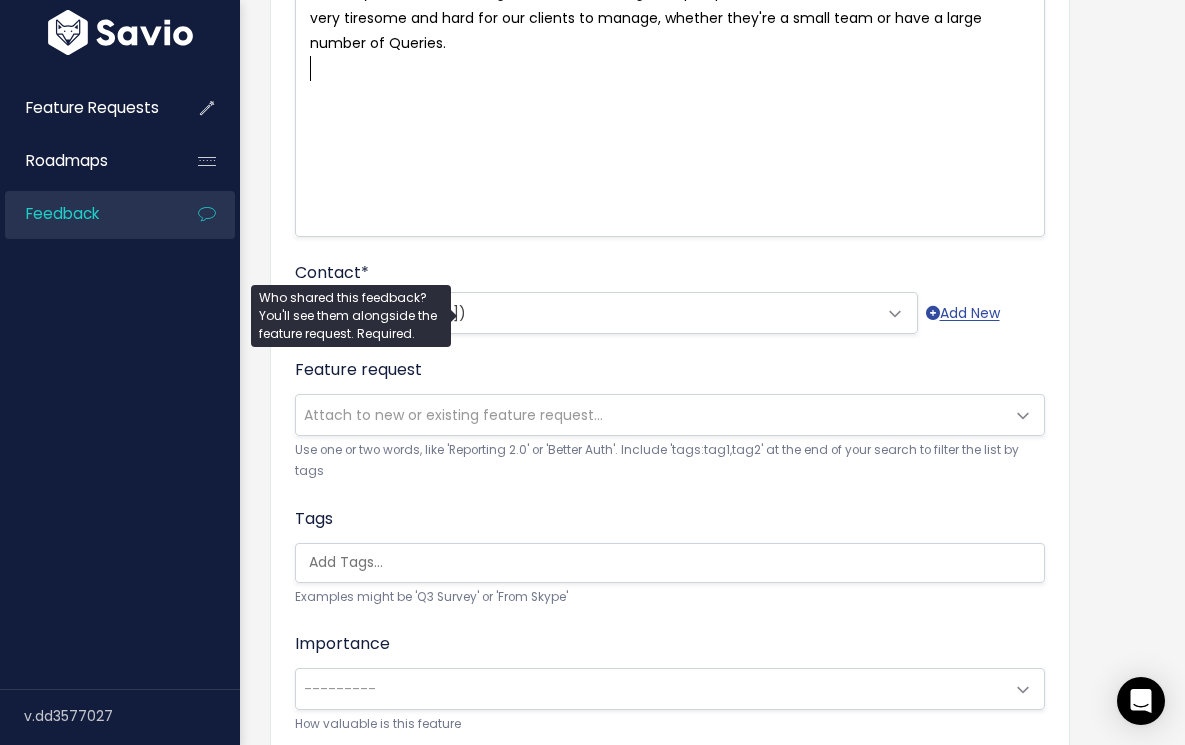 scroll, scrollTop: 377, scrollLeft: 0, axis: vertical 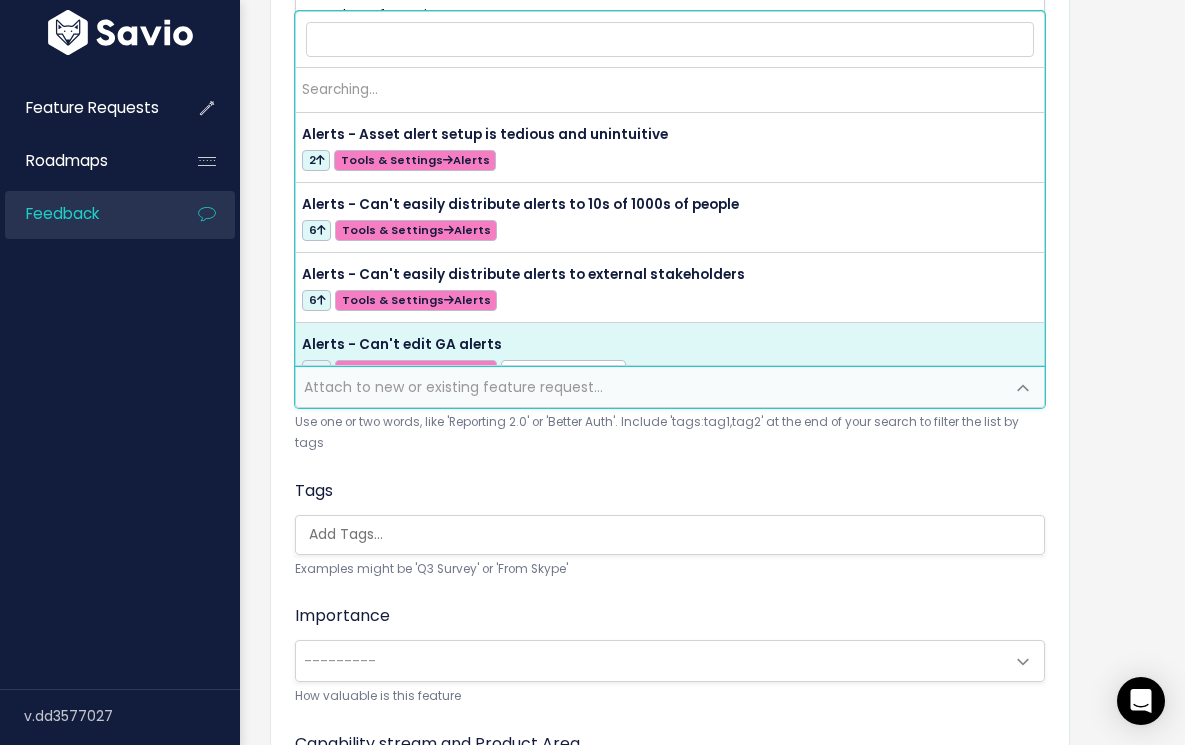click on "Attach to new or existing feature request..." at bounding box center [453, 387] 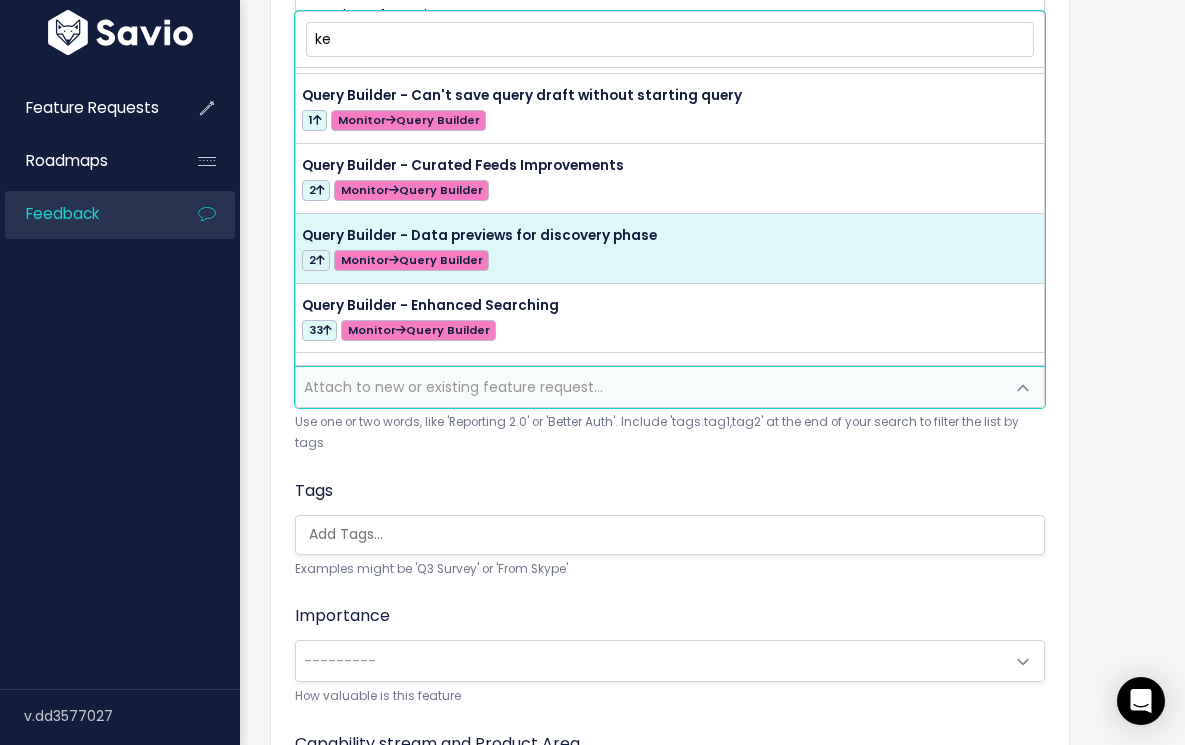 scroll, scrollTop: 319, scrollLeft: 0, axis: vertical 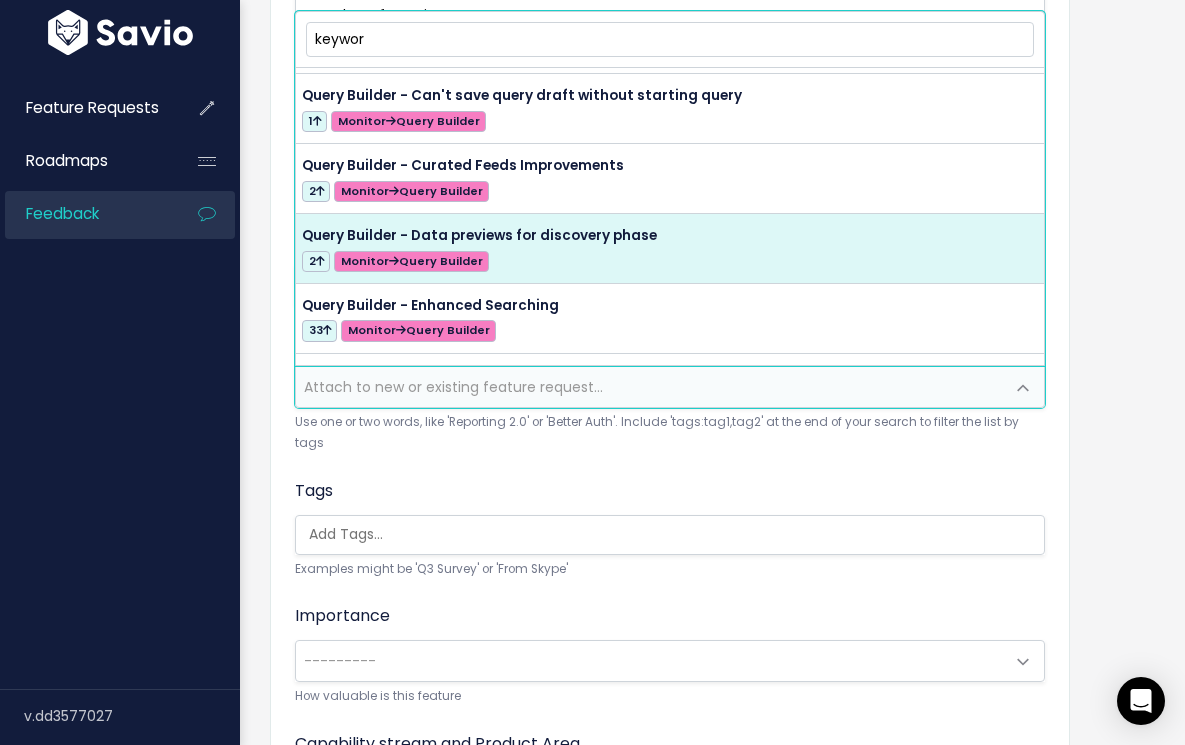 type on "keyword" 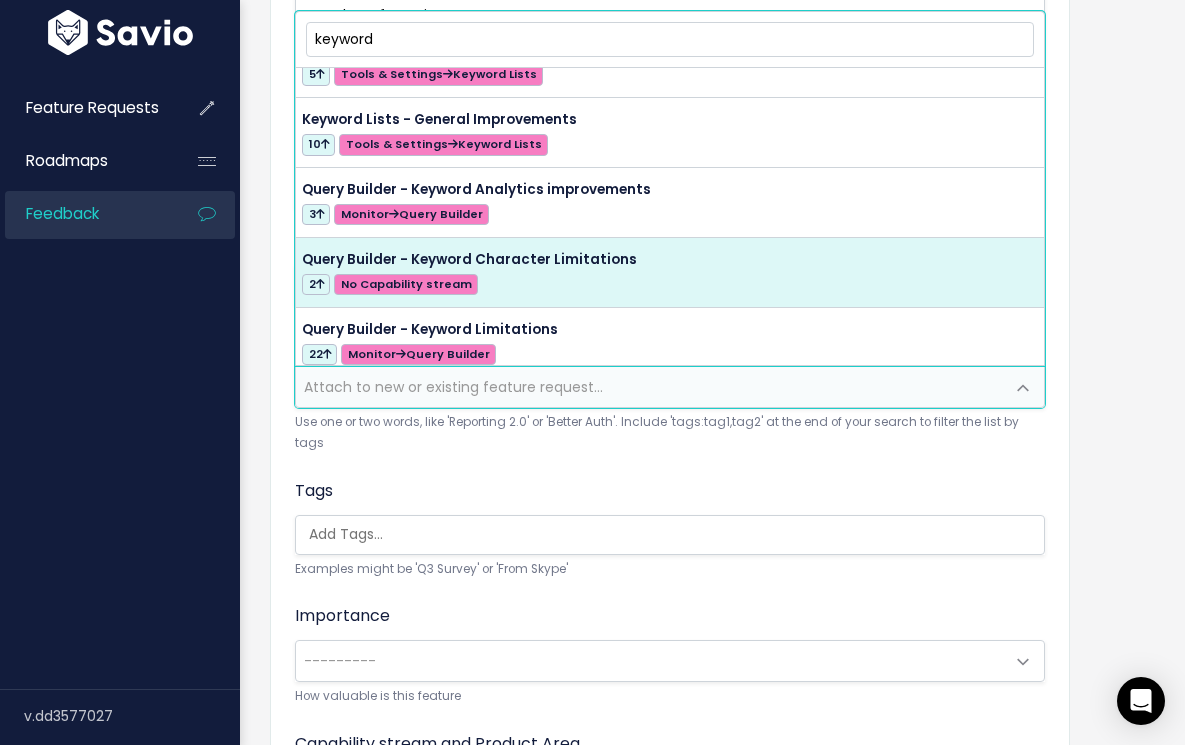 scroll, scrollTop: 121, scrollLeft: 0, axis: vertical 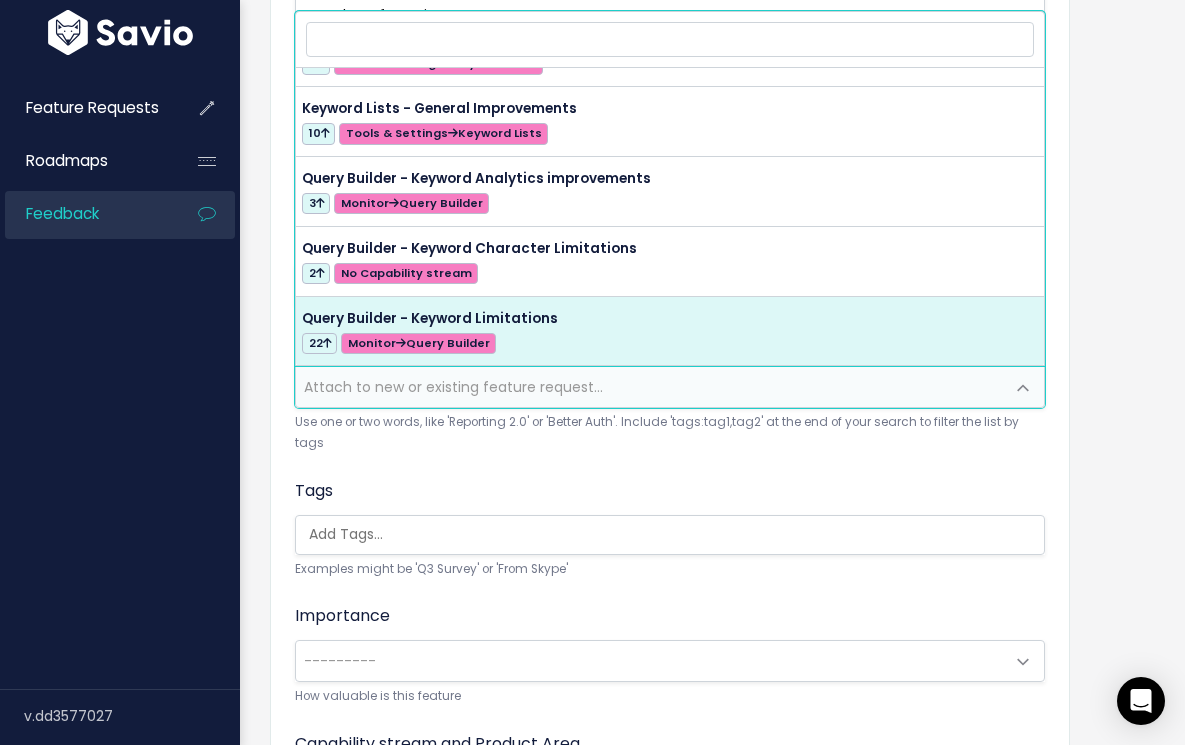 select on "56493" 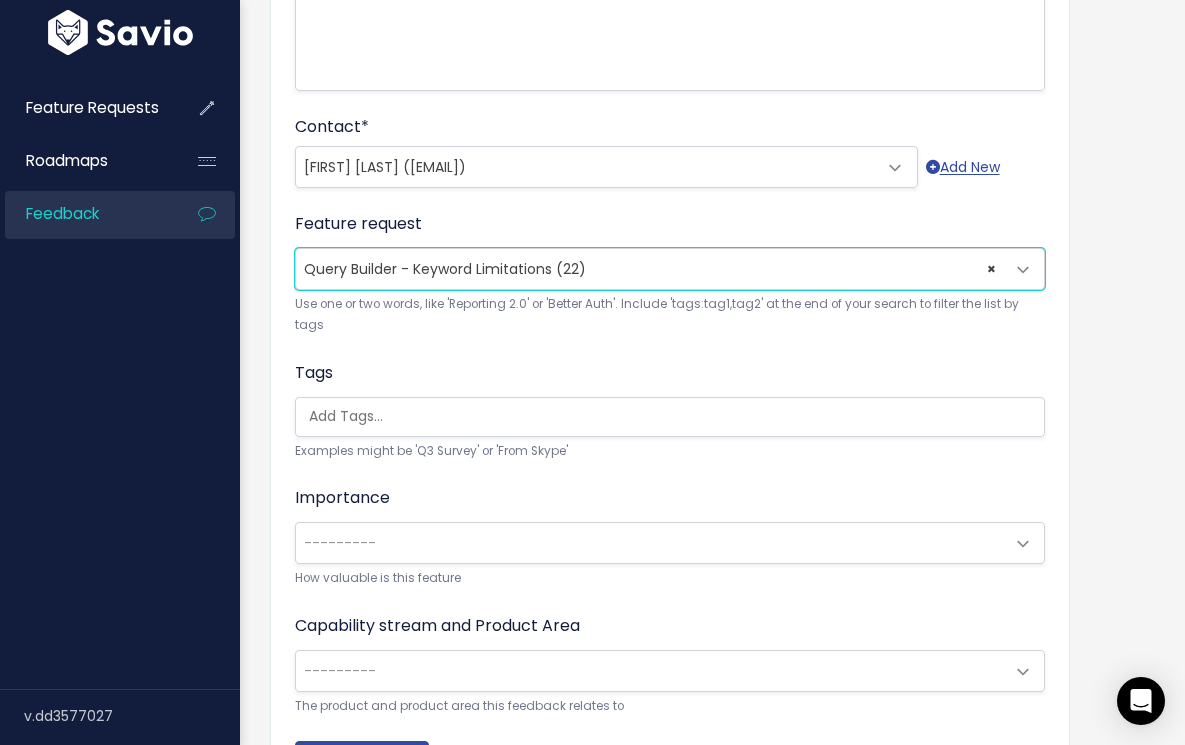 scroll, scrollTop: 519, scrollLeft: 0, axis: vertical 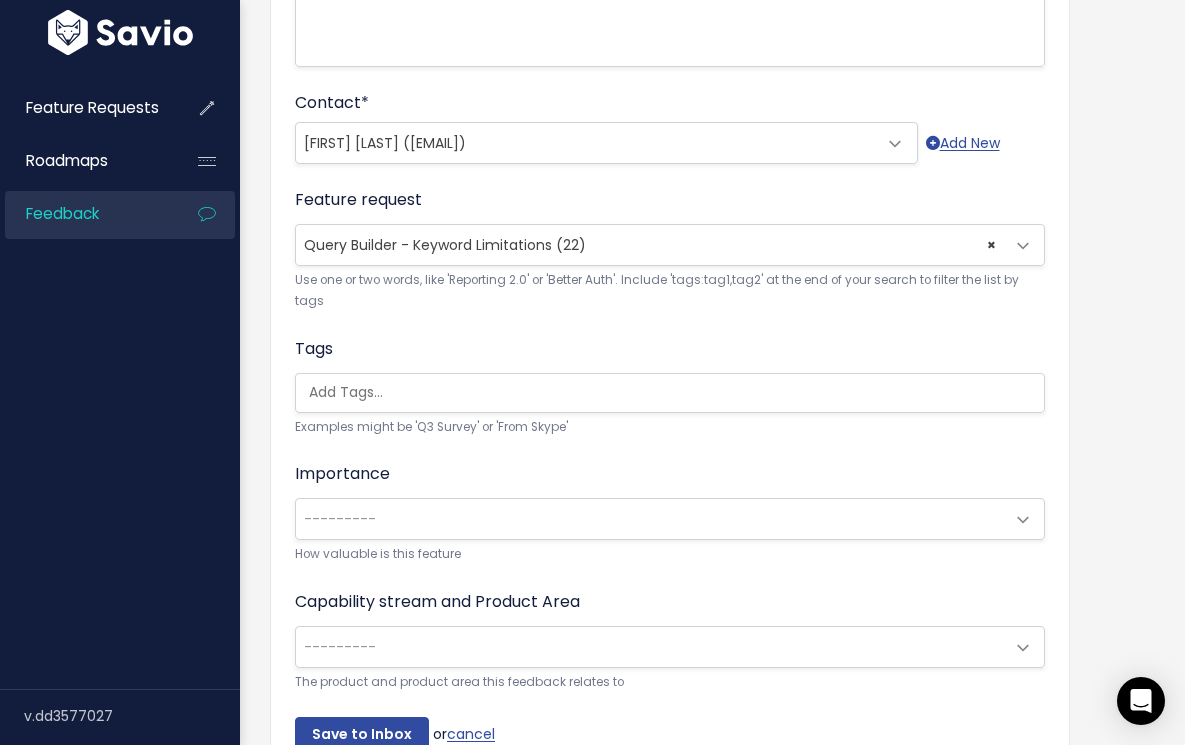 click at bounding box center (675, 392) 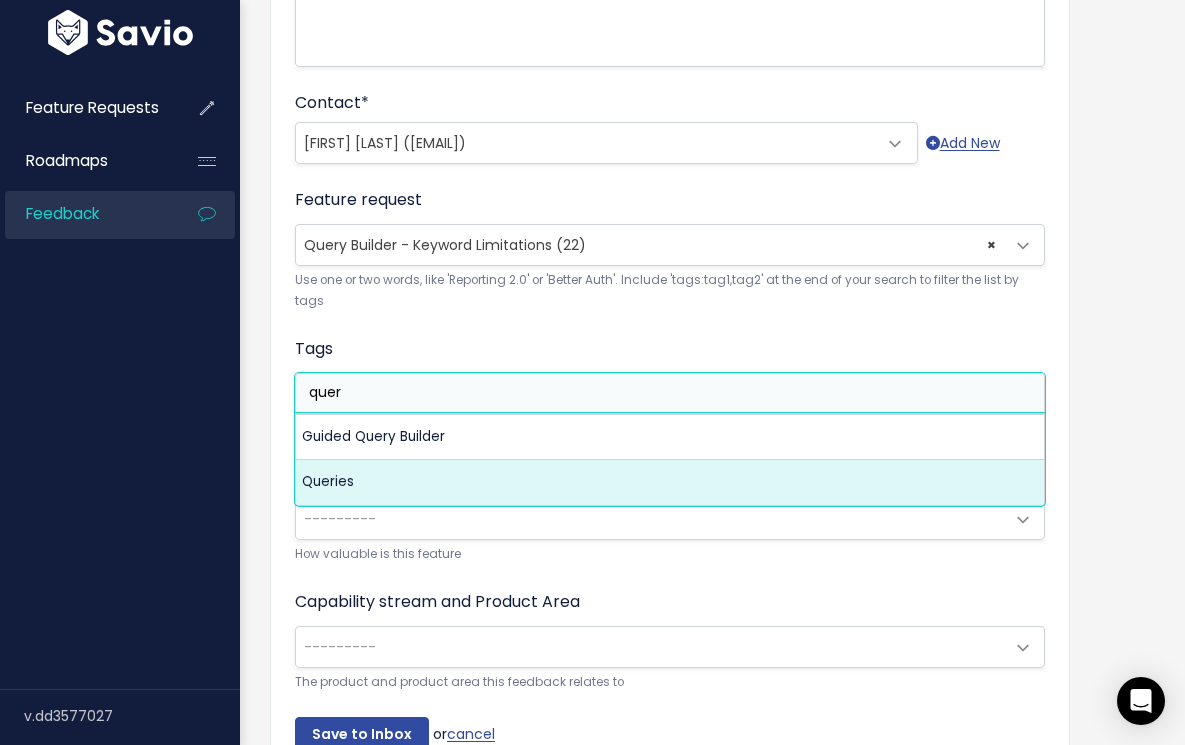 type on "quer" 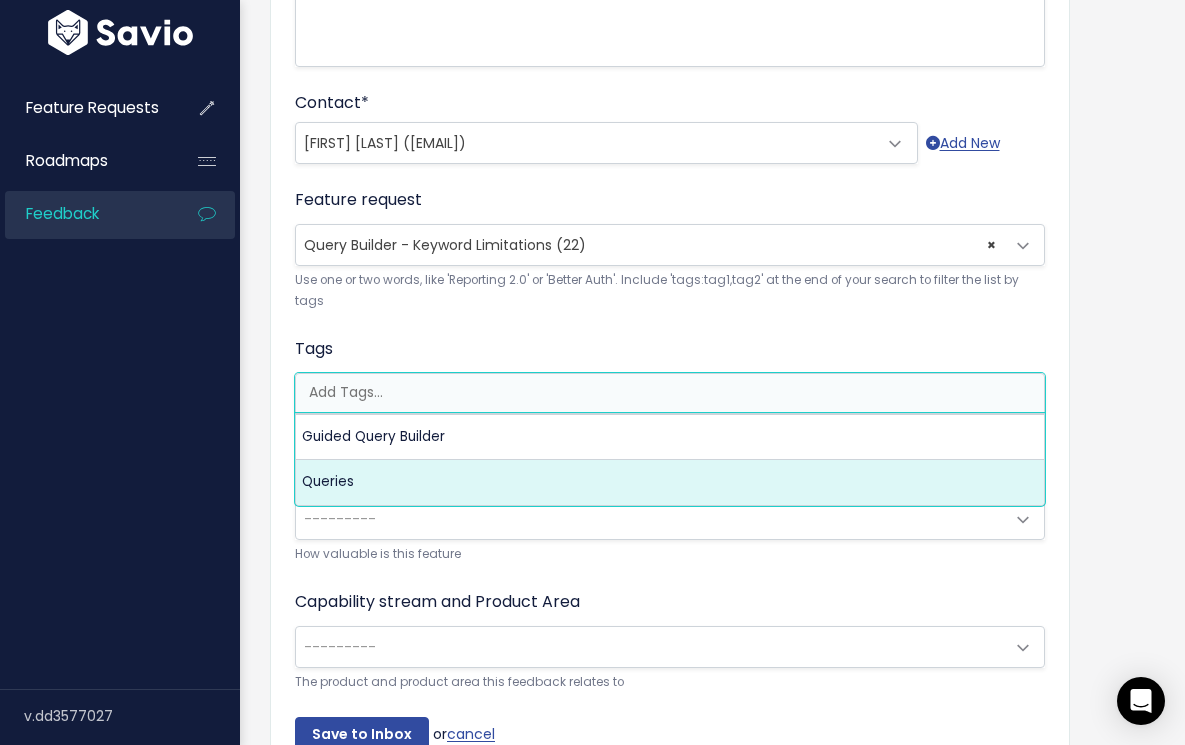 select on "13295" 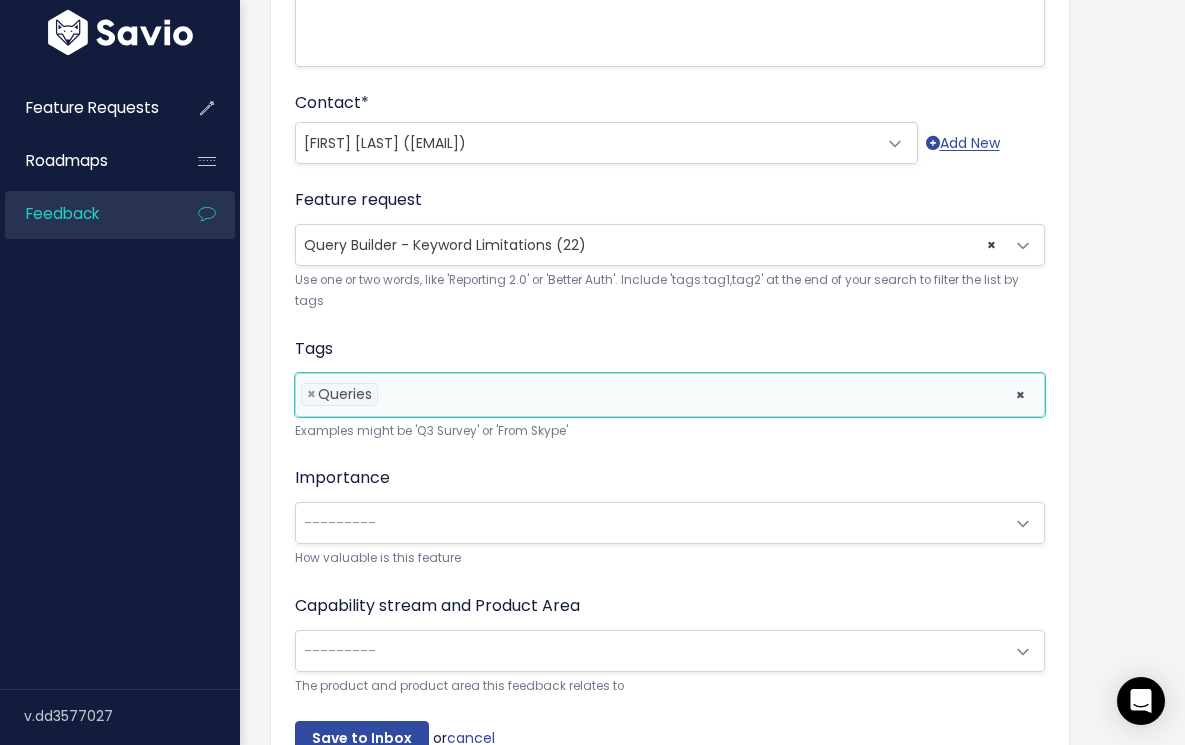 click on "---------" at bounding box center [340, 523] 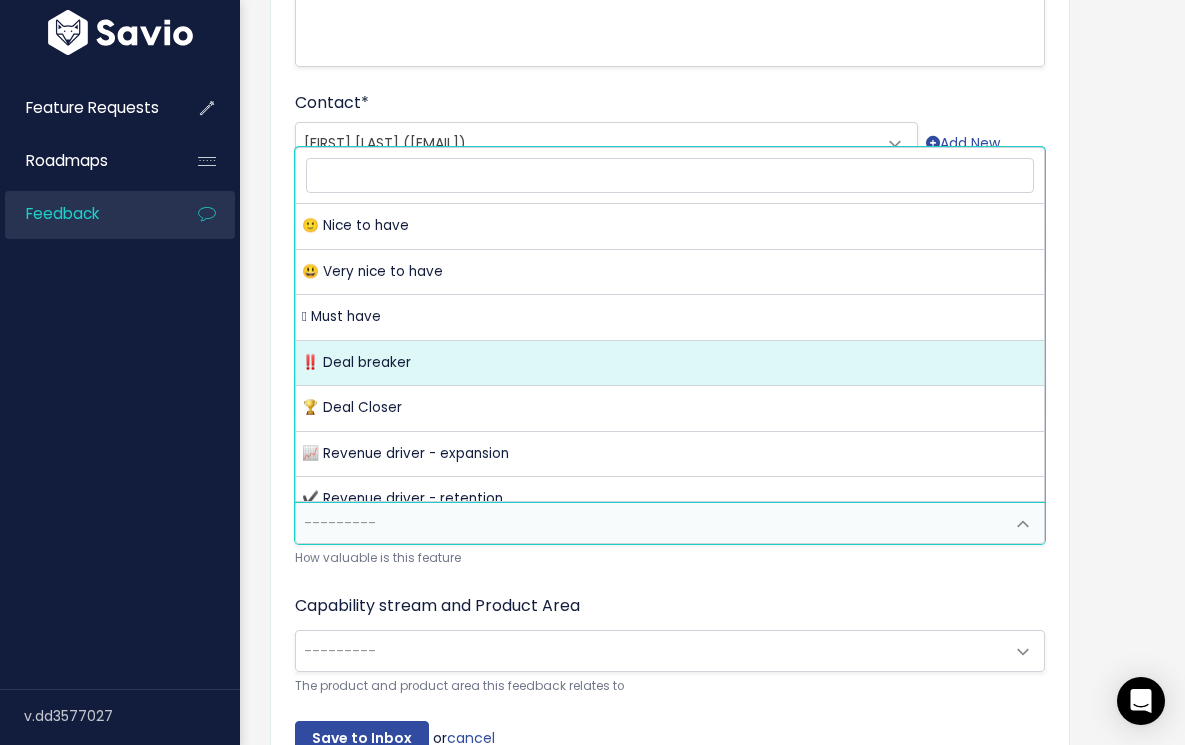 select on "DEAL_BREAKER" 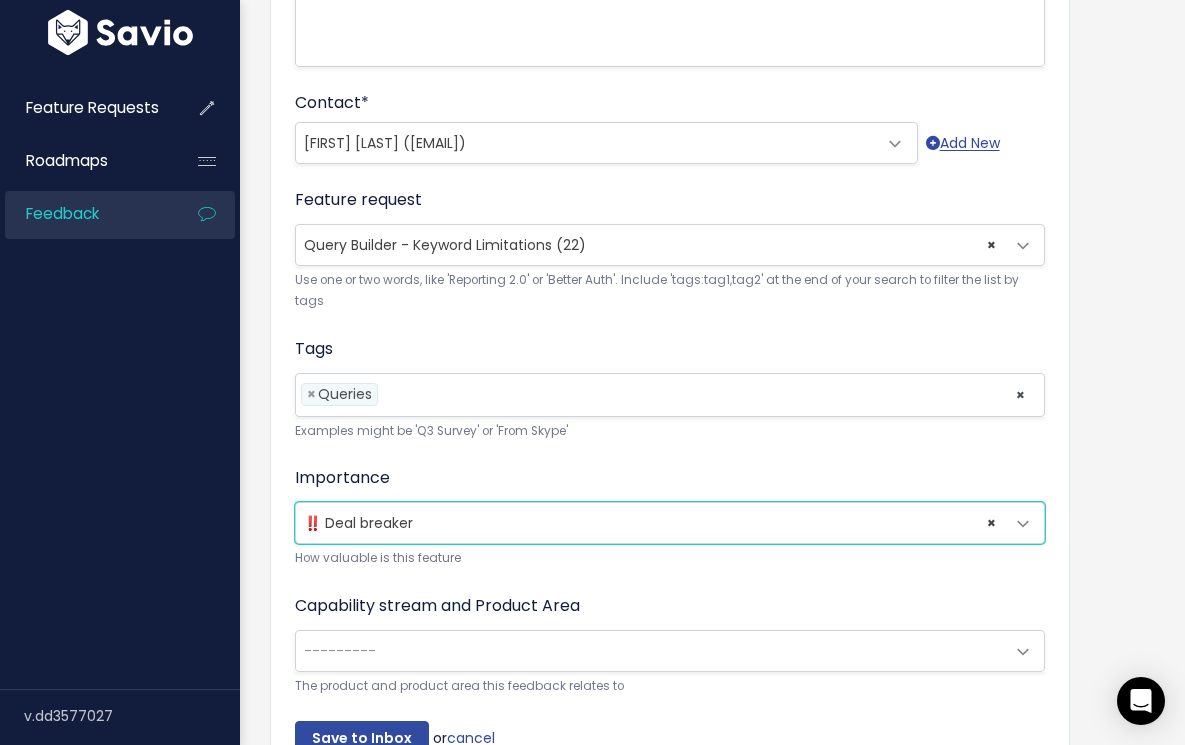 scroll, scrollTop: 633, scrollLeft: 0, axis: vertical 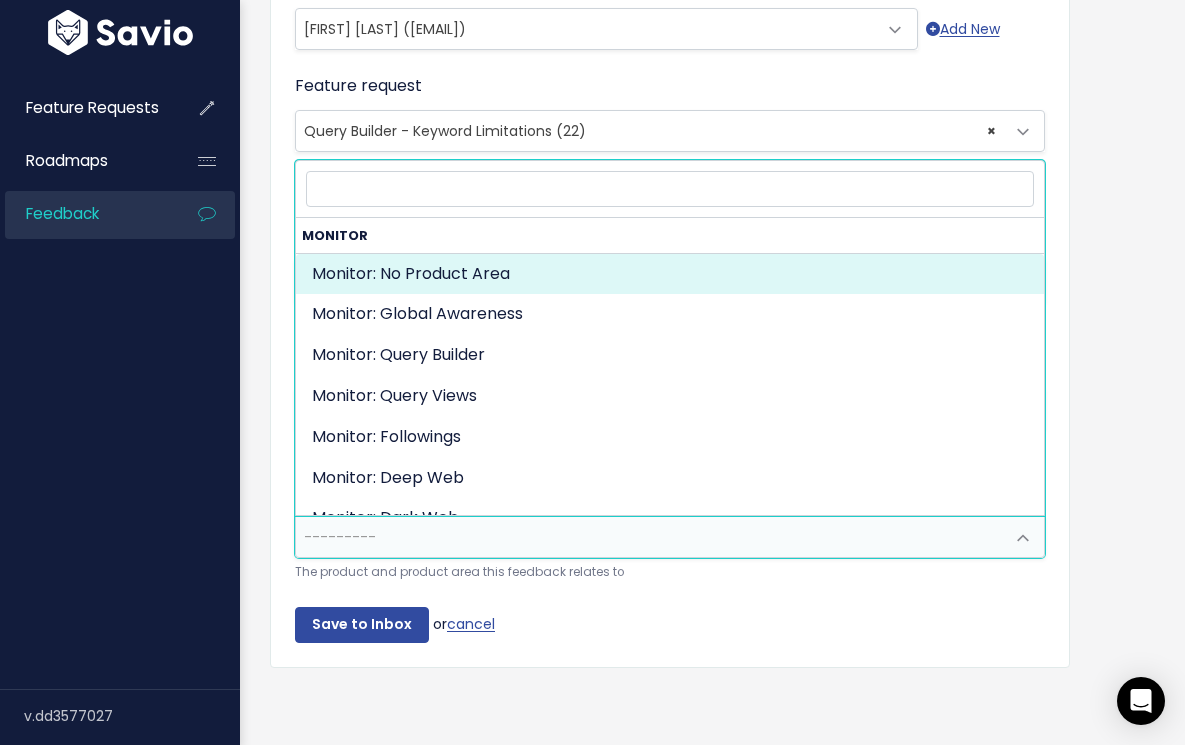 click on "---------" at bounding box center (340, 537) 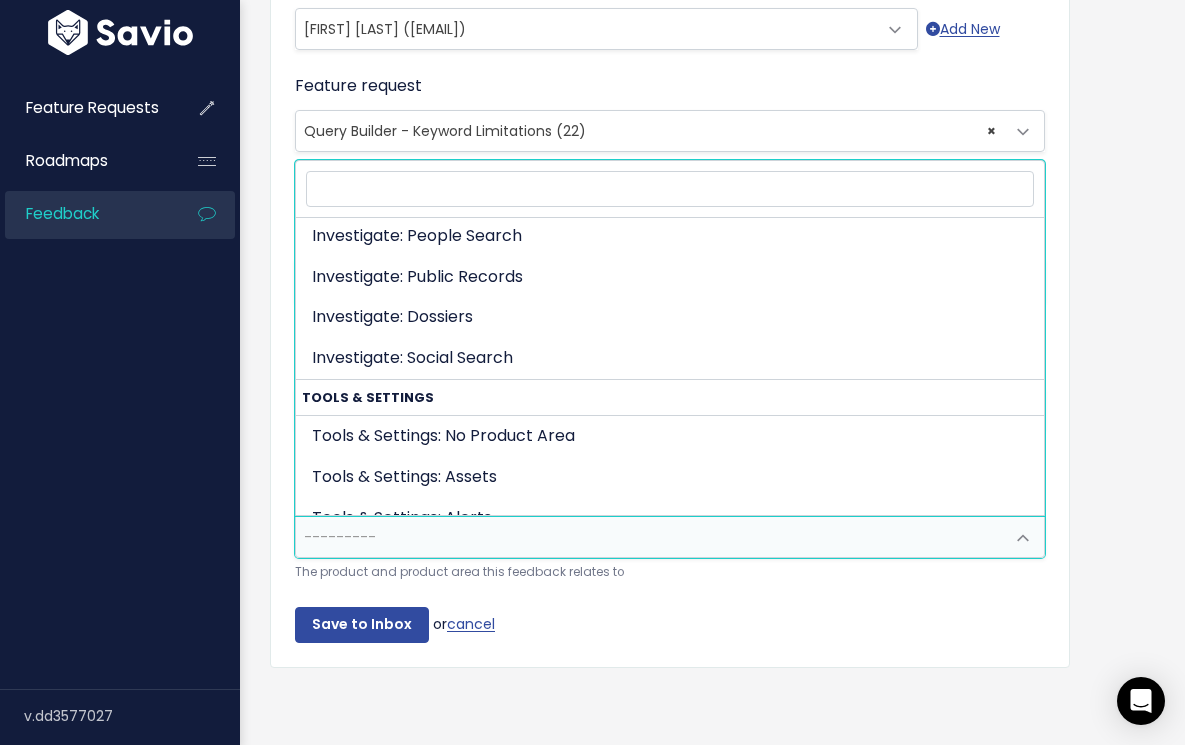 scroll, scrollTop: 0, scrollLeft: 0, axis: both 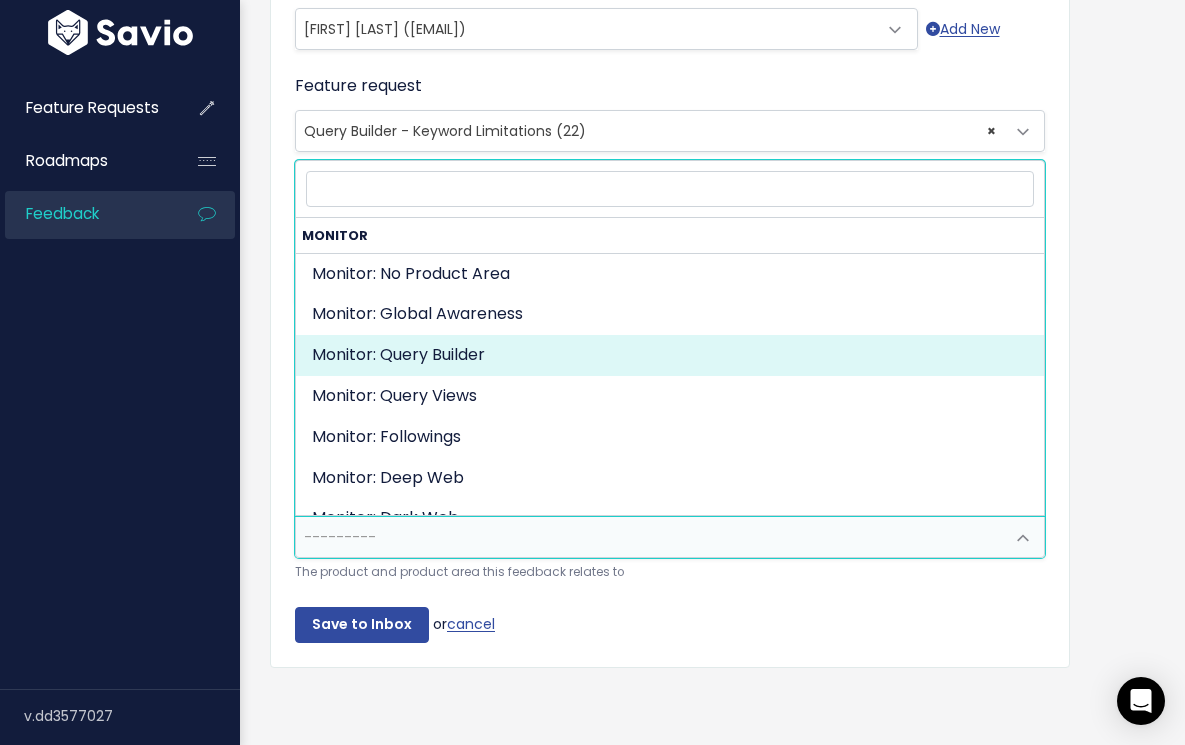 select on "ORGANIZE_COLLABORATE_REPORT:QUERY_BUILDING" 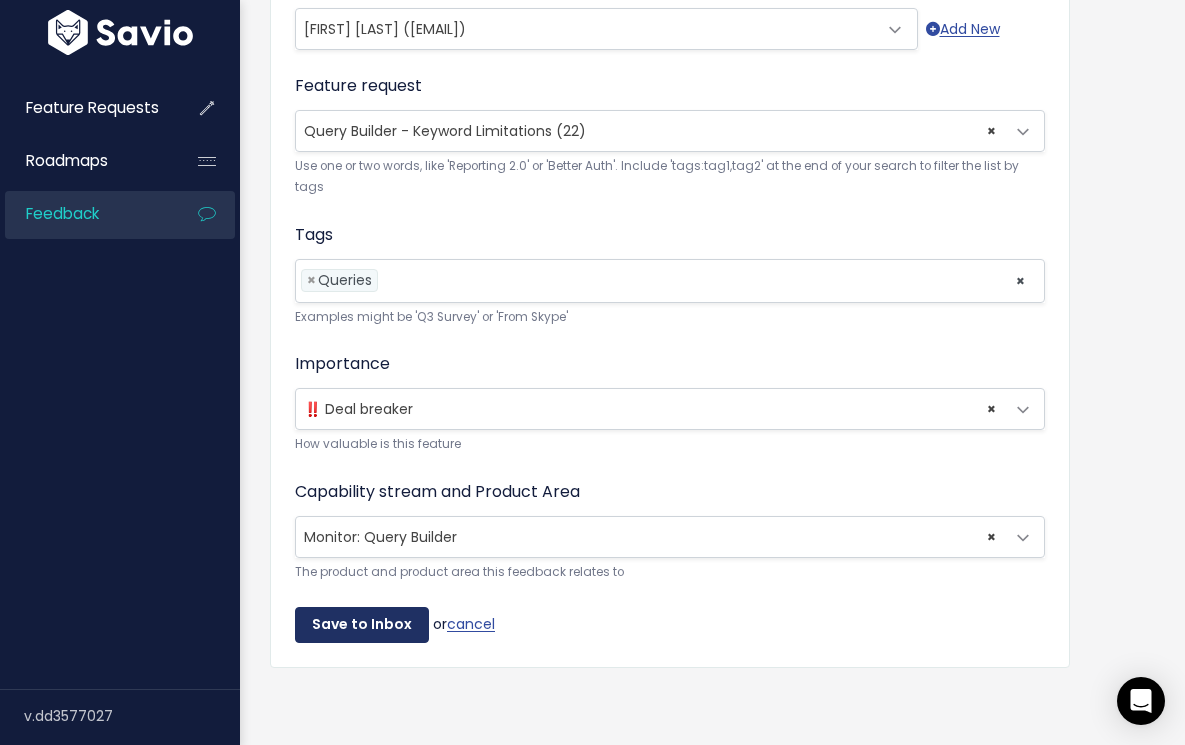 click on "Save to Inbox" at bounding box center (362, 625) 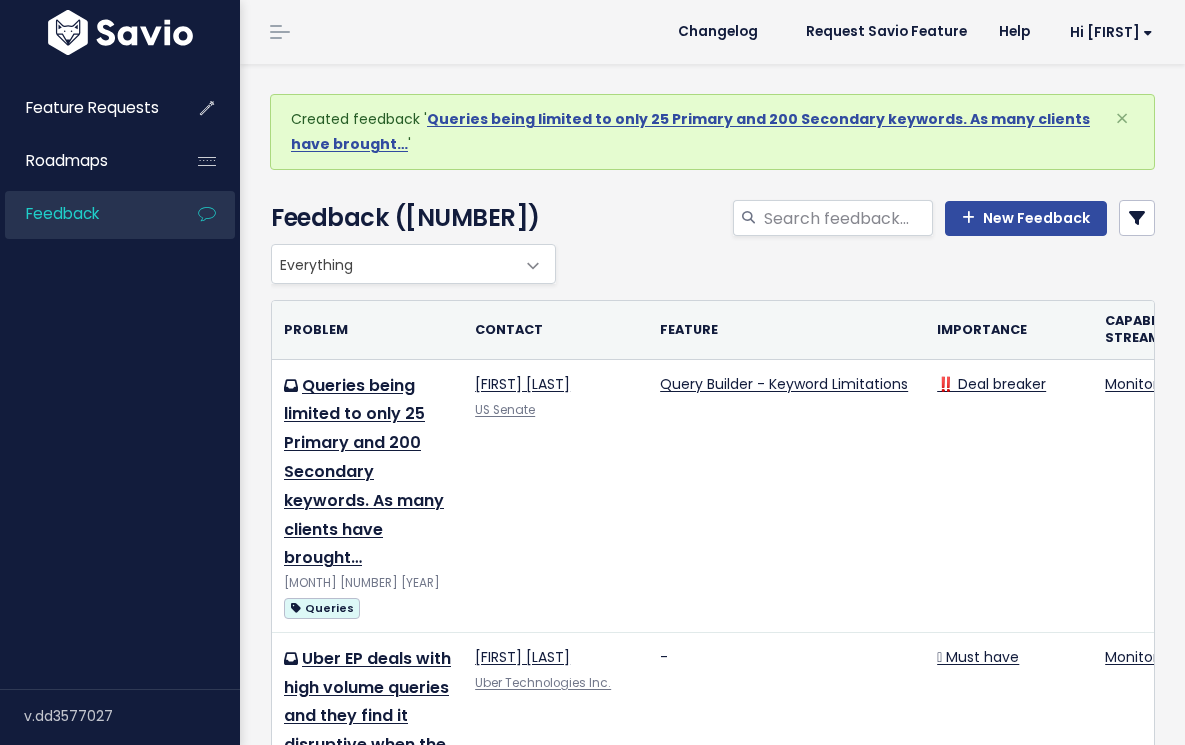 scroll, scrollTop: 0, scrollLeft: 0, axis: both 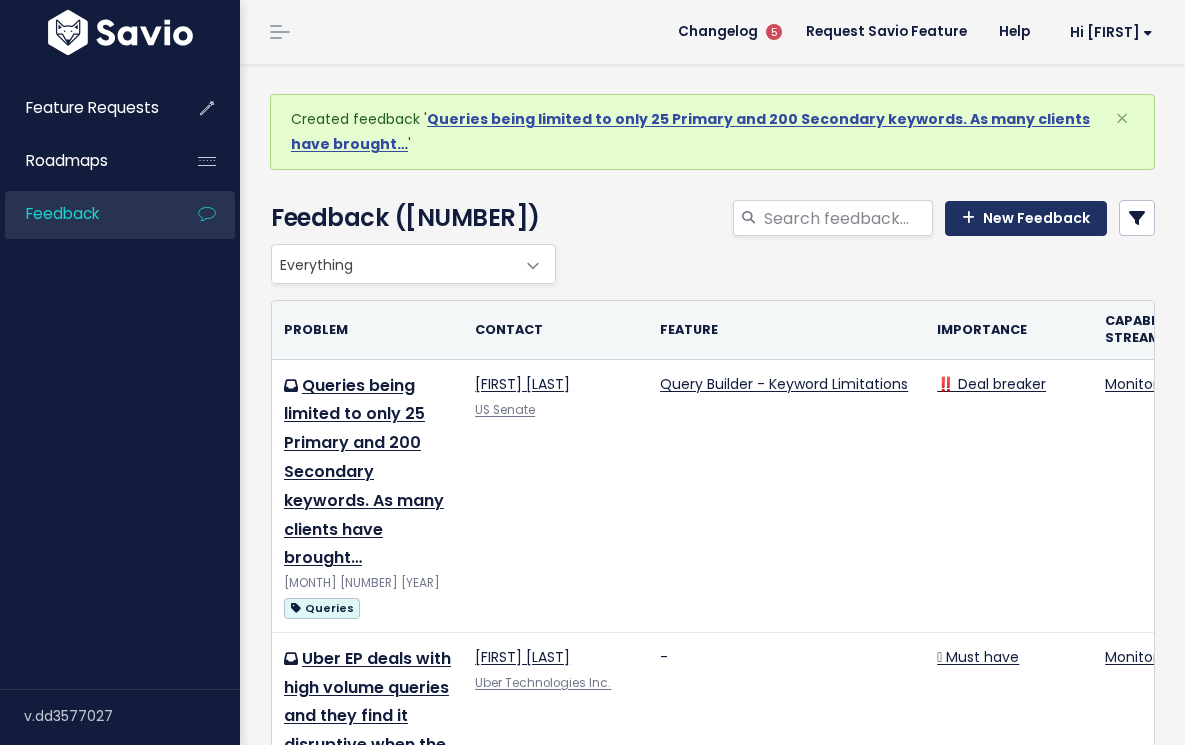 click on "New Feedback" at bounding box center [1026, 219] 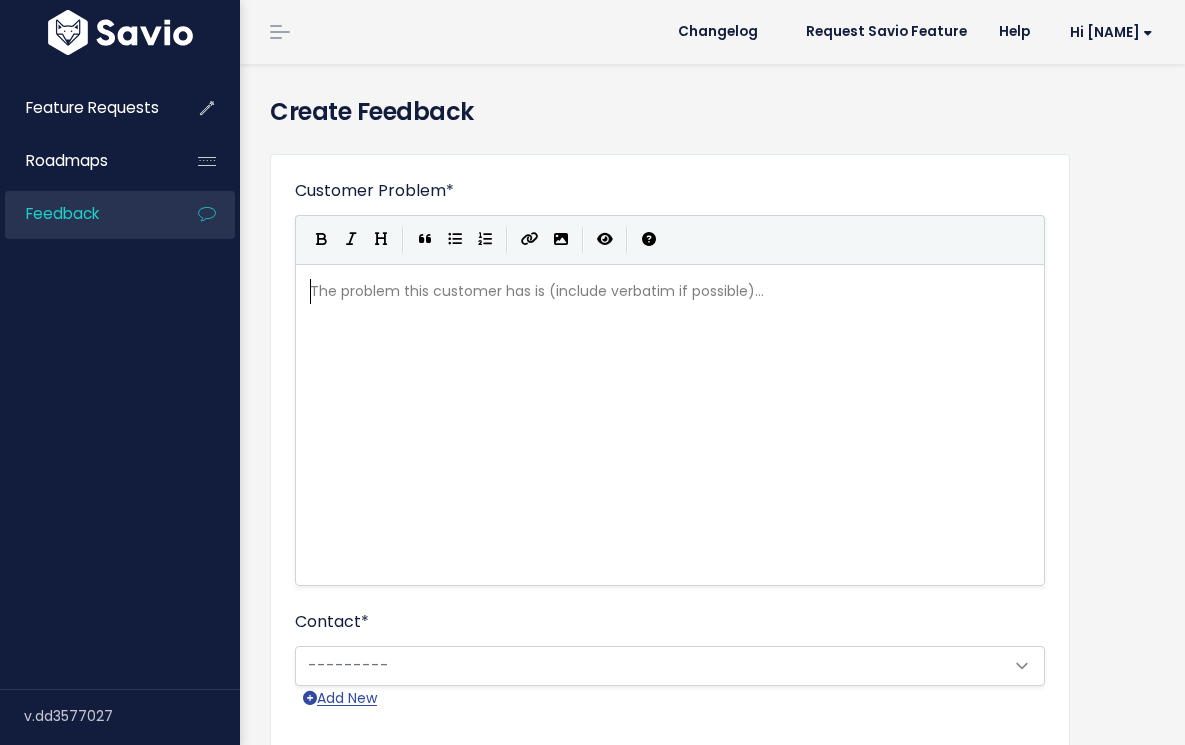 scroll, scrollTop: 0, scrollLeft: 0, axis: both 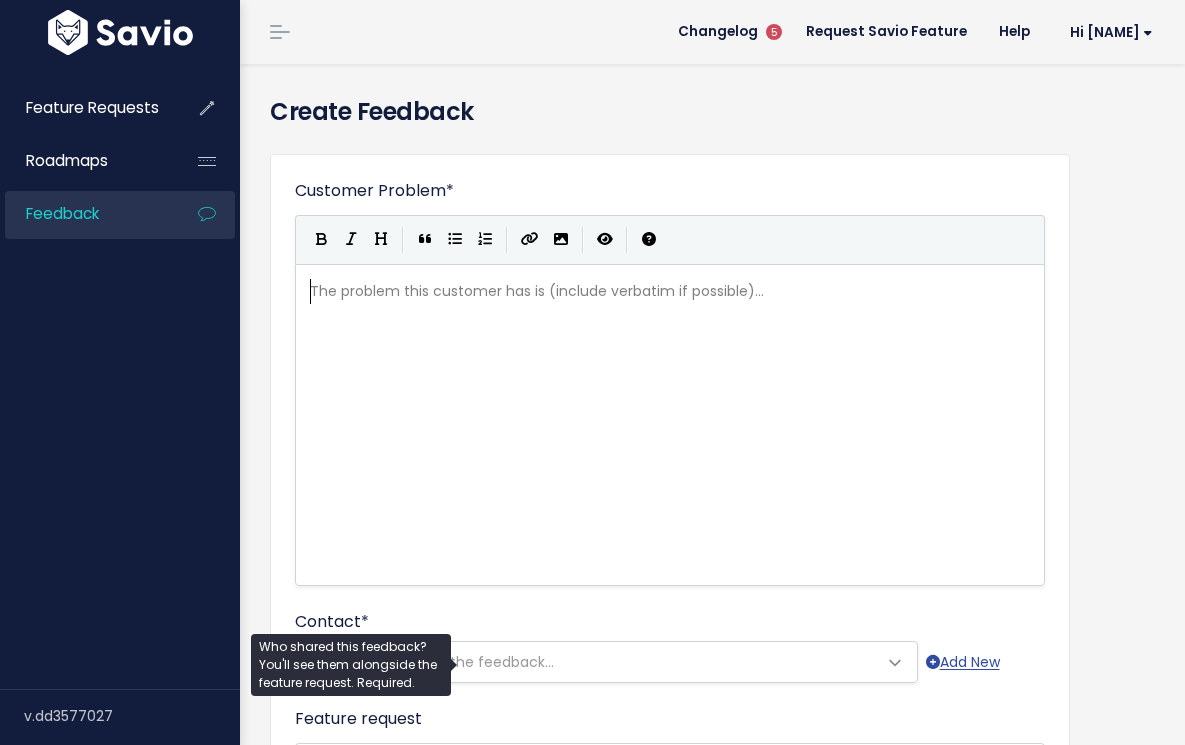 click on "Select who provided the feedback..." at bounding box center (429, 662) 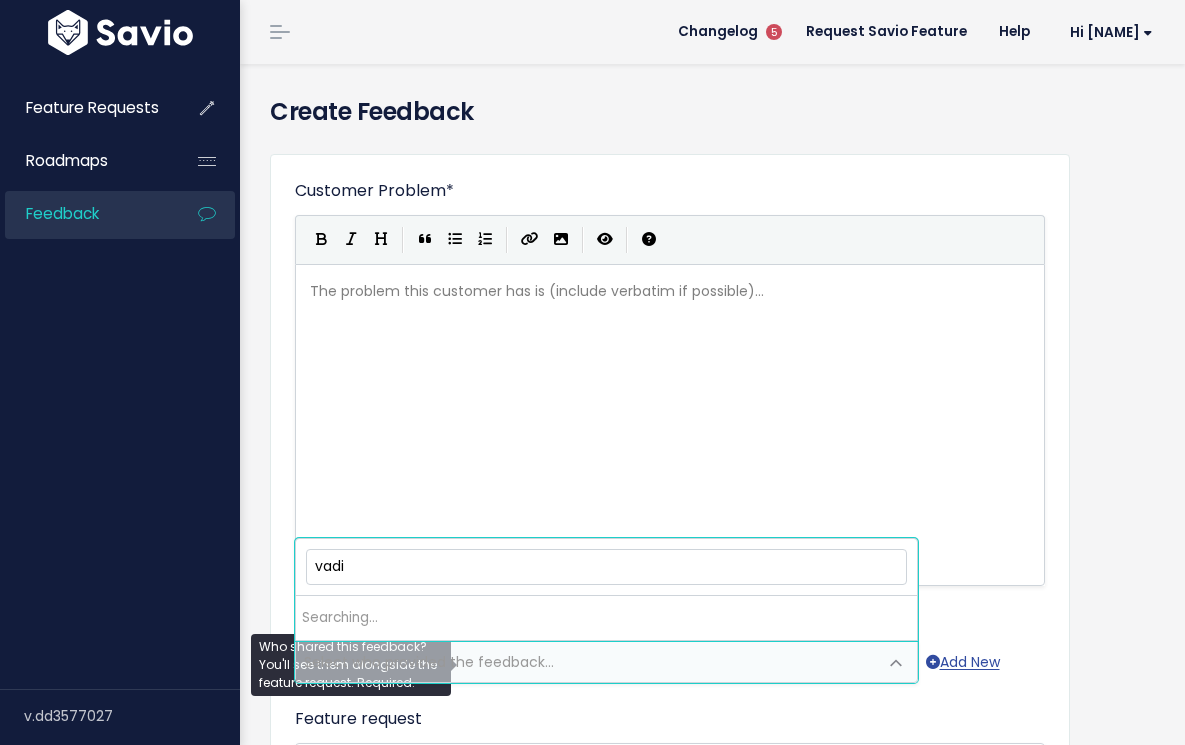 type on "vadim" 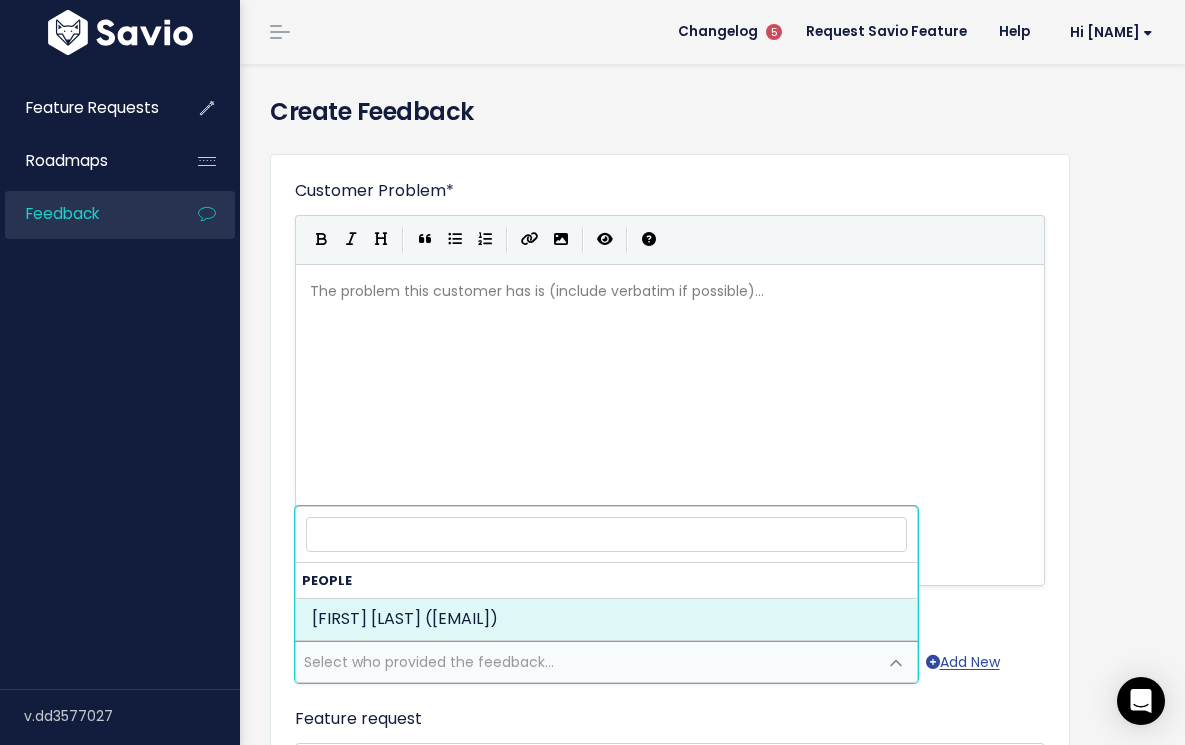 select on "82971276" 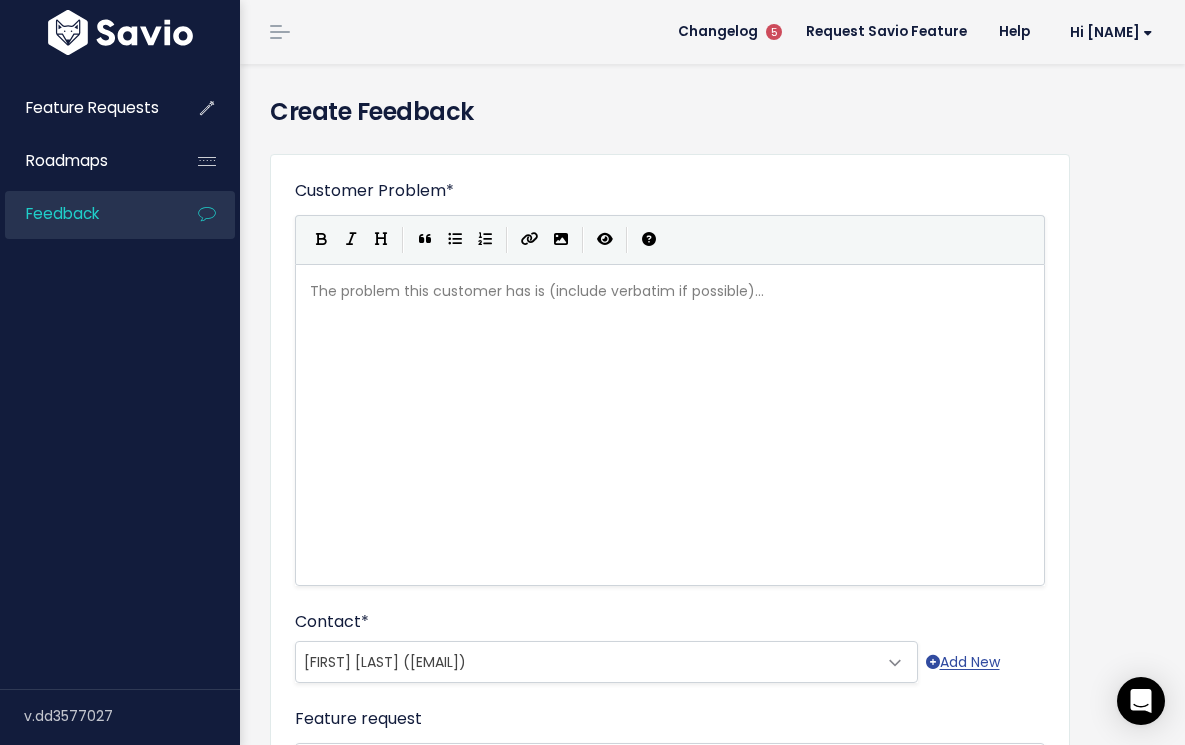 click on "The problem this customer has is (include verbatim if possible)... xxxxxxxxxx   ​" at bounding box center [695, 450] 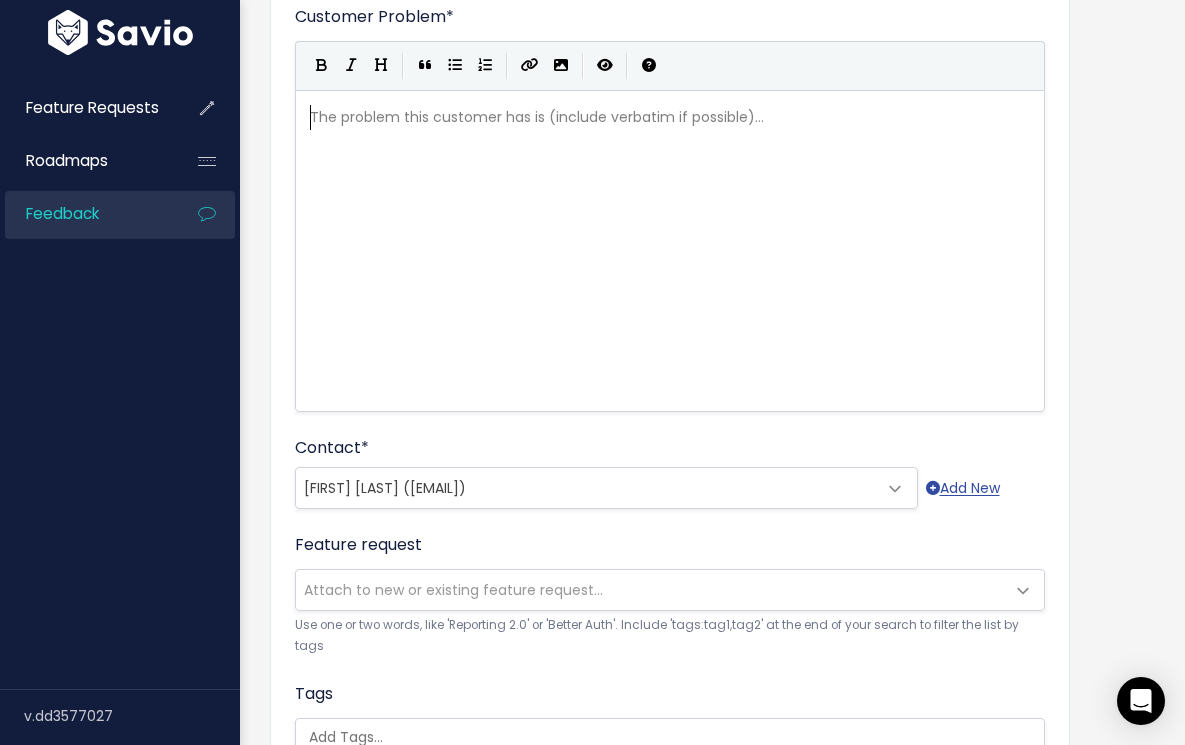 scroll, scrollTop: 227, scrollLeft: 0, axis: vertical 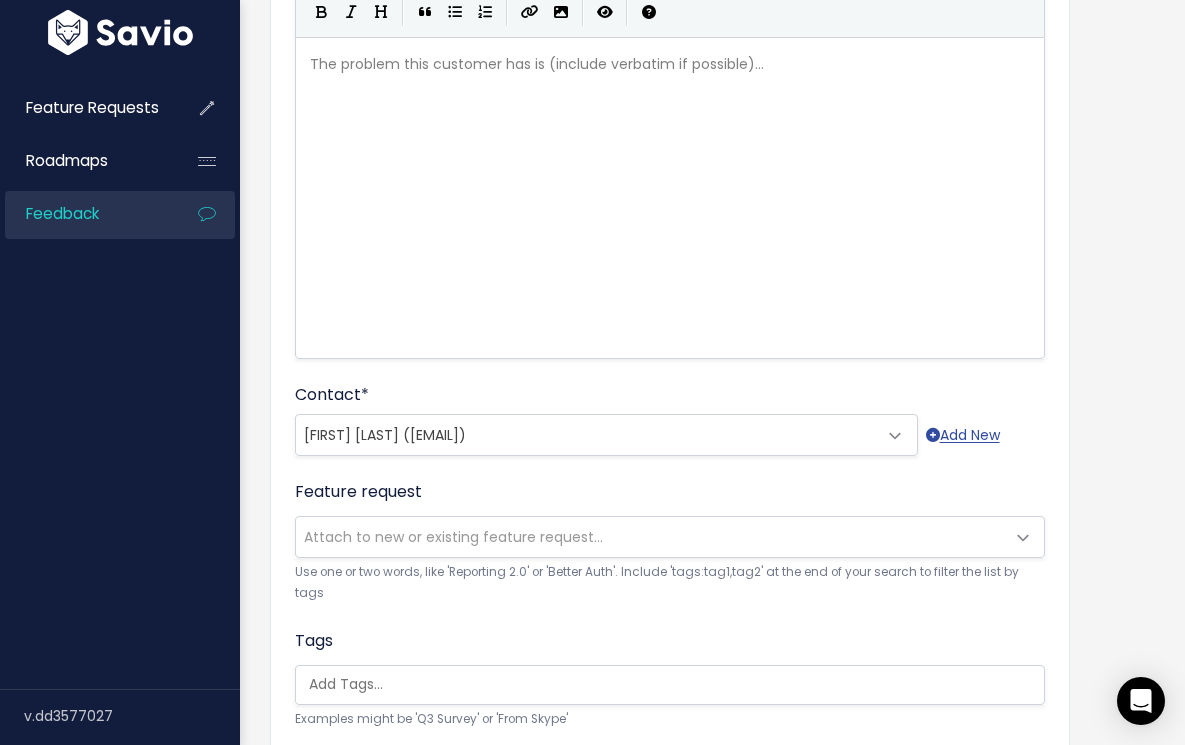 click on "The problem this customer has is (include verbatim if possible)... xxxxxxxxxx   ​" at bounding box center (695, 223) 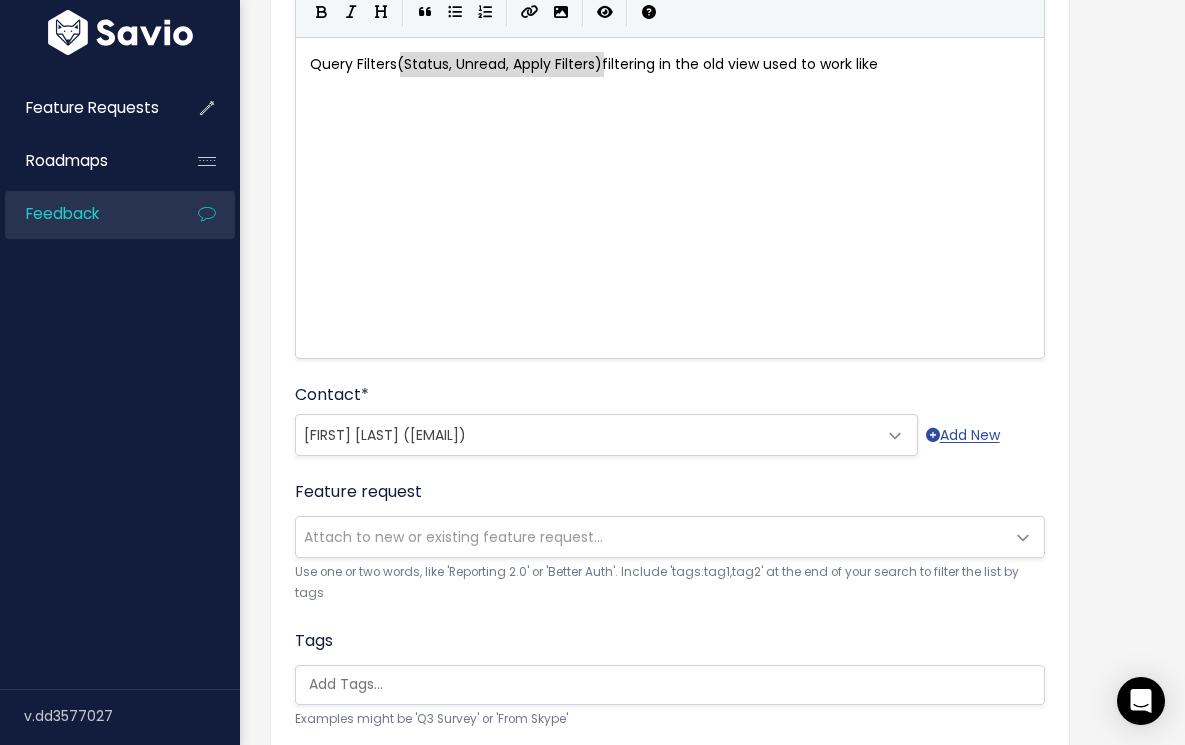 drag, startPoint x: 605, startPoint y: 63, endPoint x: 399, endPoint y: 63, distance: 206 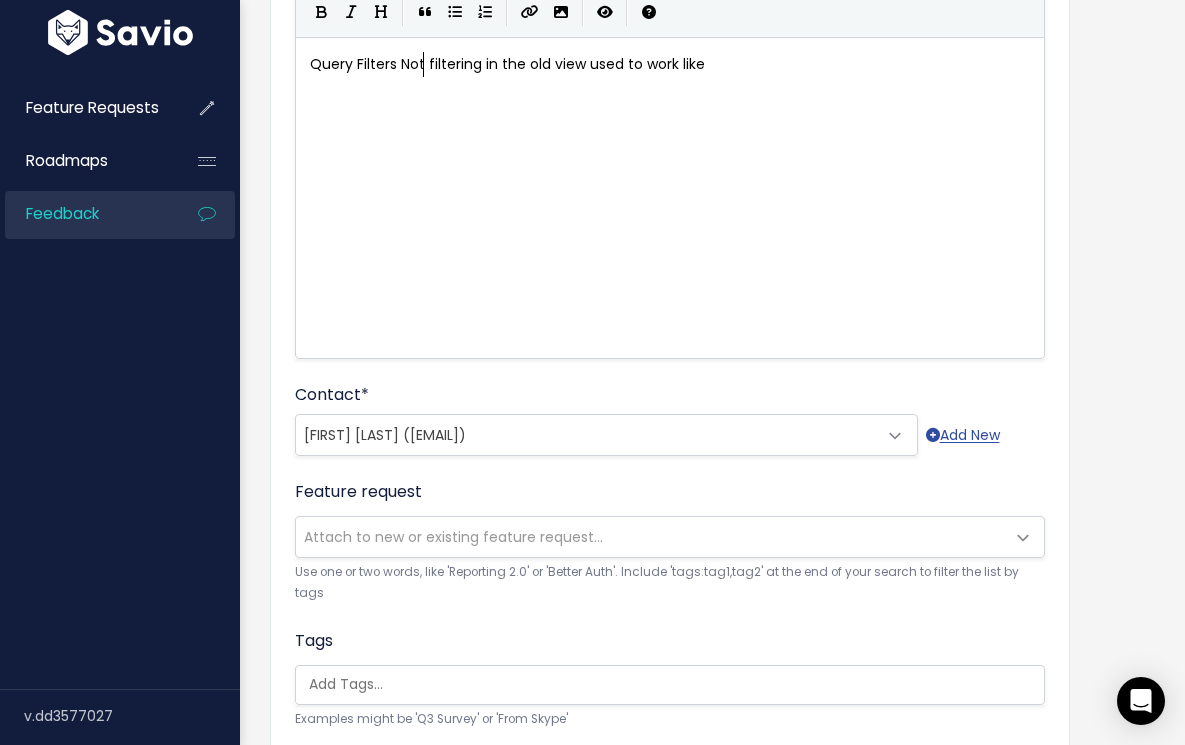 type on "Not" 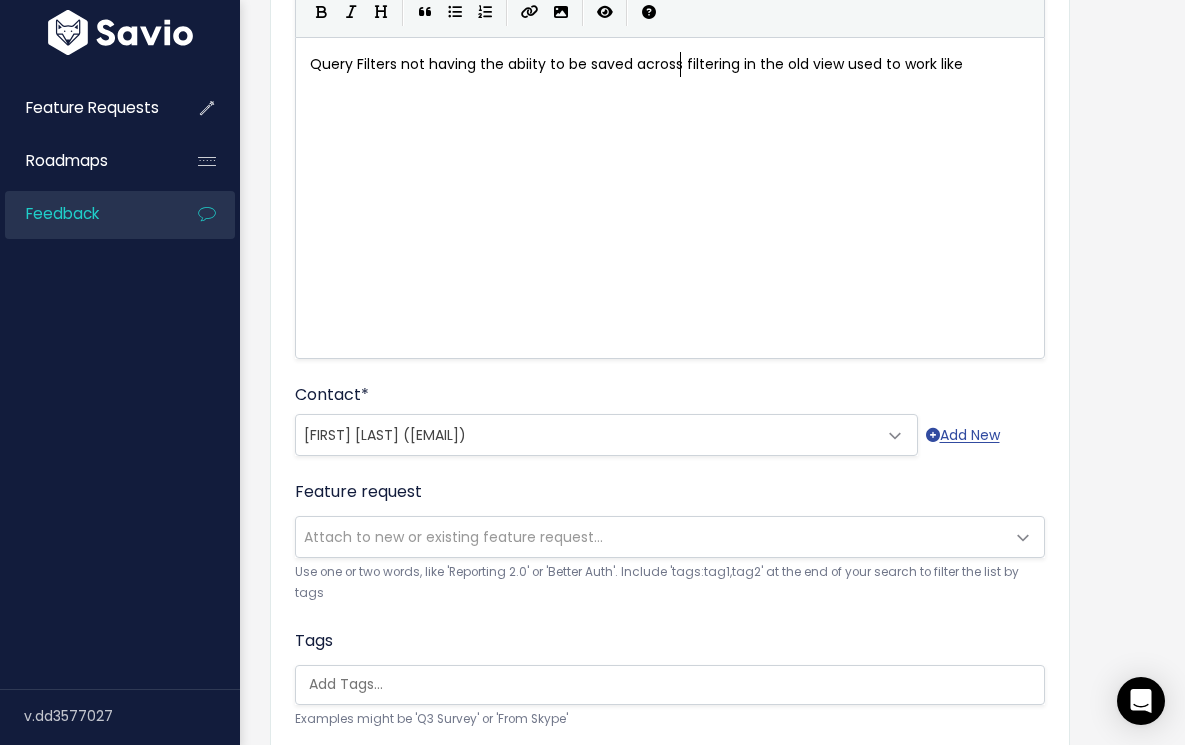 scroll, scrollTop: 7, scrollLeft: 283, axis: both 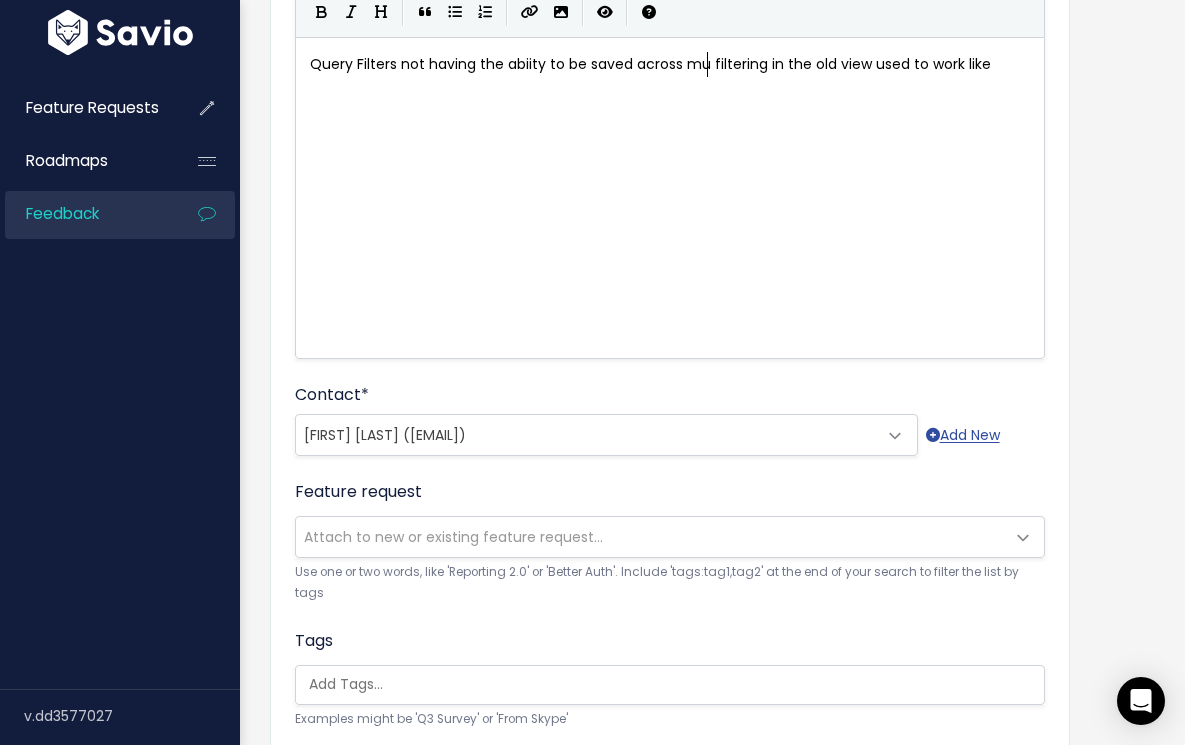 type on "not having the abiity to be saved across muli" 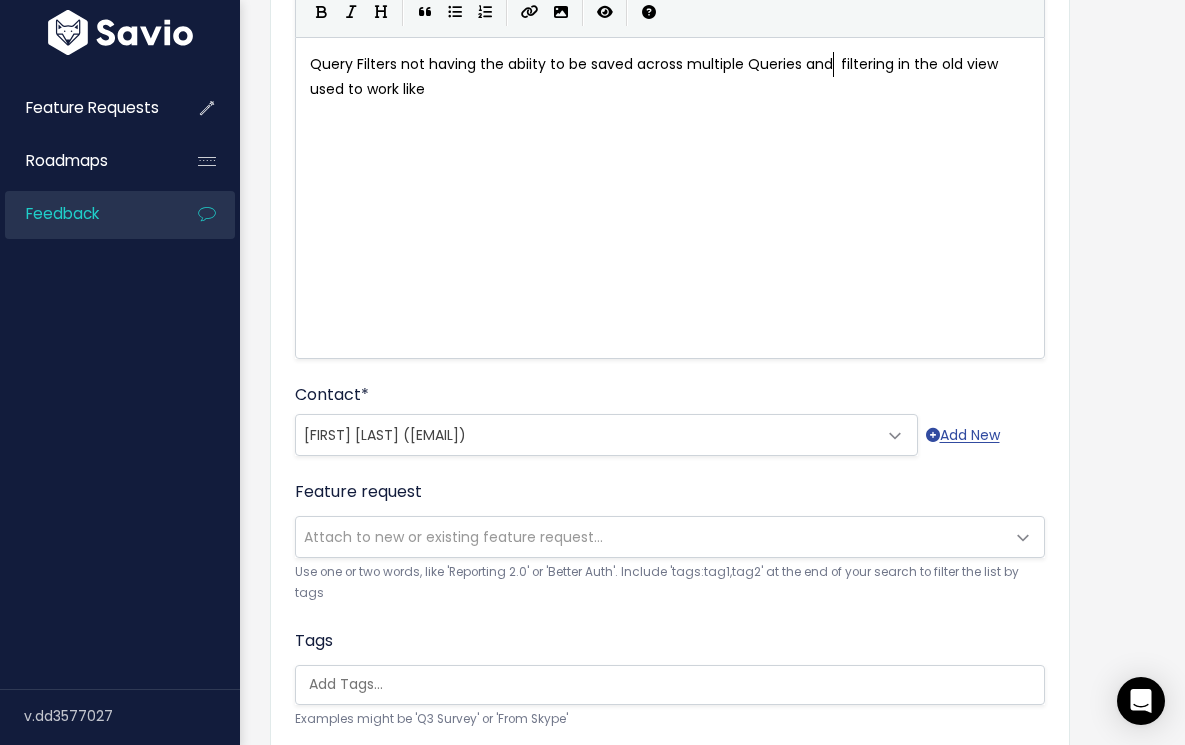 scroll, scrollTop: 7, scrollLeft: 147, axis: both 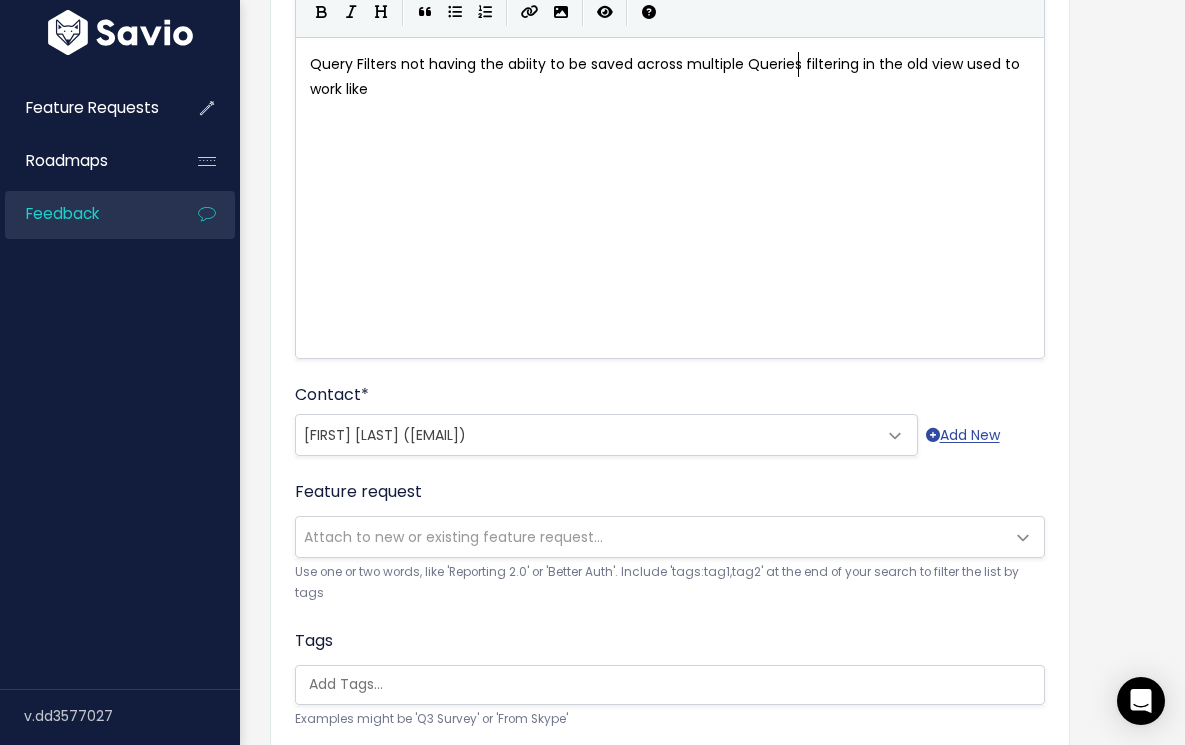 type on "." 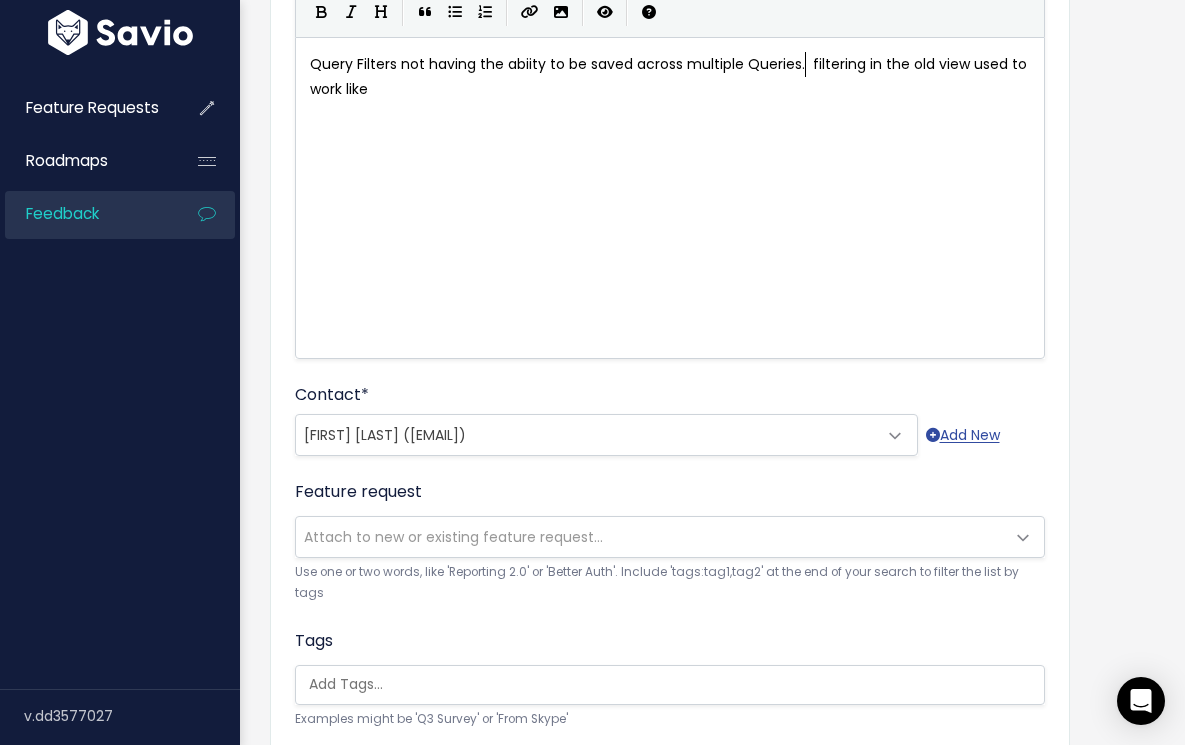 scroll, scrollTop: 7, scrollLeft: 5, axis: both 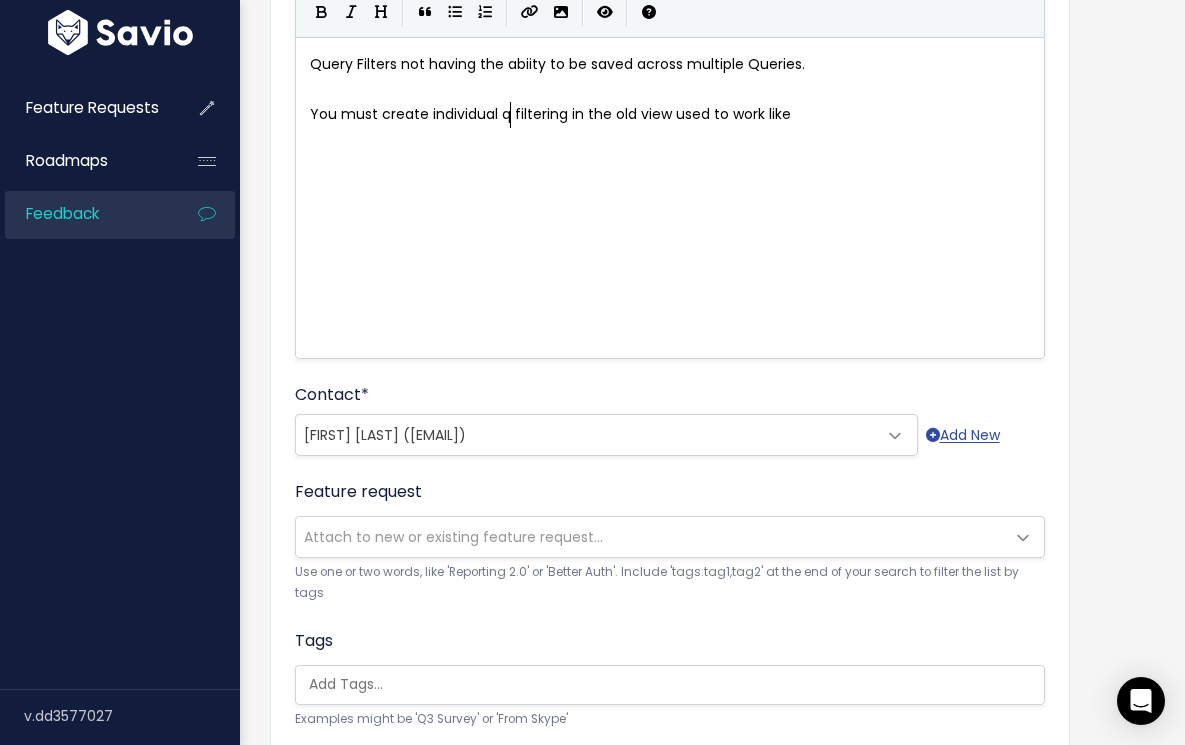type on "You must create individual qu" 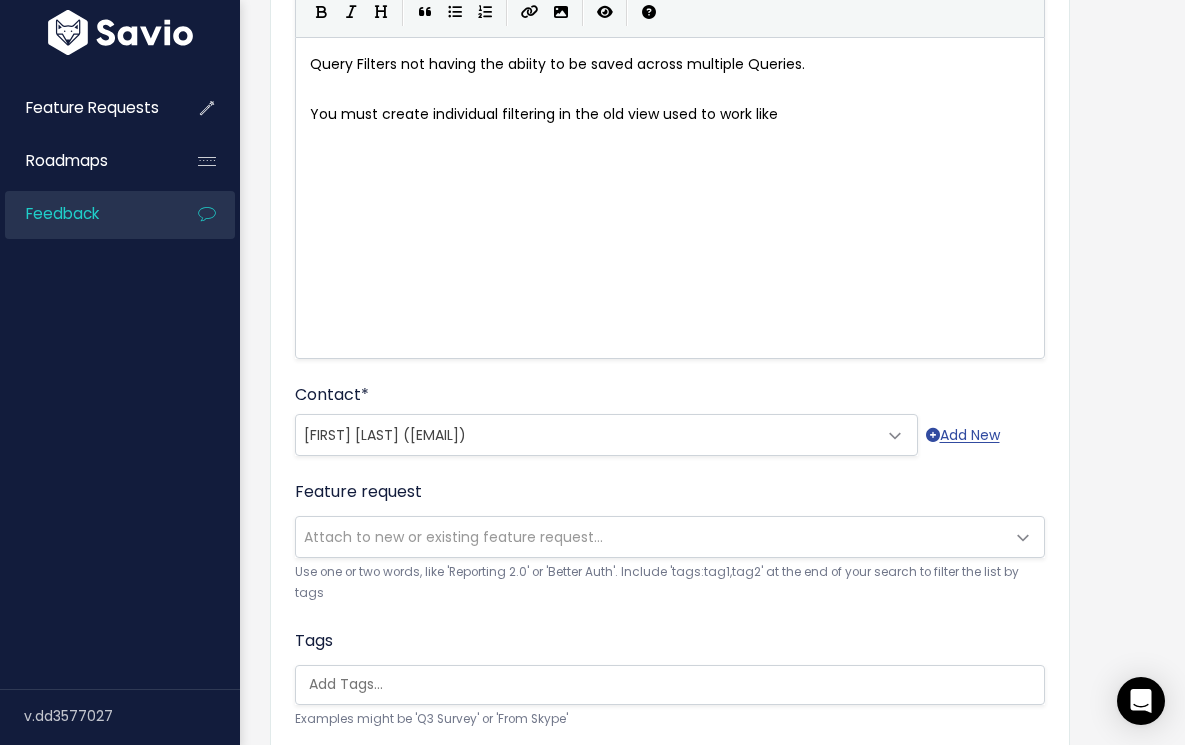 click on "You must create individual filtering in the old view used to work like" at bounding box center [544, 114] 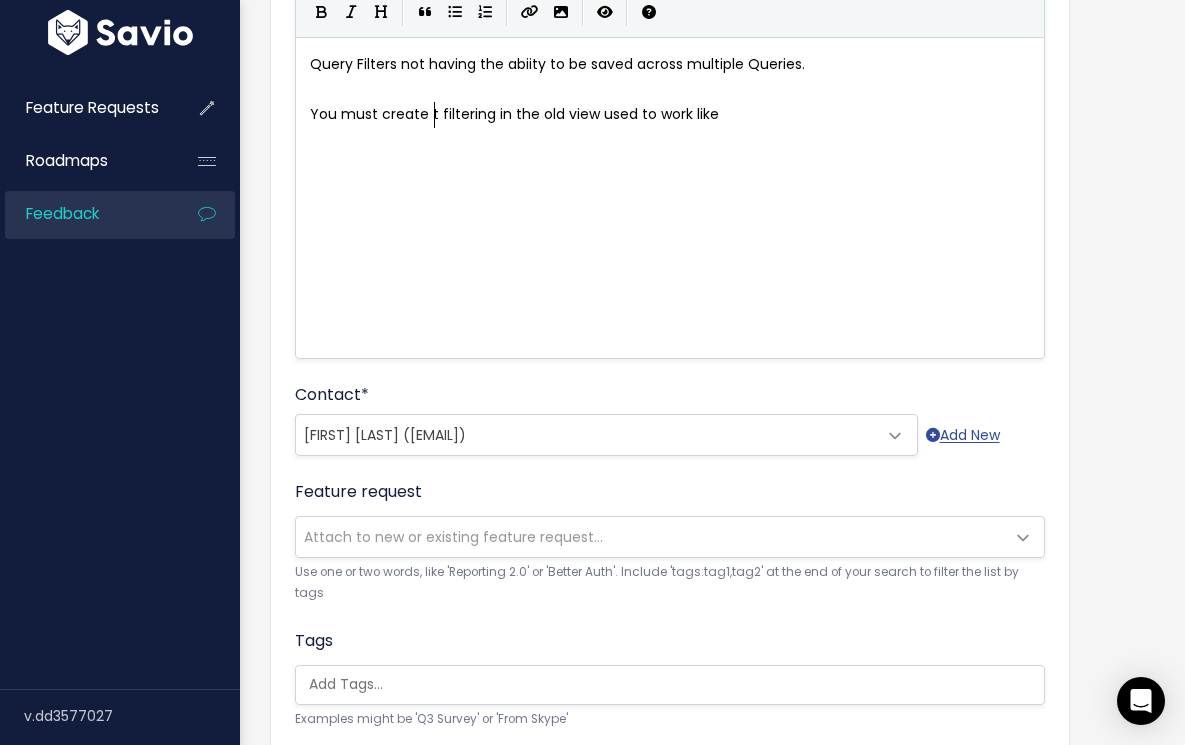 type on "teh" 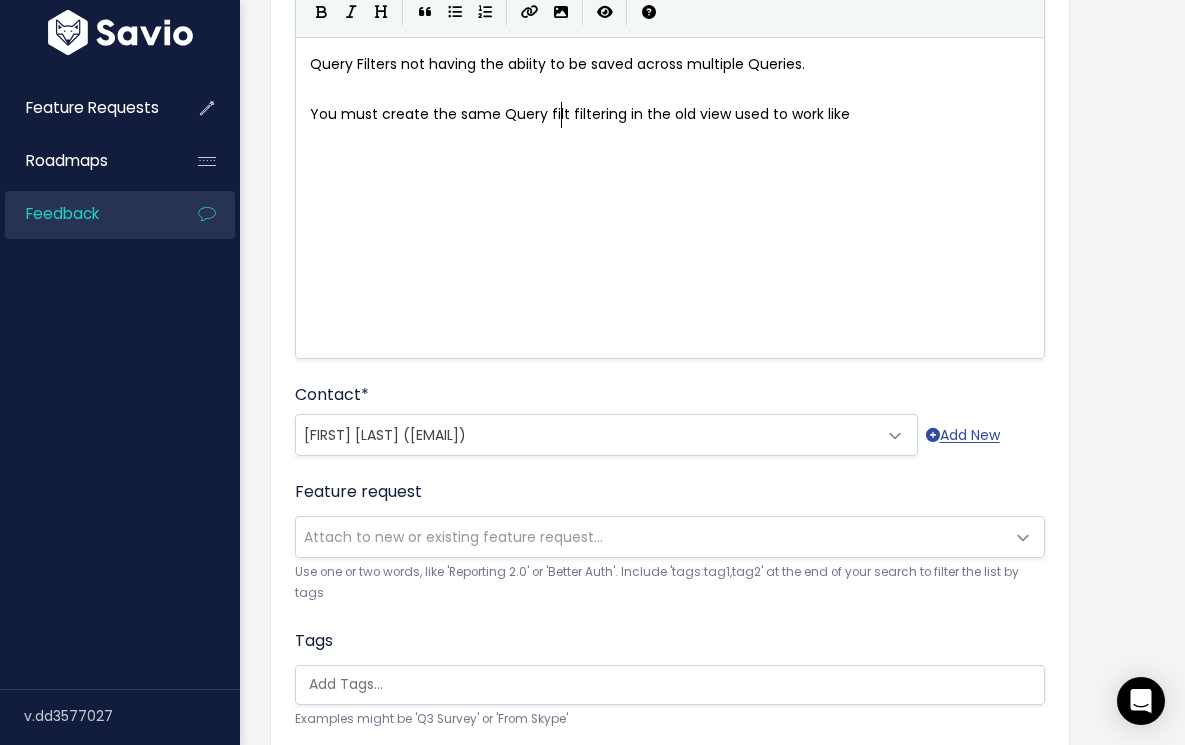 scroll, scrollTop: 7, scrollLeft: 139, axis: both 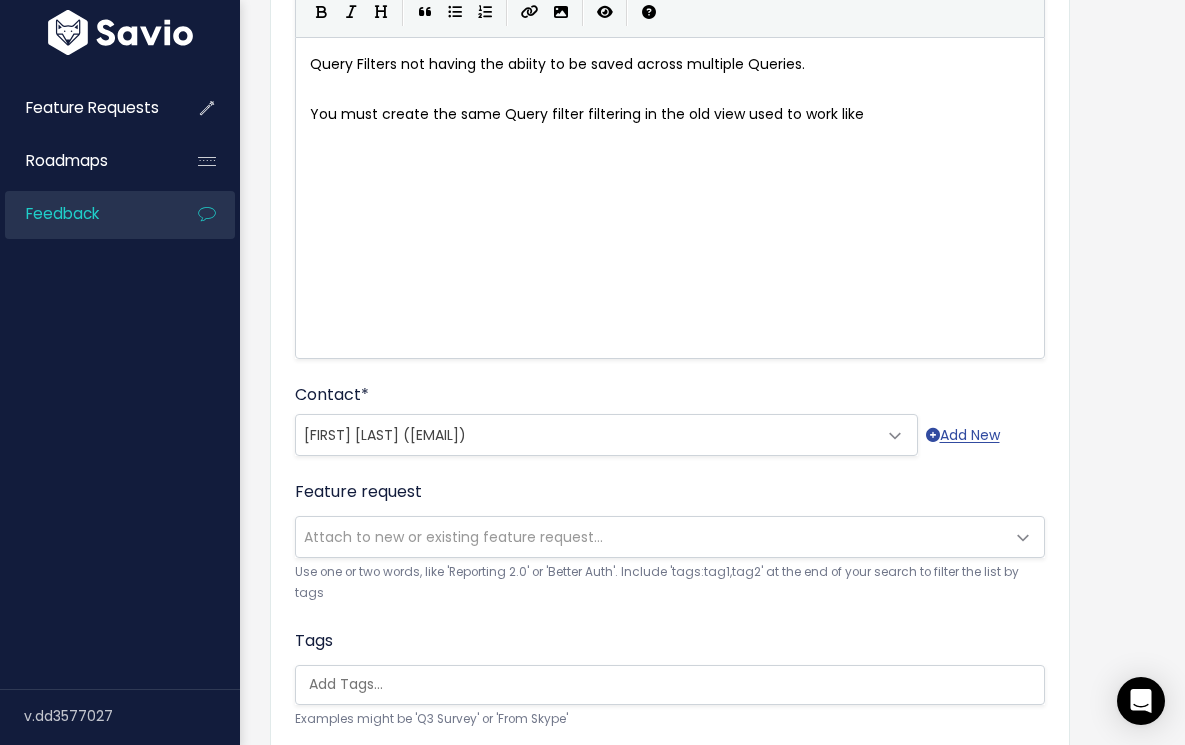 type on "he same Query filterv" 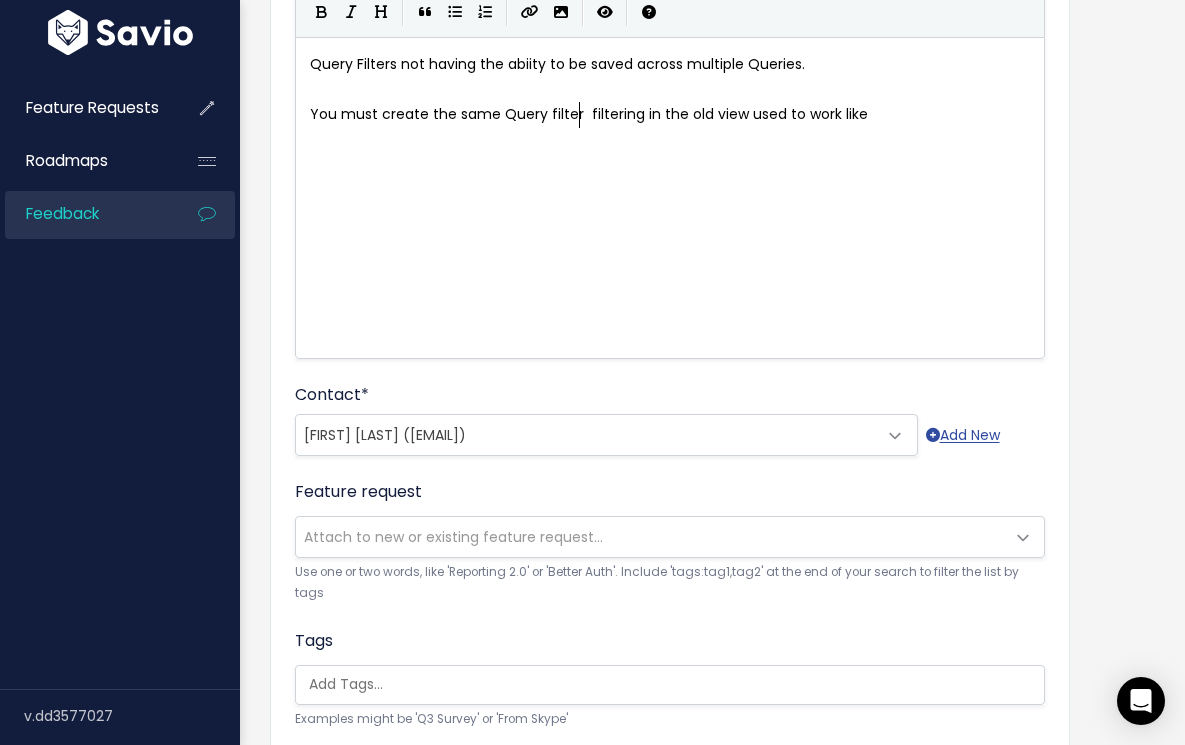 scroll, scrollTop: 7, scrollLeft: 4, axis: both 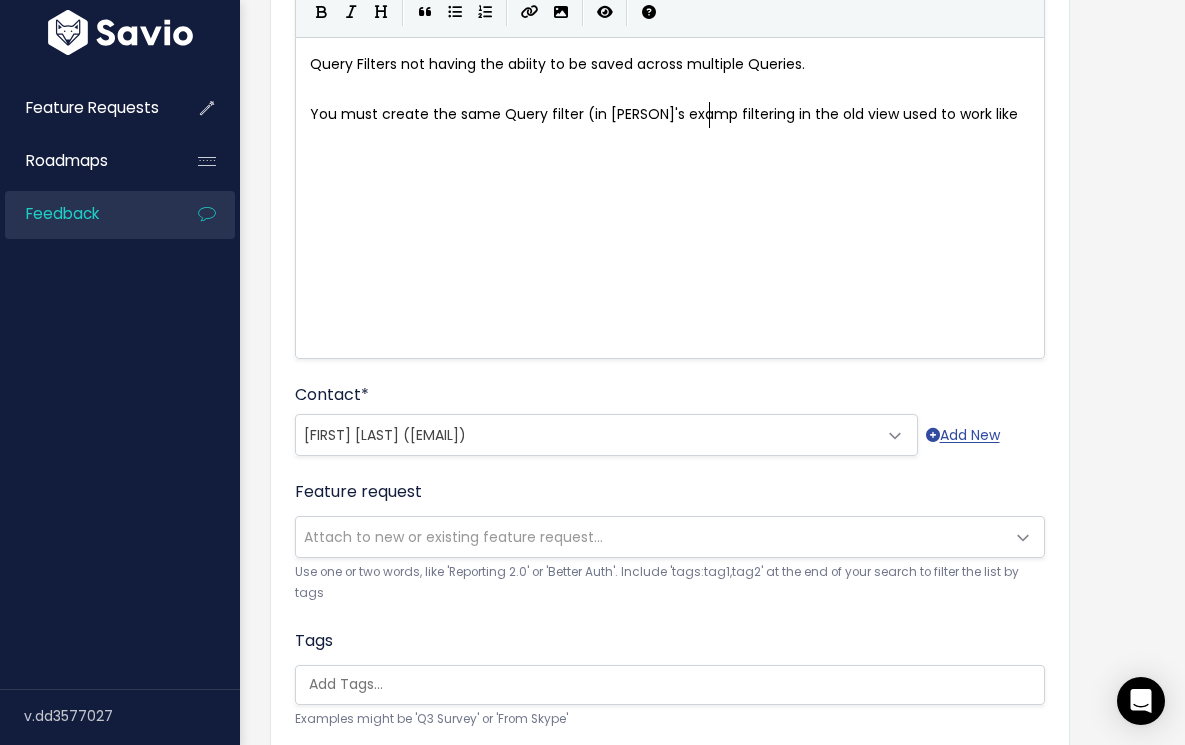 type on "(in [NAME]'s example" 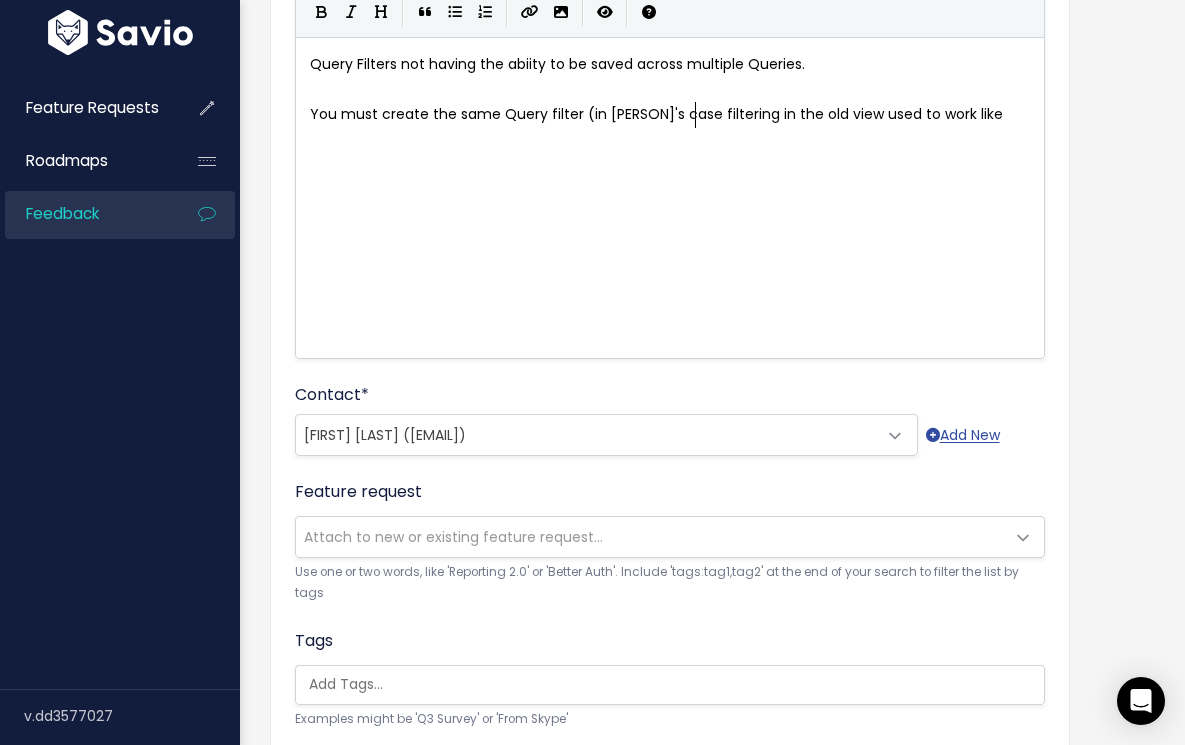 type on "(in [PERSON]'s case," 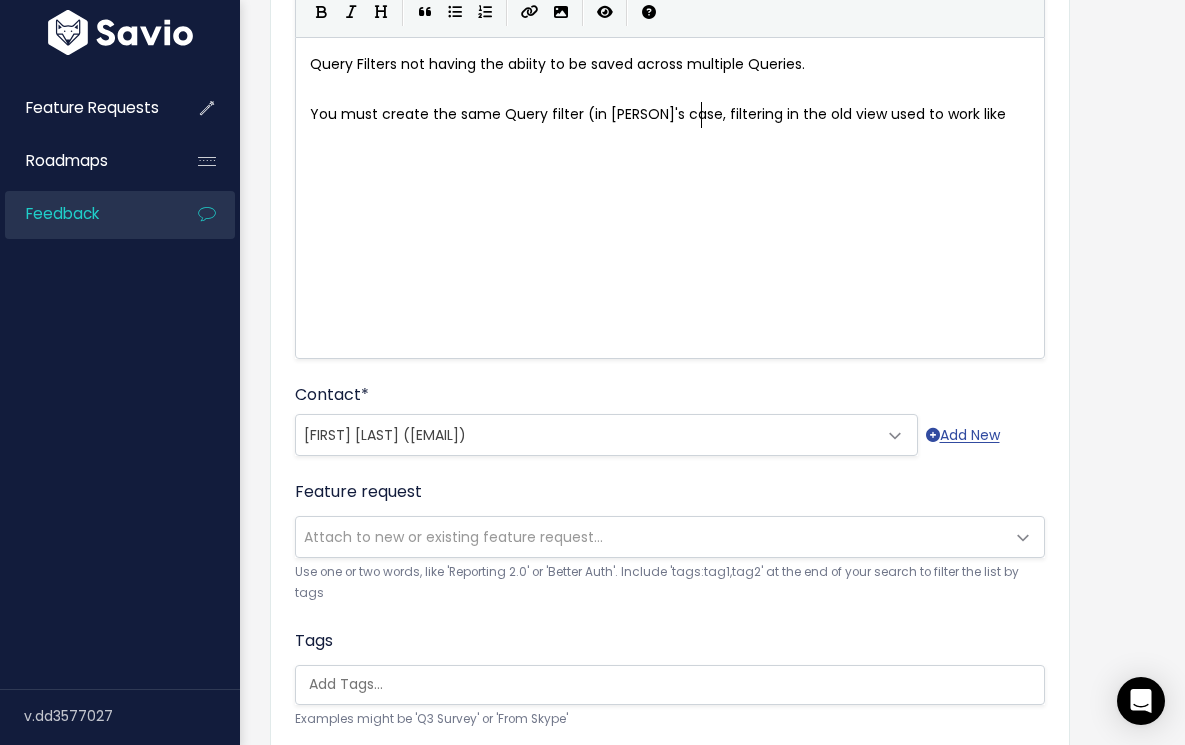 click on "You must create the same Query filter (in [PERSON]'s case, filtering in the old view used to work like" at bounding box center [658, 114] 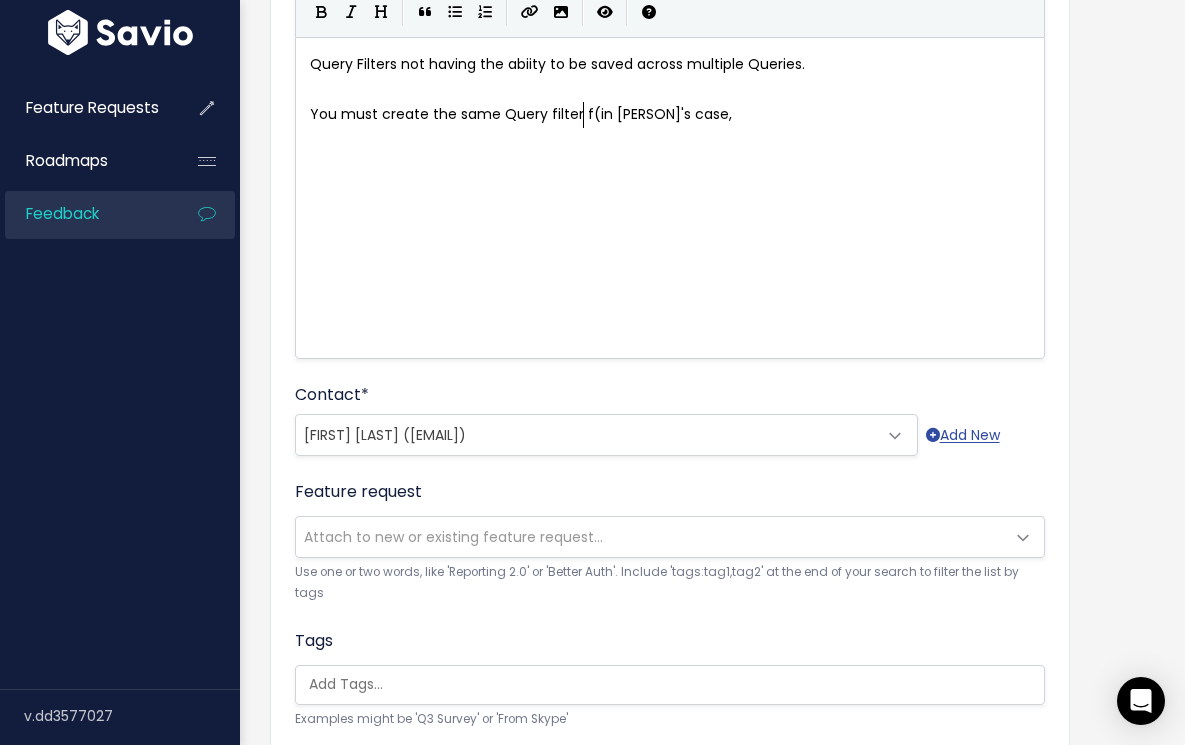 type on "fo" 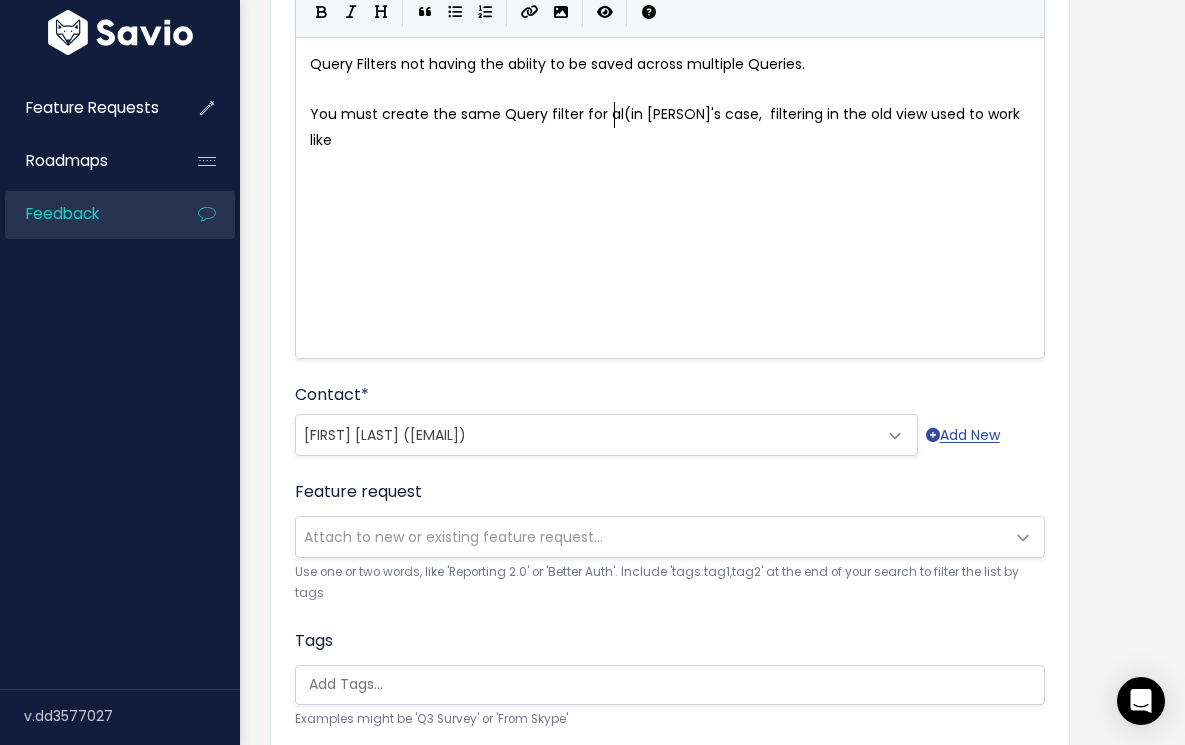 type on "for all" 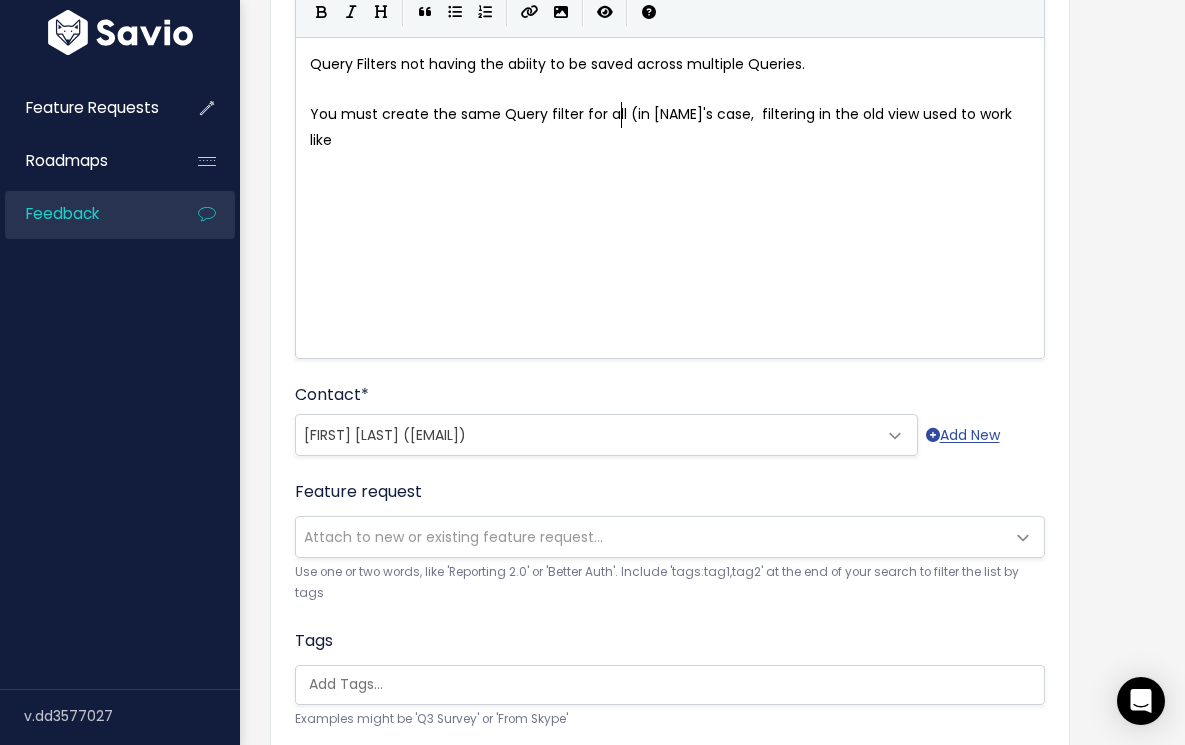 scroll, scrollTop: 7, scrollLeft: 41, axis: both 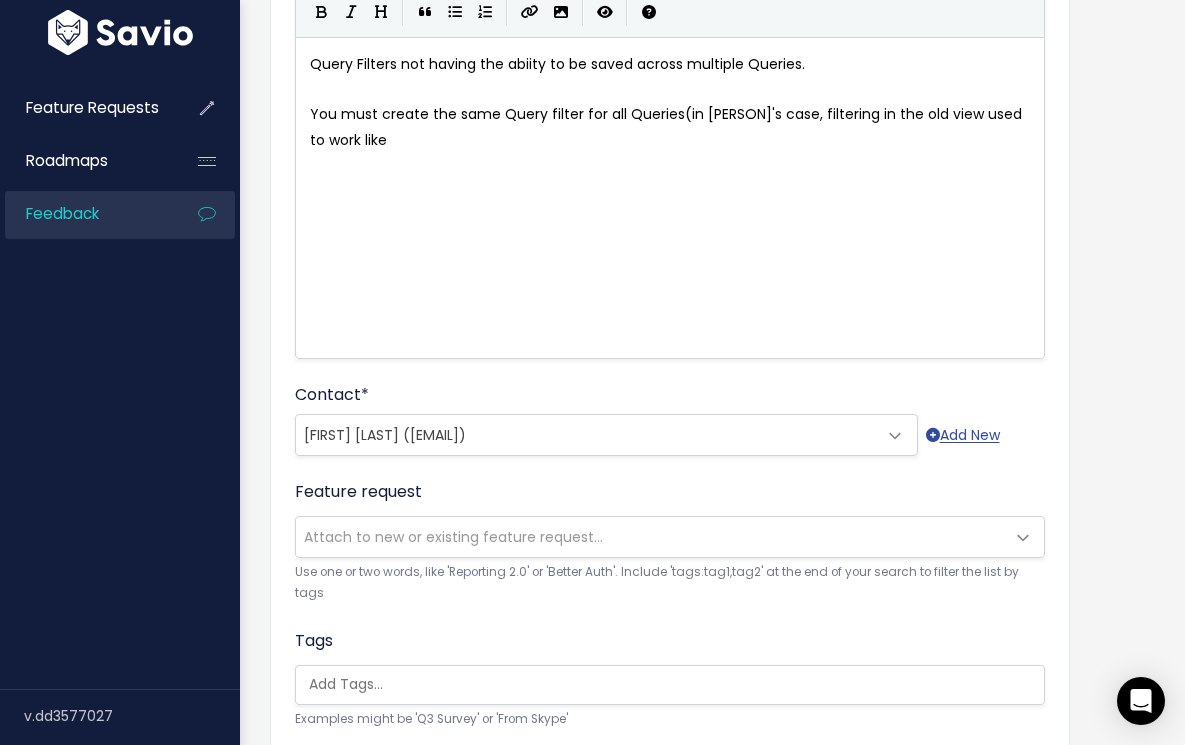 type on "l Queries" 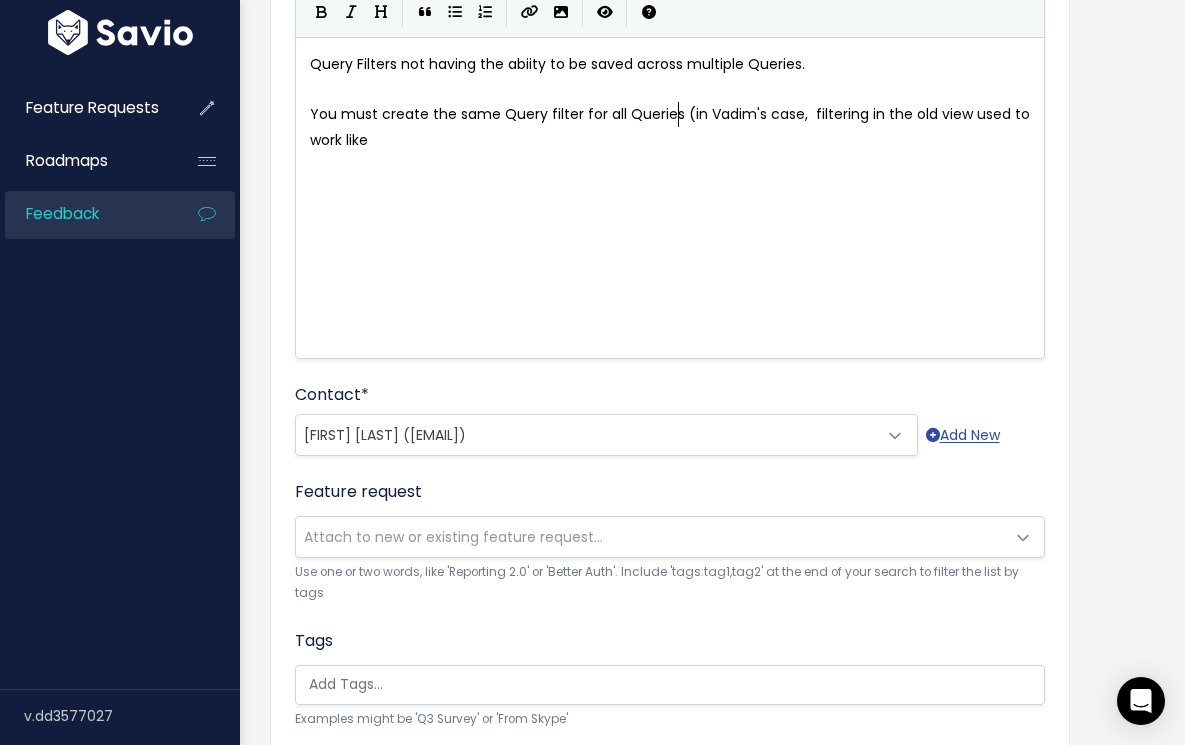 scroll, scrollTop: 7, scrollLeft: 63, axis: both 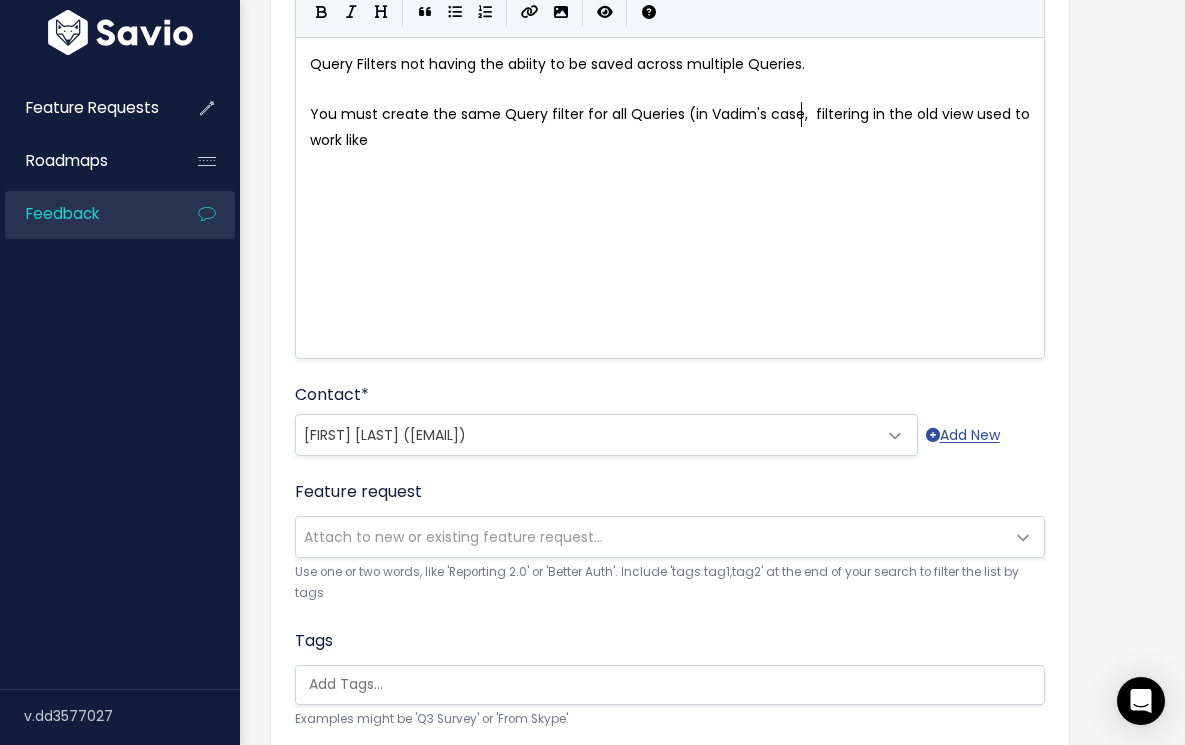 click on "You must create the same Query filter for all Queries (in Vadim's case,  filtering in the old view used to work like" at bounding box center (672, 126) 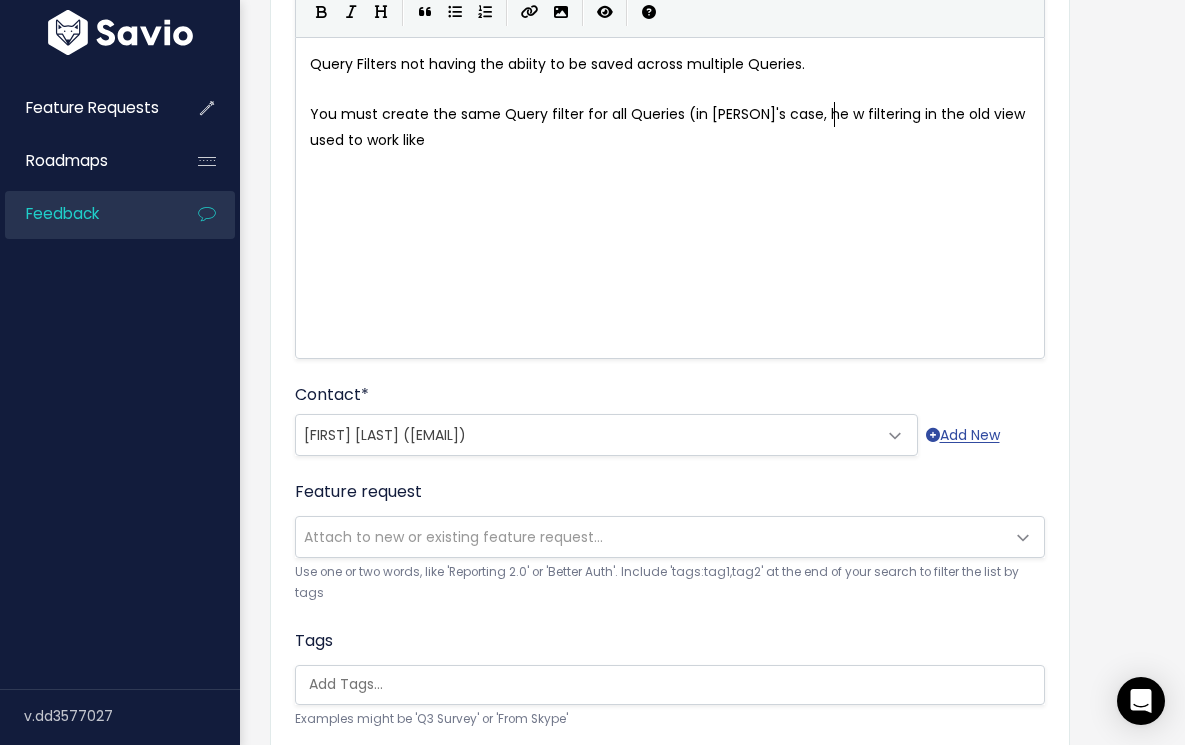 type on "he wi" 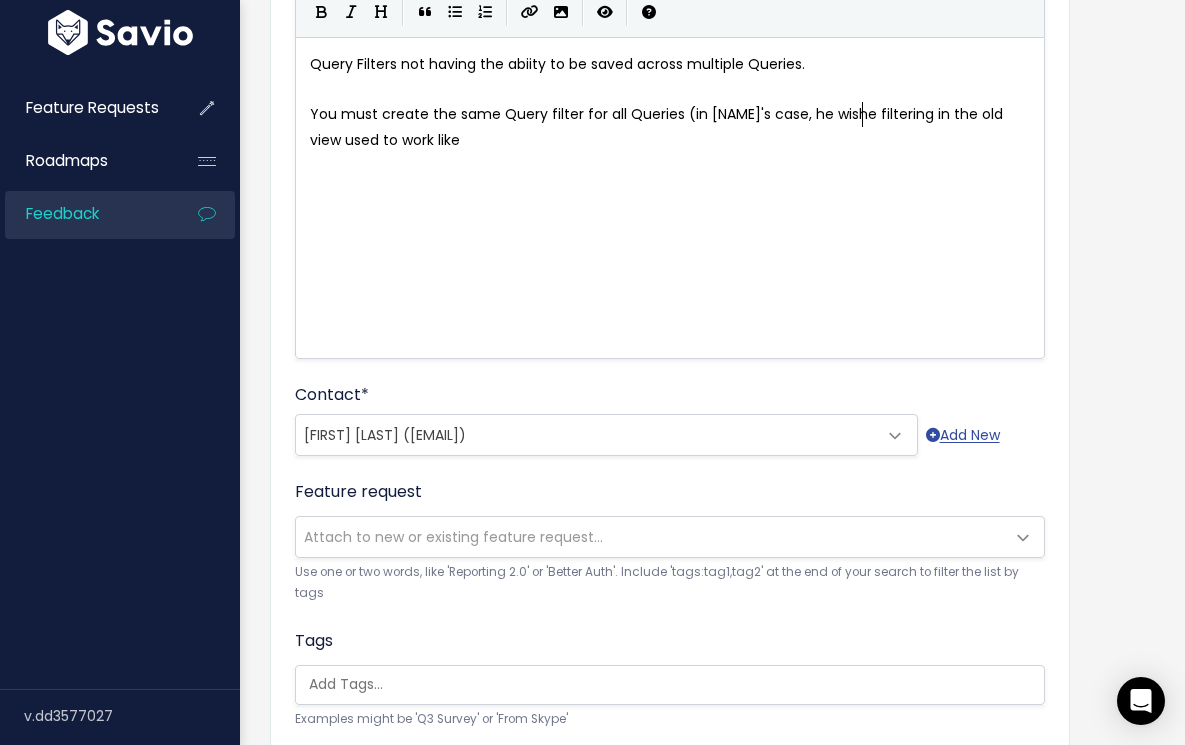 type on "wishes" 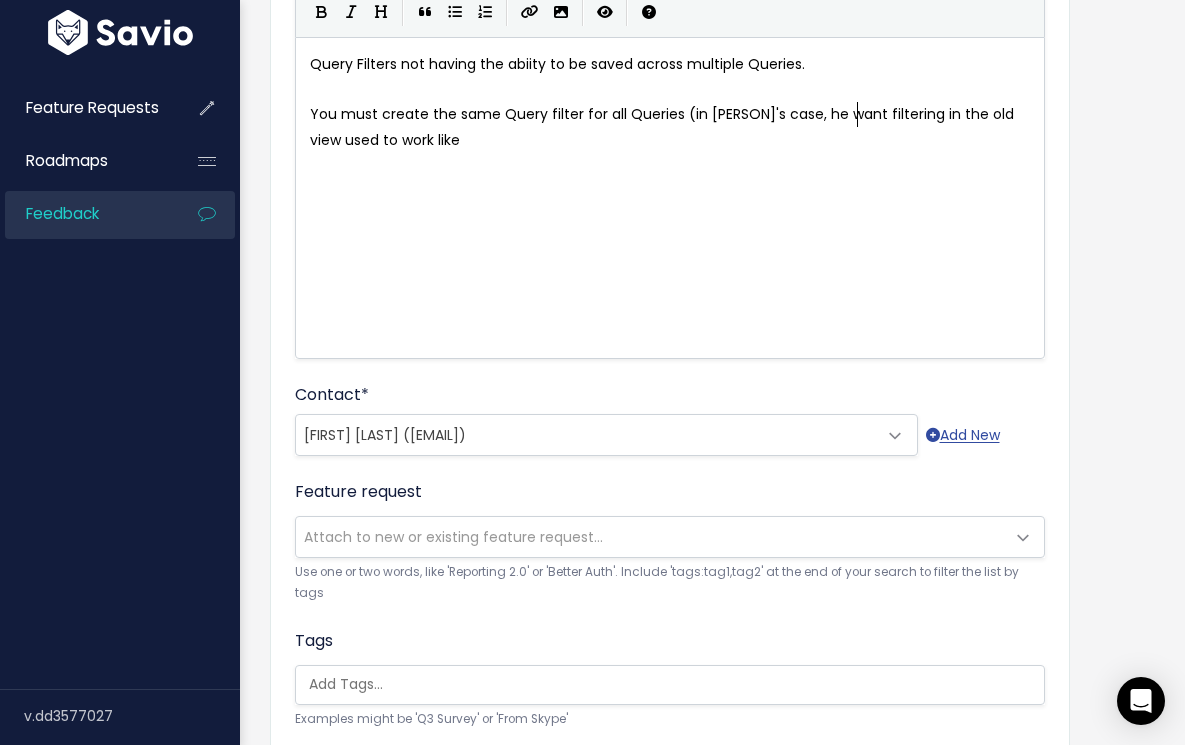 type on "wants" 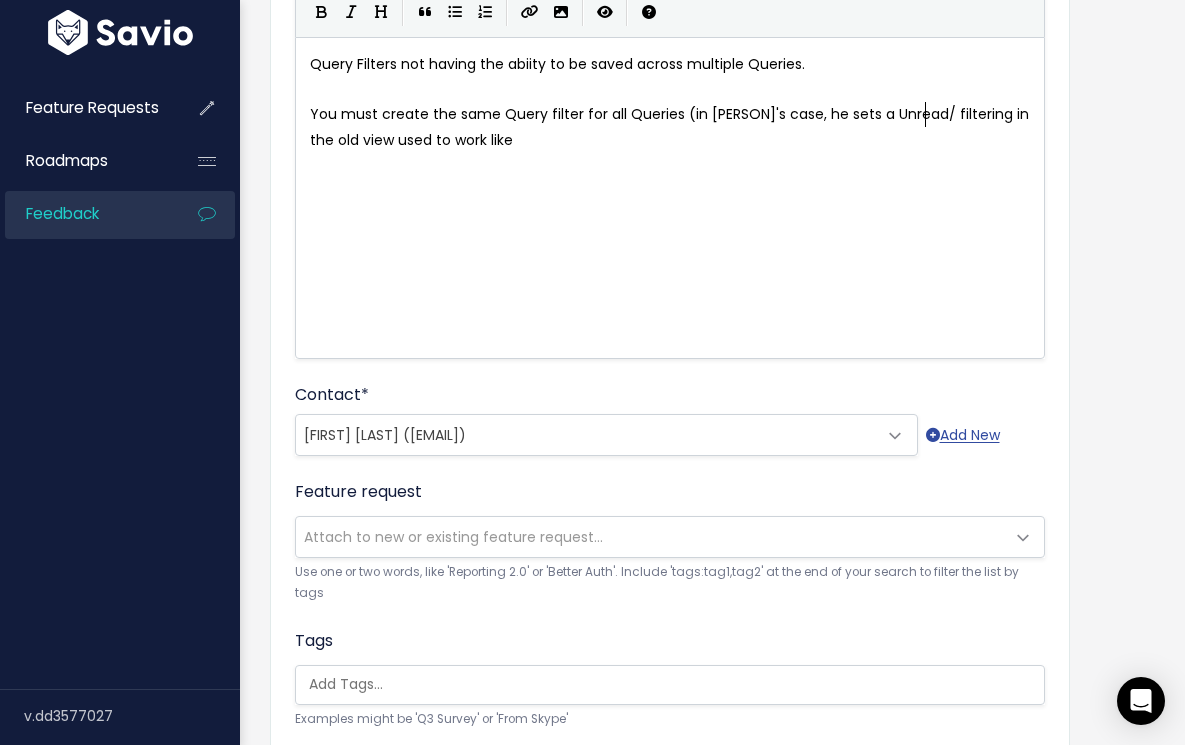 scroll, scrollTop: 7, scrollLeft: 101, axis: both 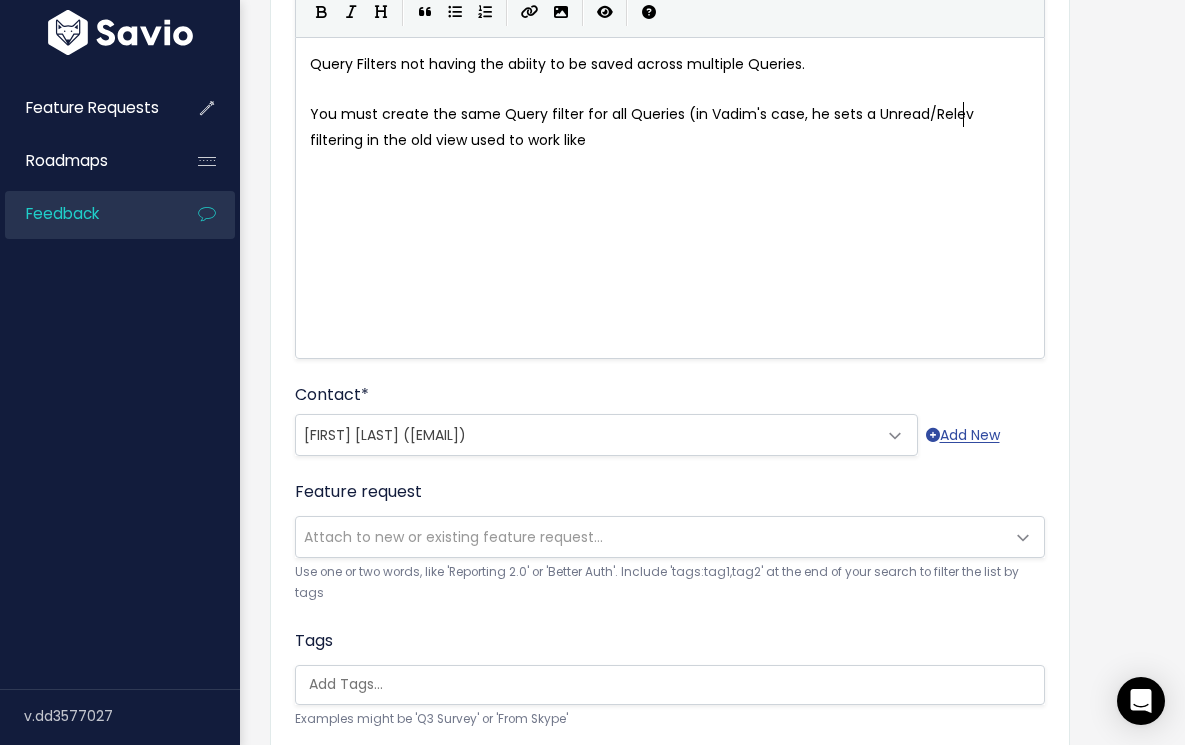 type on "sets a Unread/Releve" 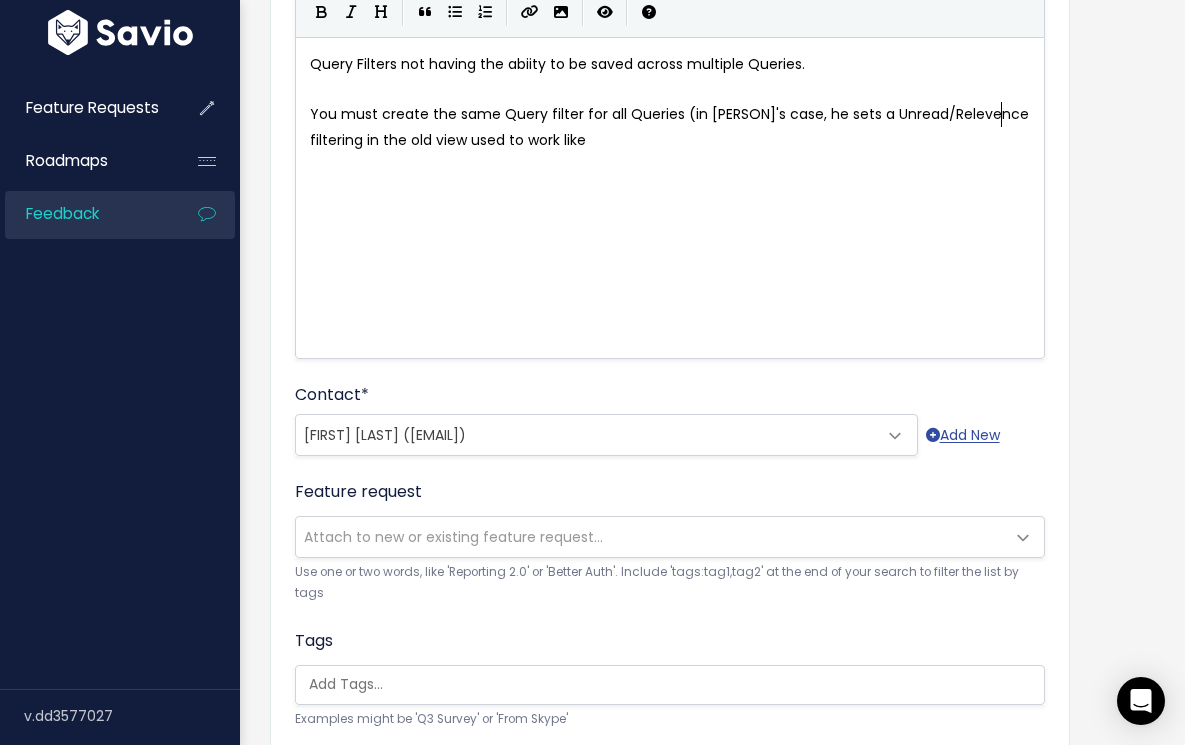 scroll, scrollTop: 7, scrollLeft: 37, axis: both 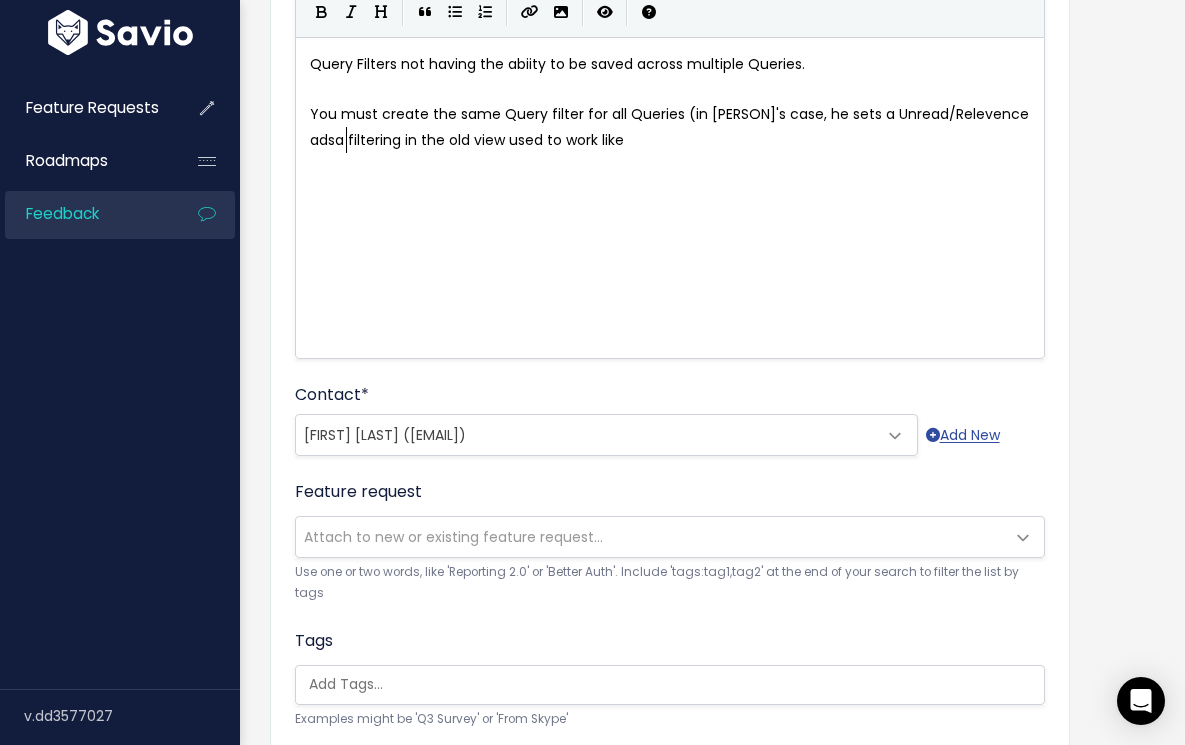 type on "ence adsa" 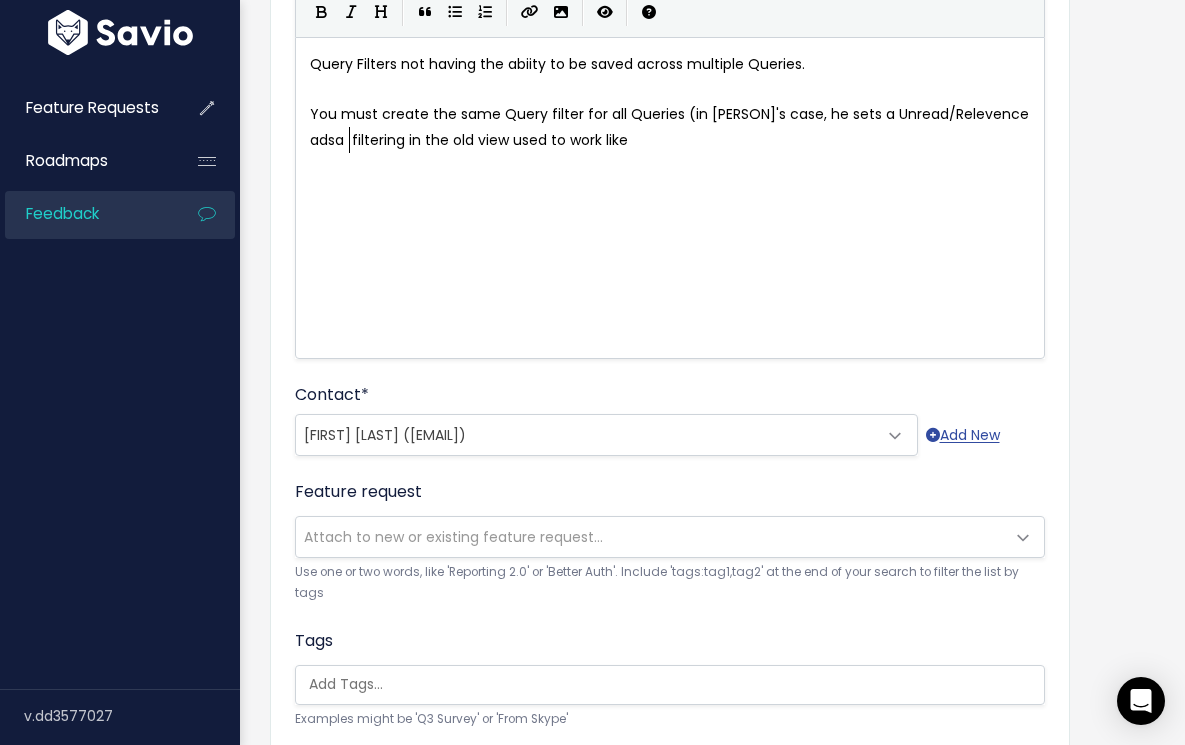 scroll, scrollTop: 7, scrollLeft: 76, axis: both 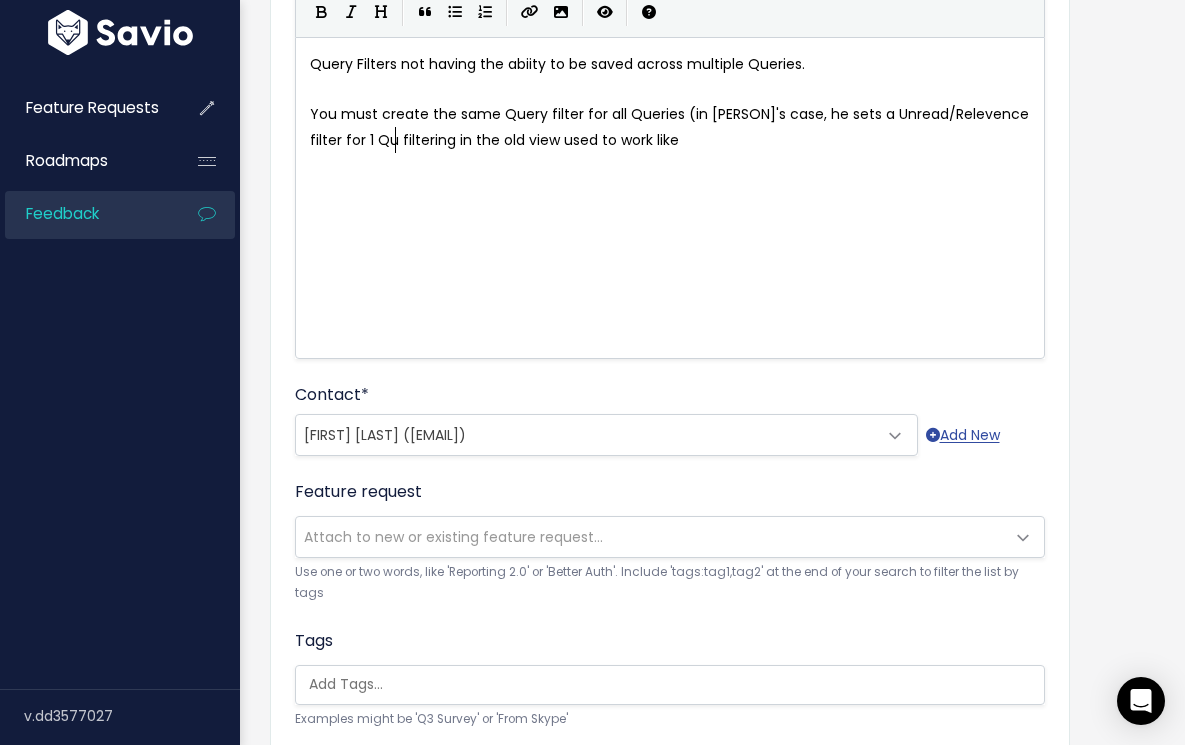 type on "filter for 1 Query" 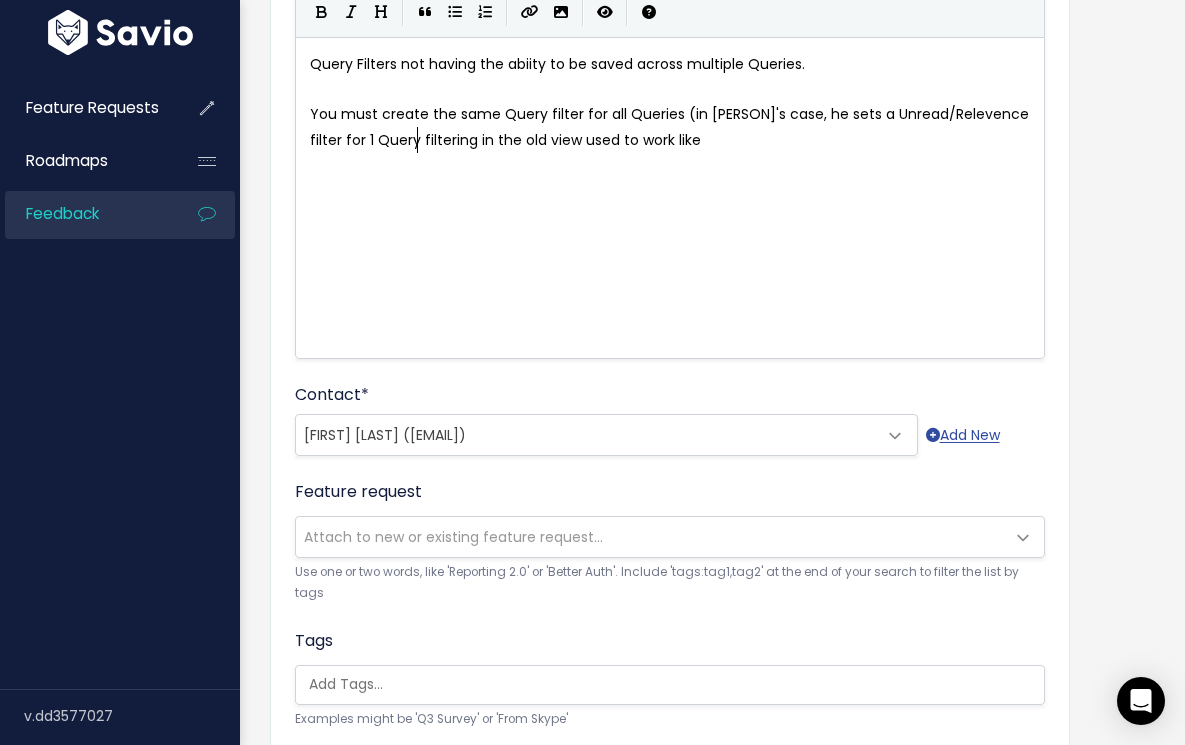 scroll, scrollTop: 7, scrollLeft: 106, axis: both 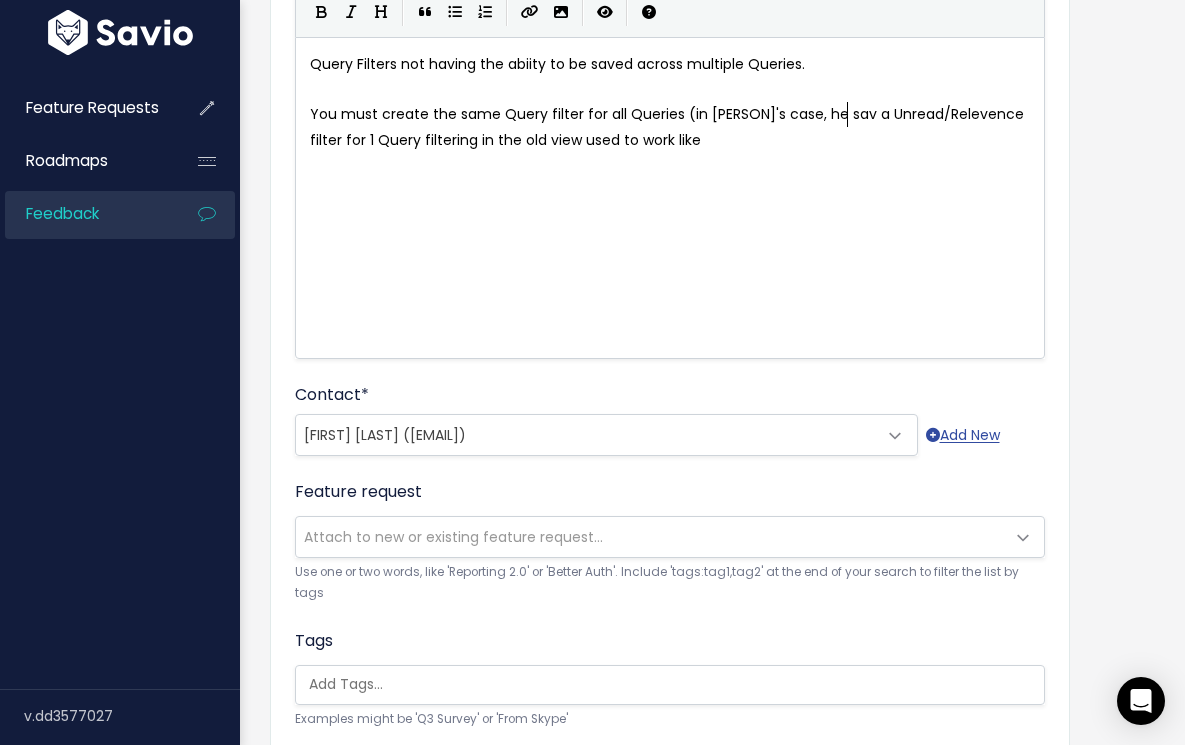type on "saves" 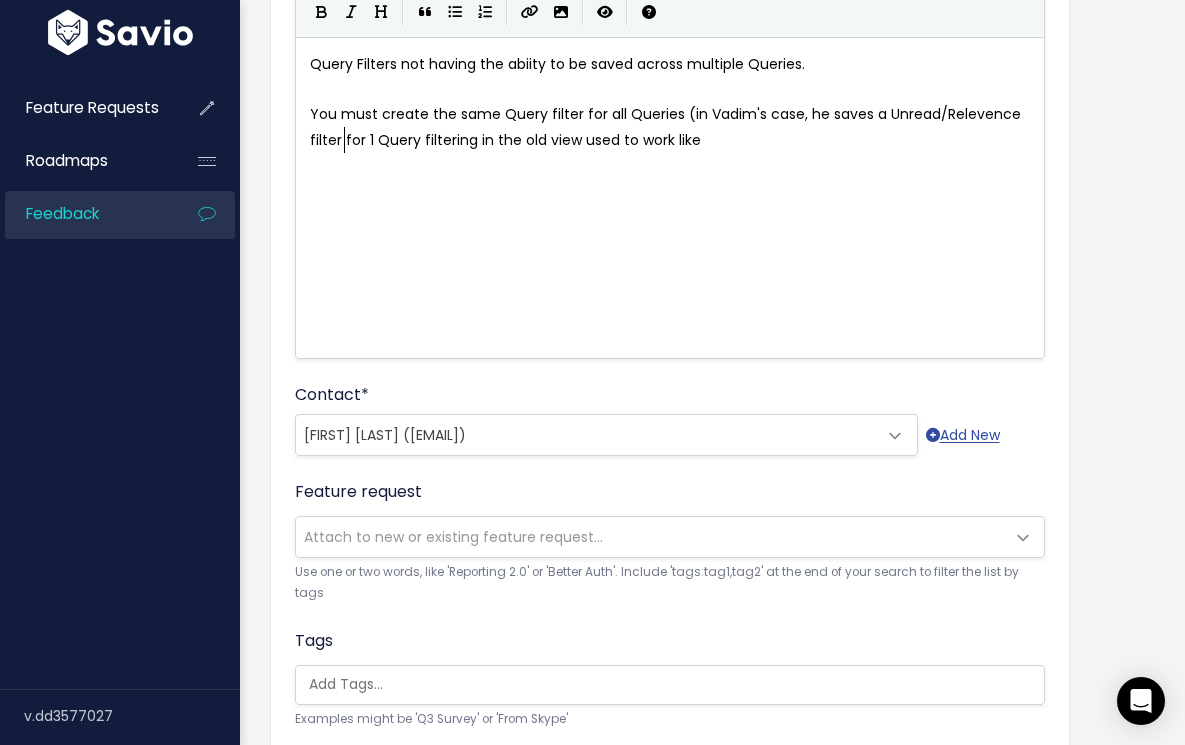 click on "You must create the same Query filter for all Queries (in Vadim's case, he saves a Unread/Relevence filter for 1 Query filtering in the old view used to work like" at bounding box center [667, 126] 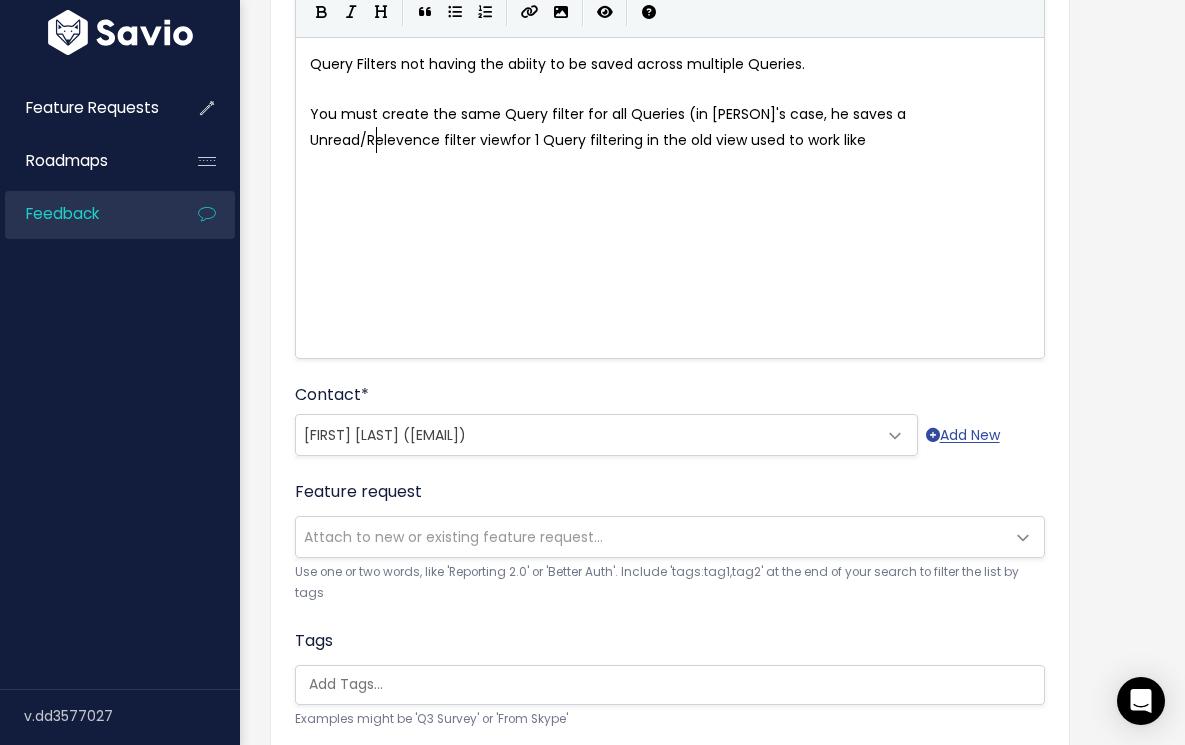 scroll, scrollTop: 7, scrollLeft: 33, axis: both 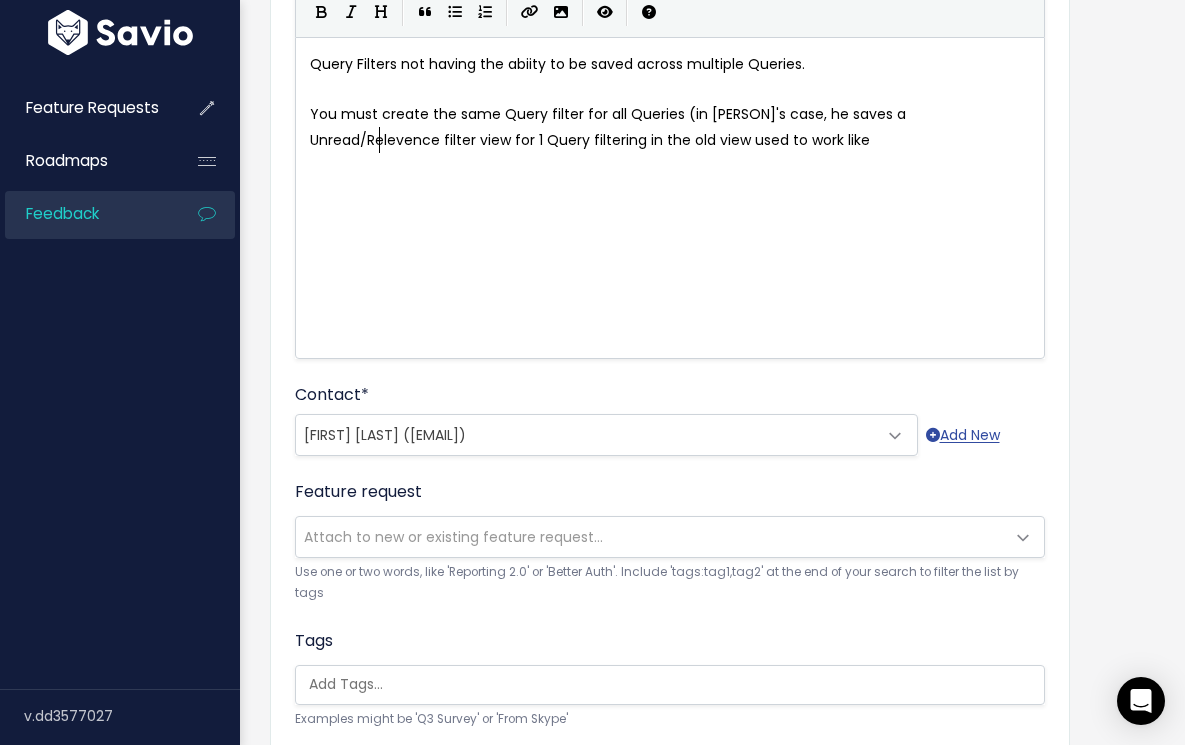 click on "You must create the same Query filter for all Queries (in [PERSON]'s case, he saves a Unread/Relevence filter view for 1 Query filtering in the old view used to work like" at bounding box center [610, 126] 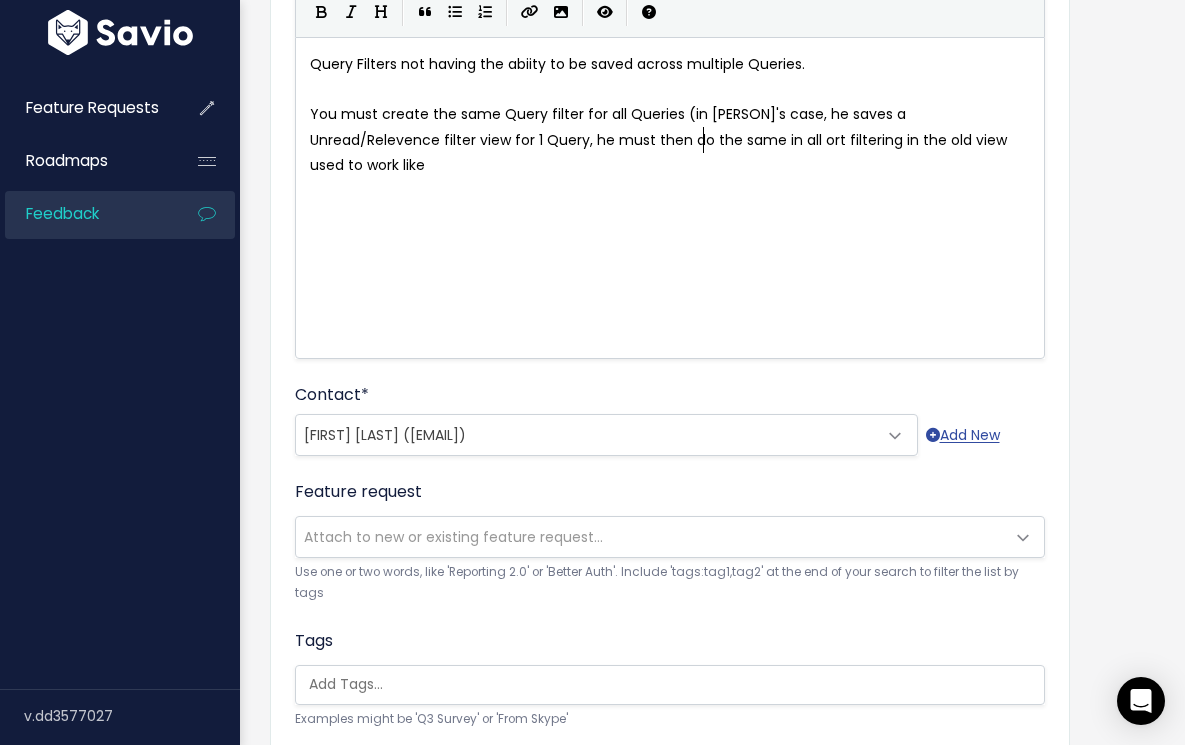 type on ", he must then do the same in all orth" 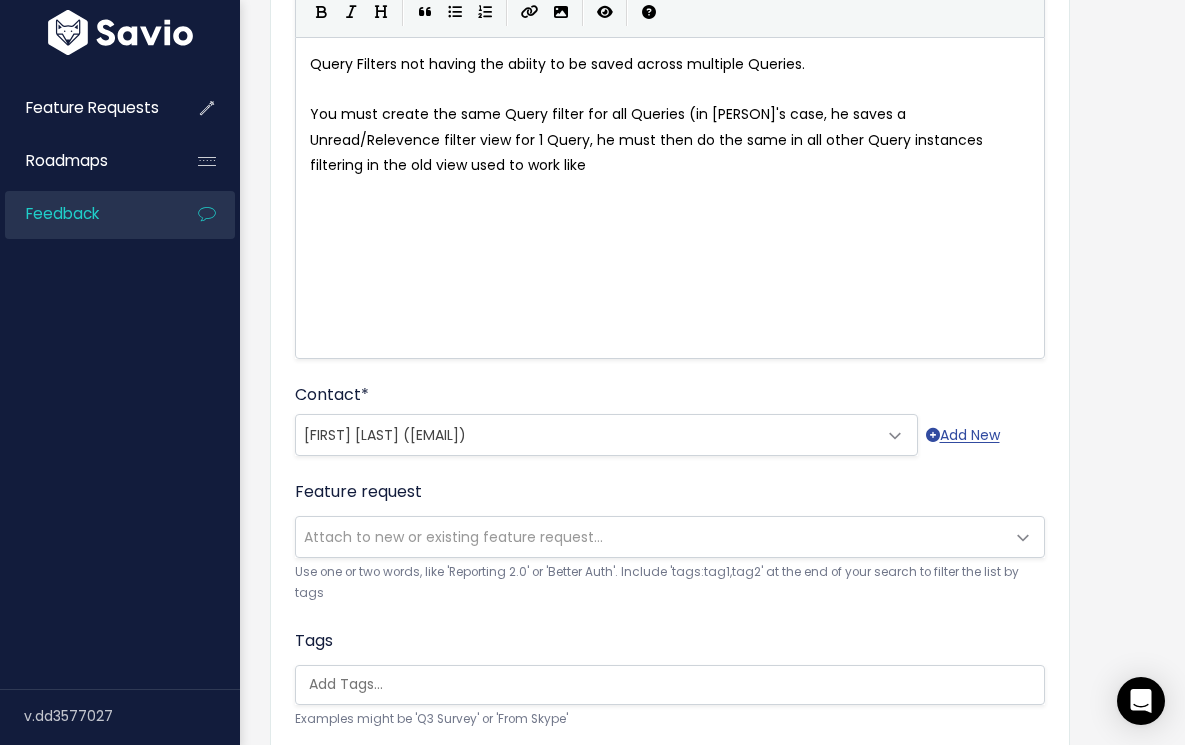 type on "ther Query instances)" 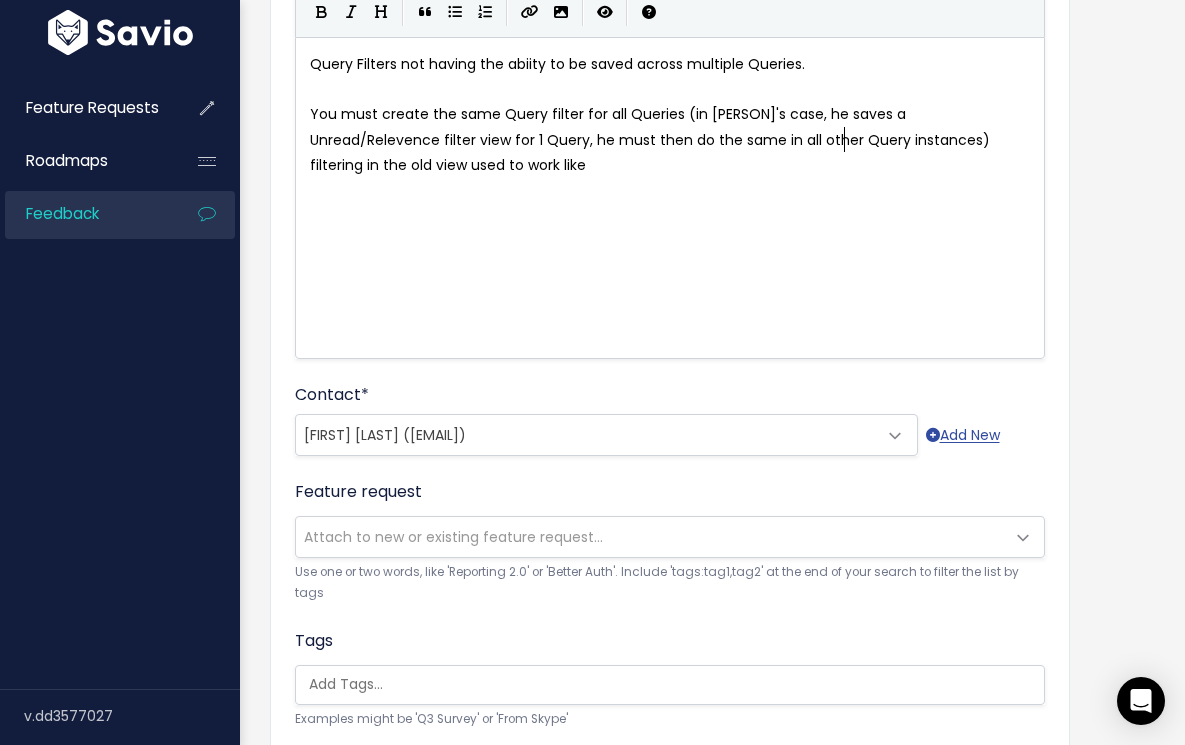 scroll, scrollTop: 7, scrollLeft: 1, axis: both 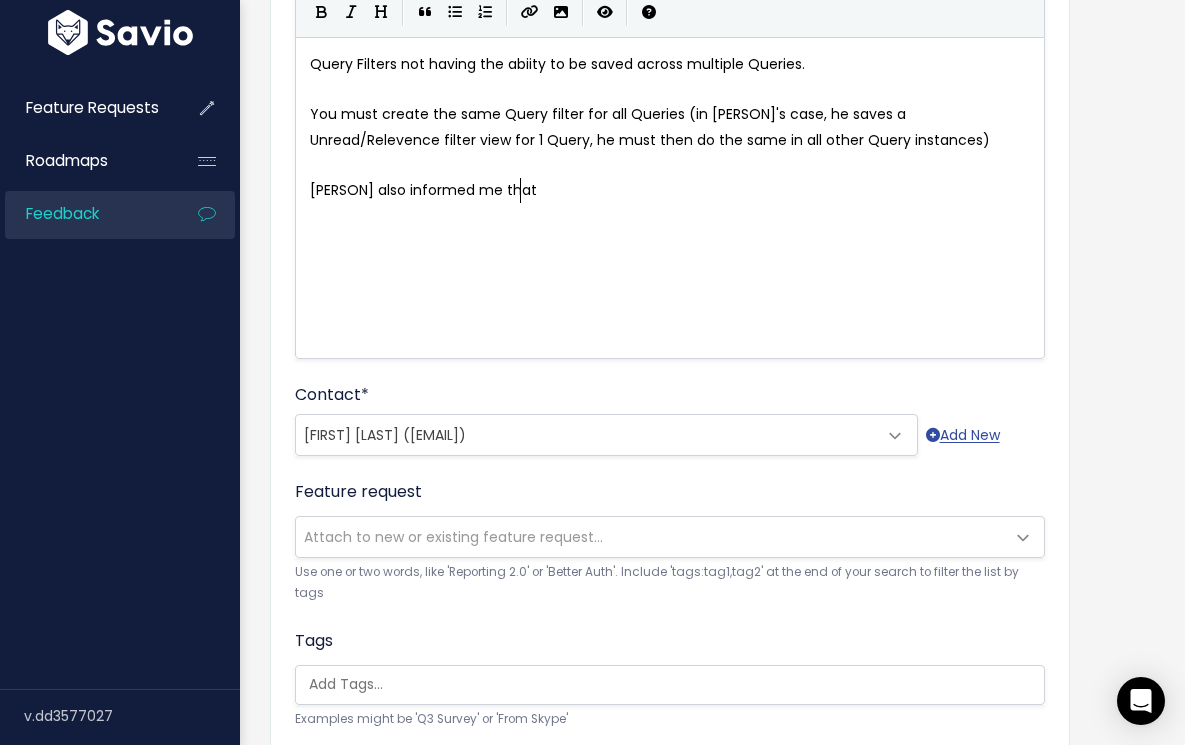 type on "[PERSON] also informed me that o" 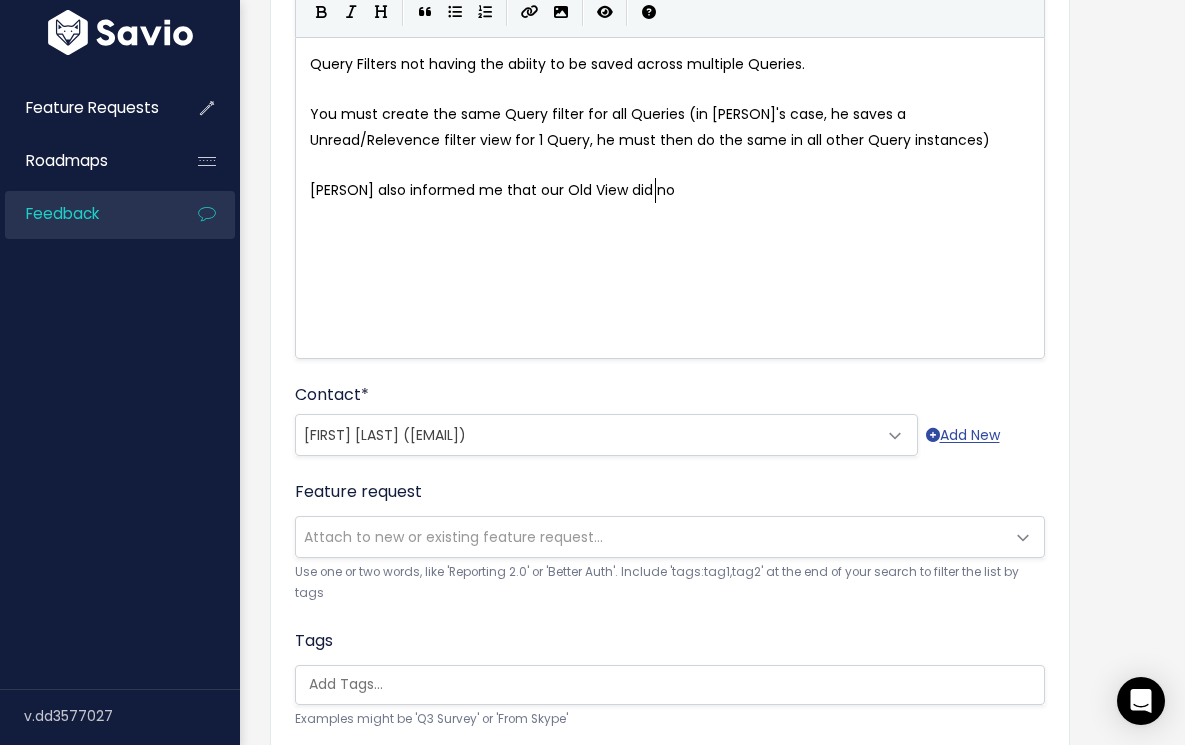 scroll, scrollTop: 7, scrollLeft: 142, axis: both 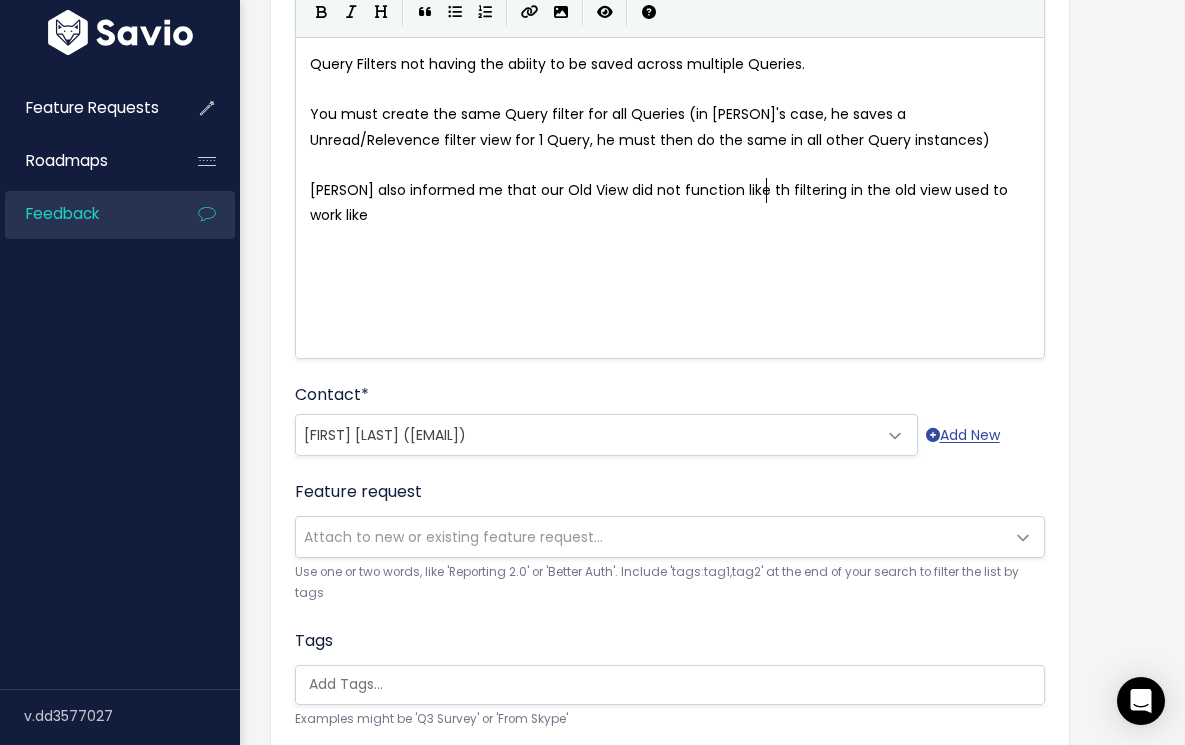 type on "our Old View did not function like this" 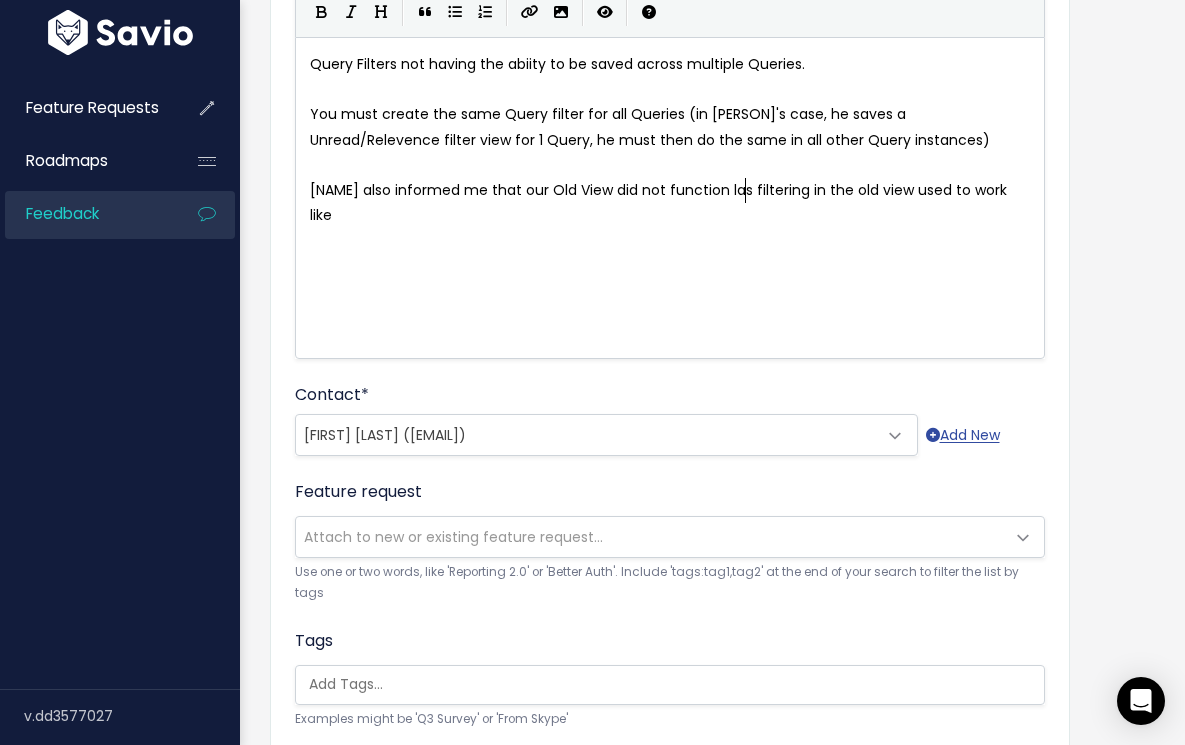 type on "as" 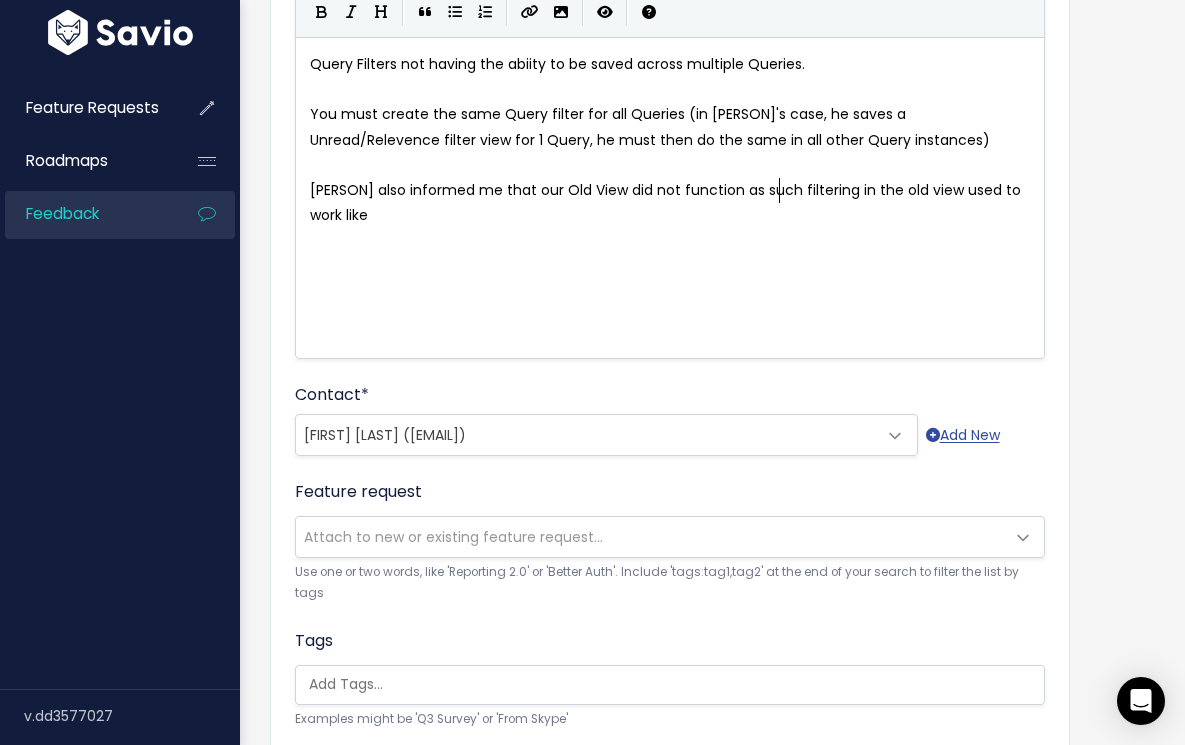 type on "as such." 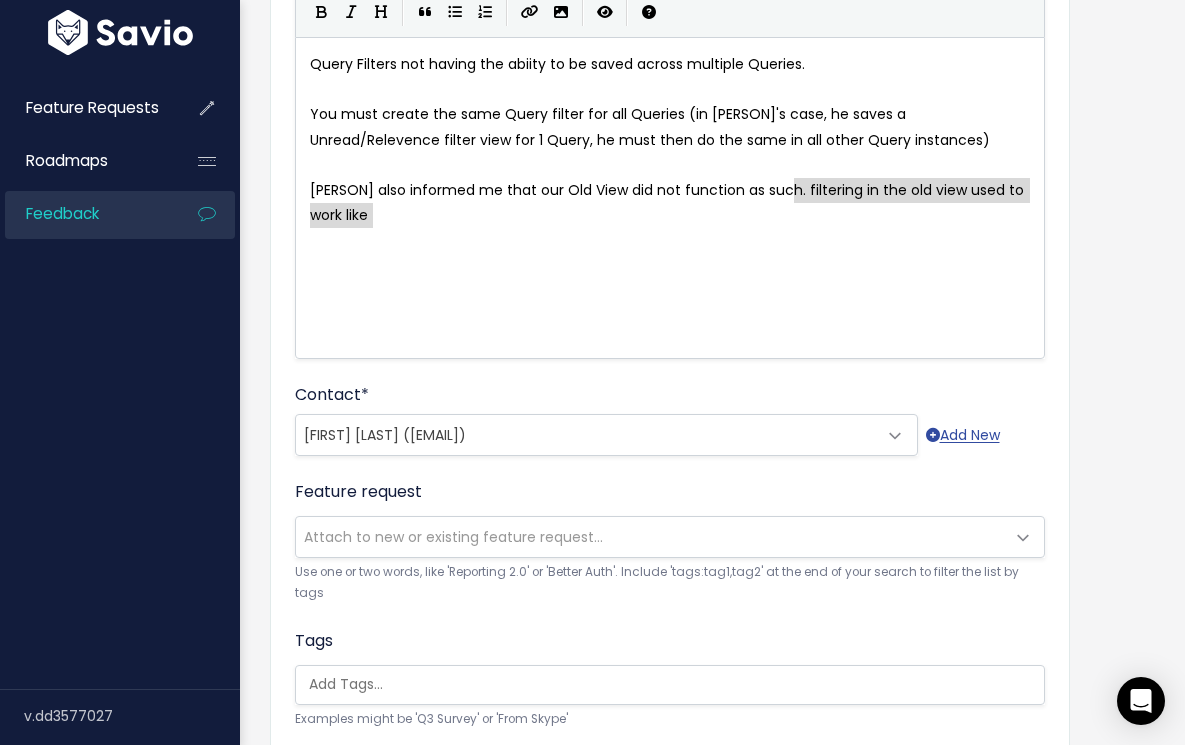 type on "iltering in the old view used to work like" 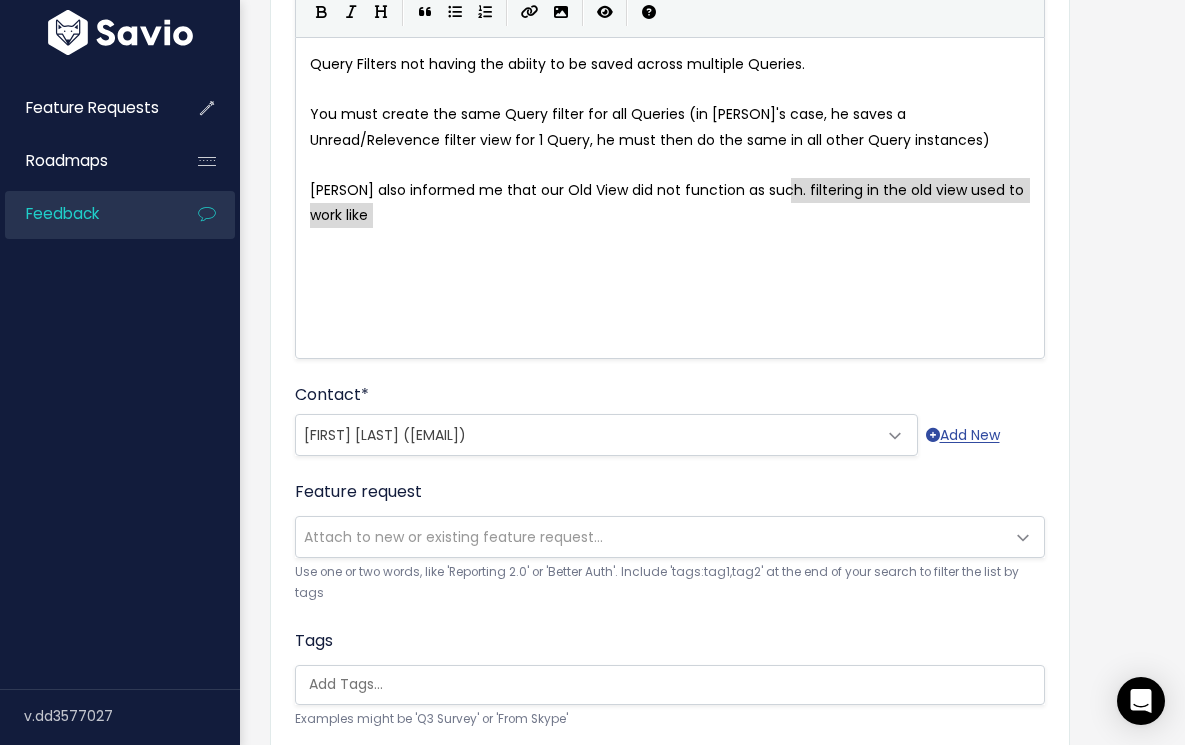 drag, startPoint x: 411, startPoint y: 219, endPoint x: 792, endPoint y: 188, distance: 382.25906 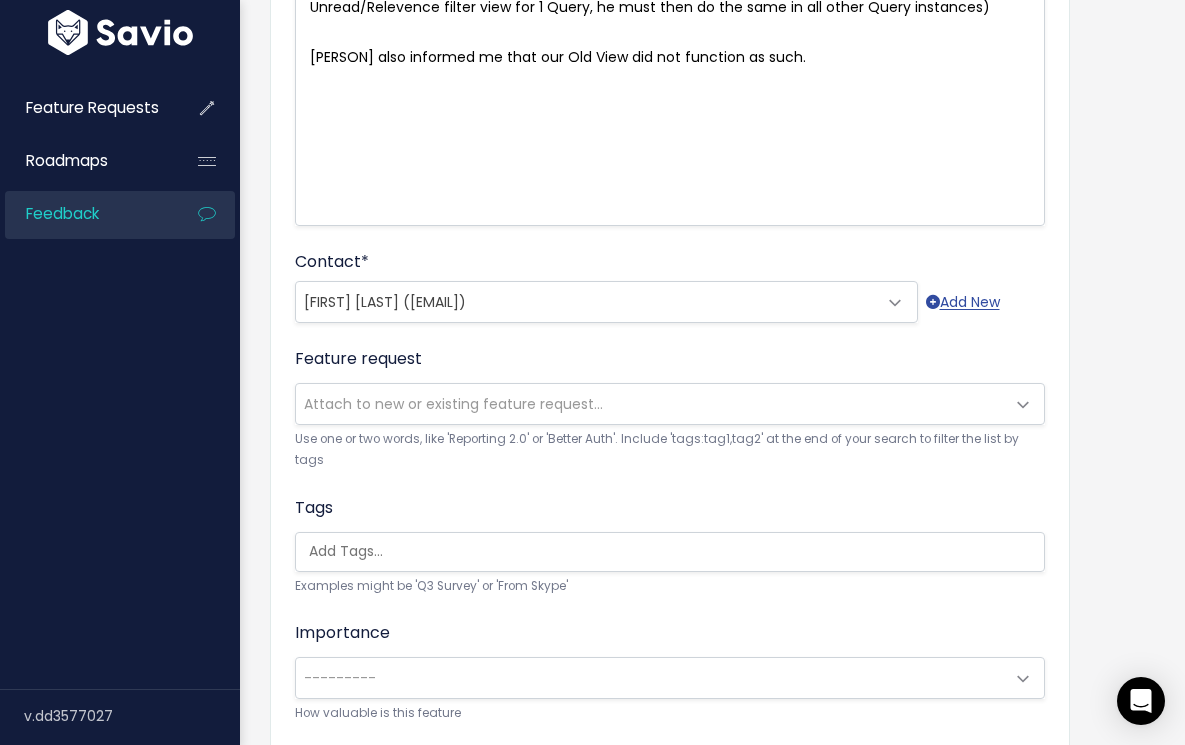 scroll, scrollTop: 363, scrollLeft: 0, axis: vertical 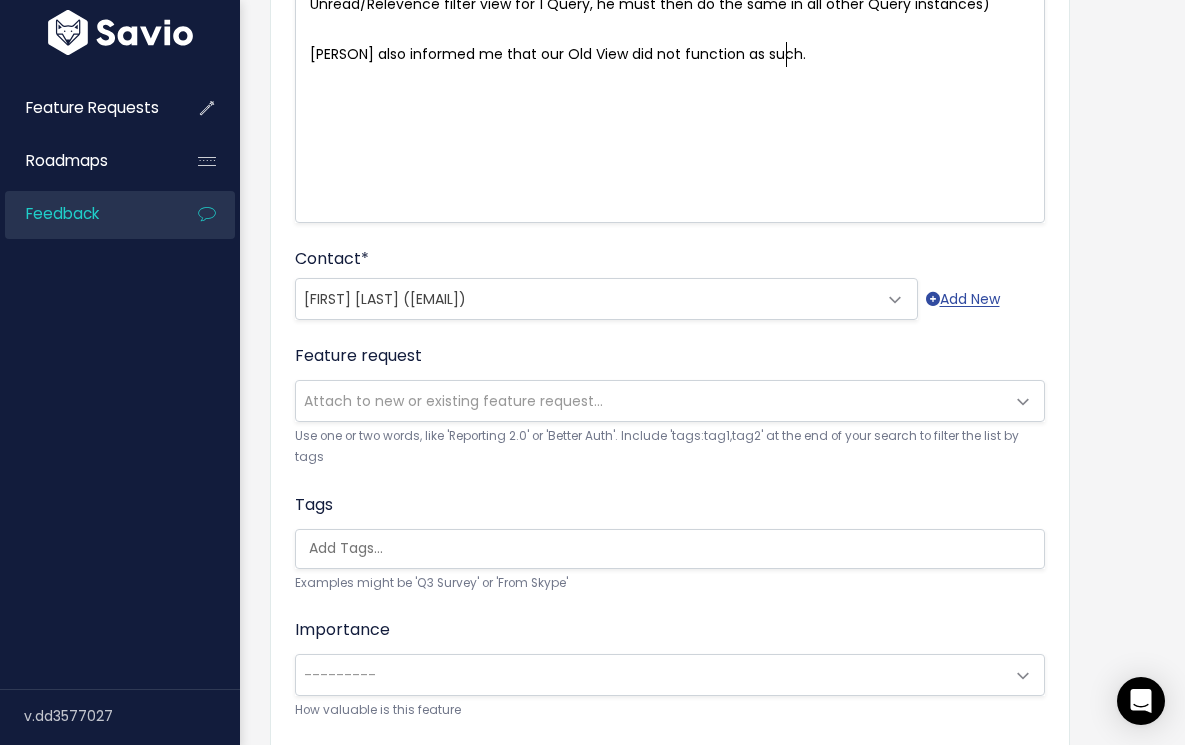 type 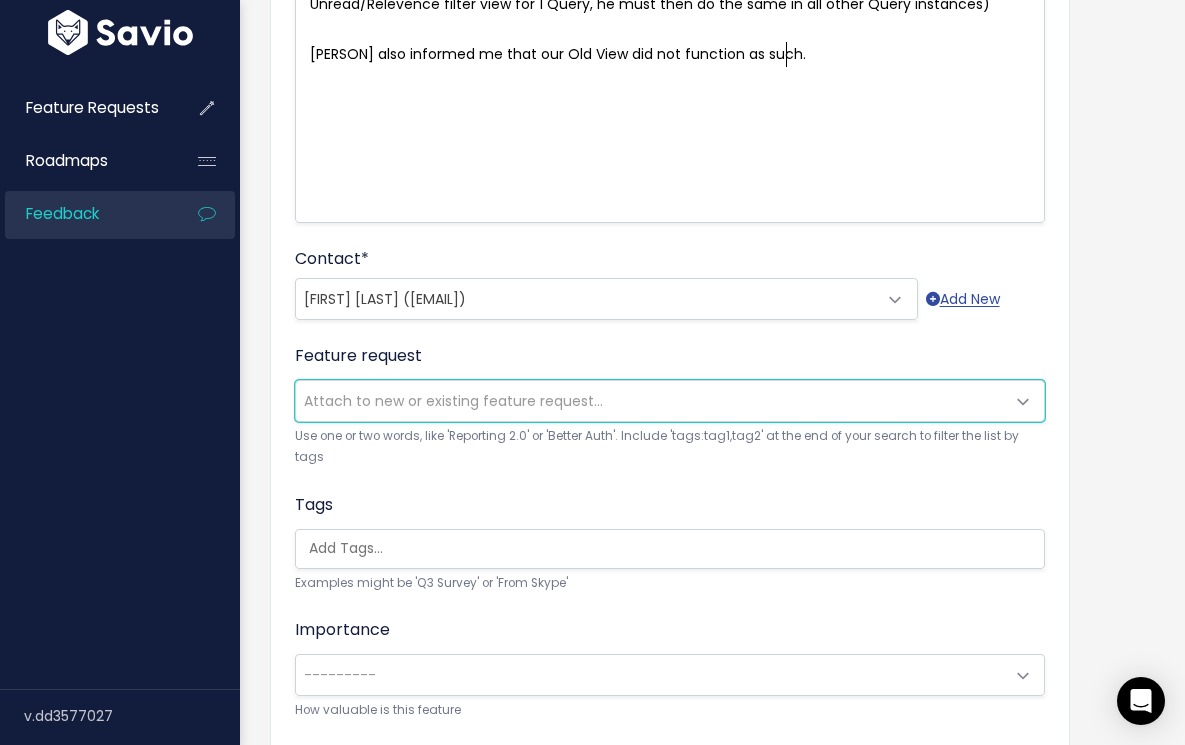 click on "Attach to new or existing feature request..." at bounding box center (453, 401) 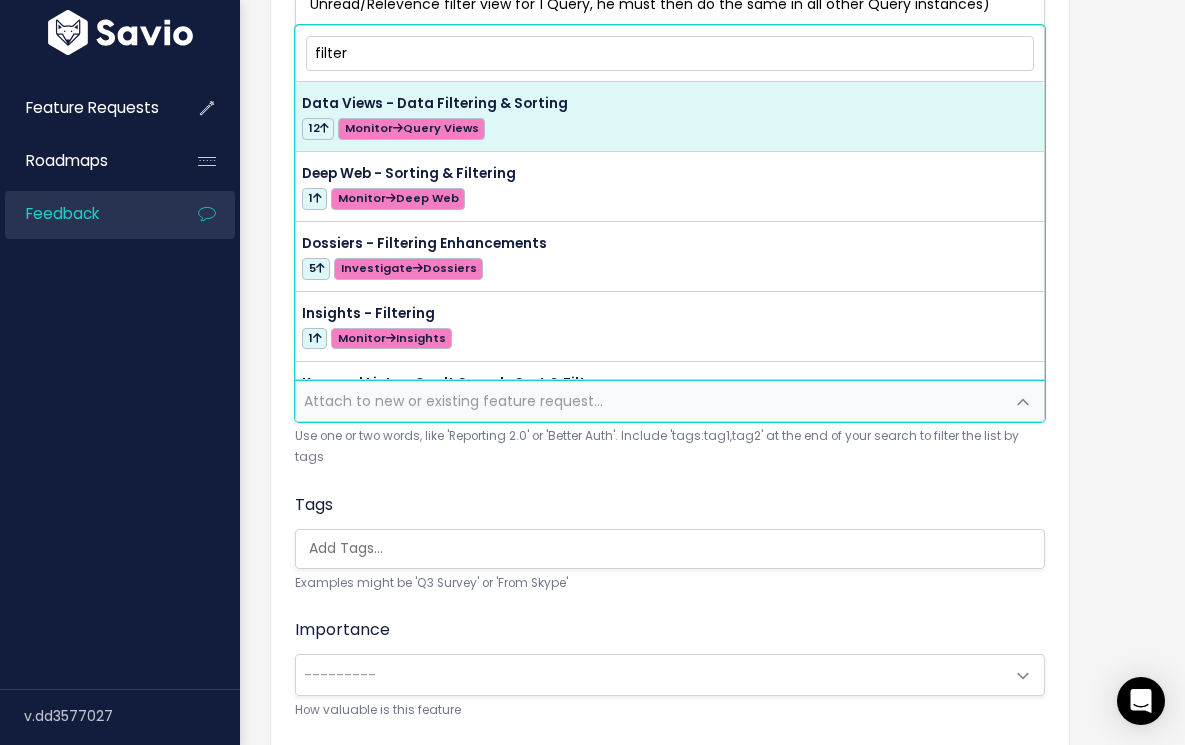 type on "filter" 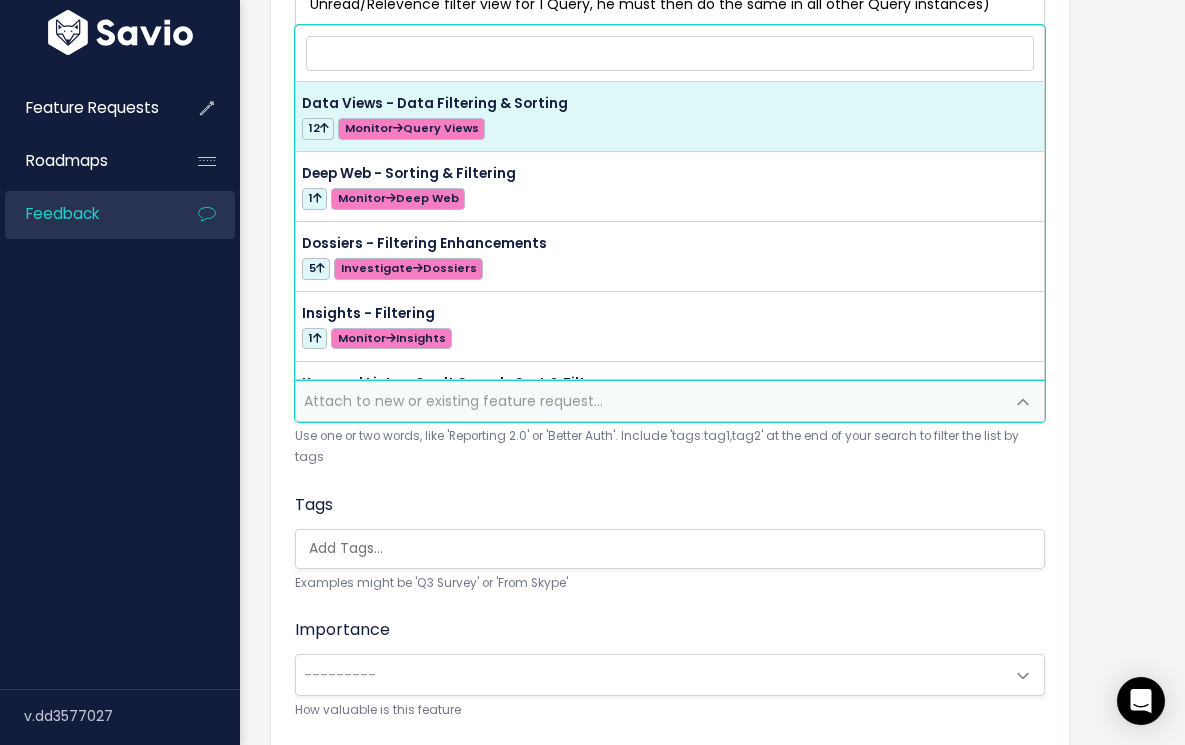 select on "56761" 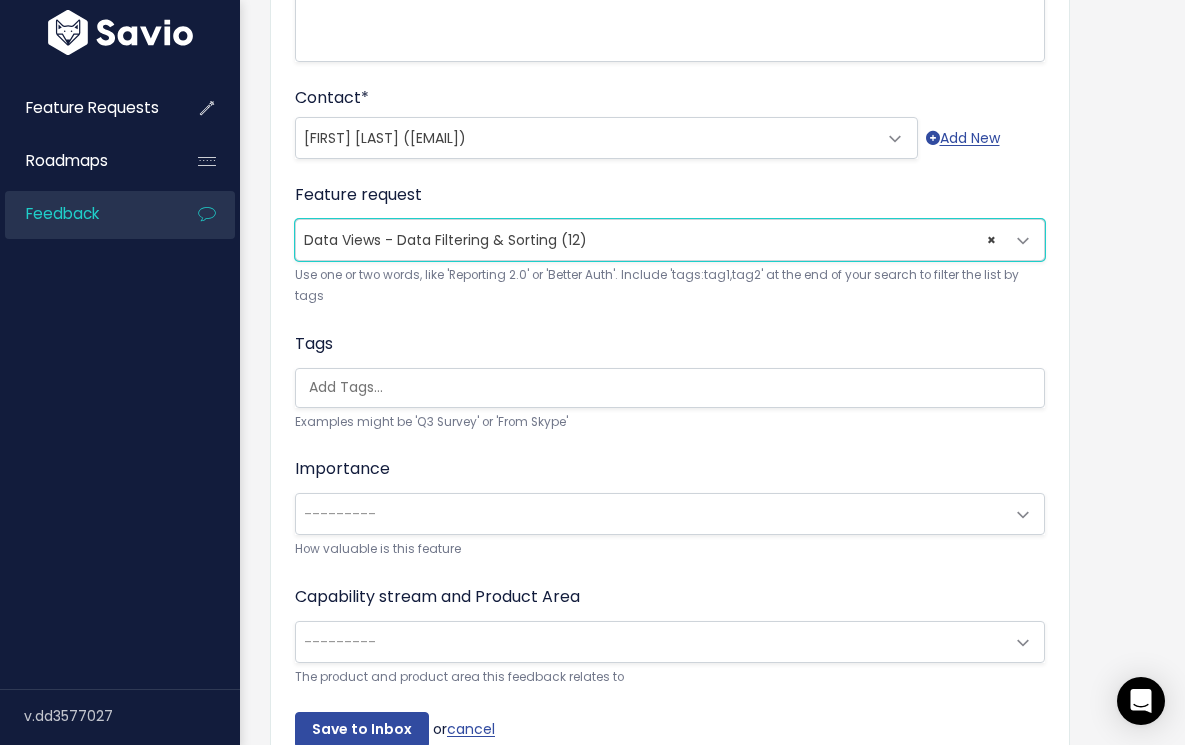 scroll, scrollTop: 531, scrollLeft: 0, axis: vertical 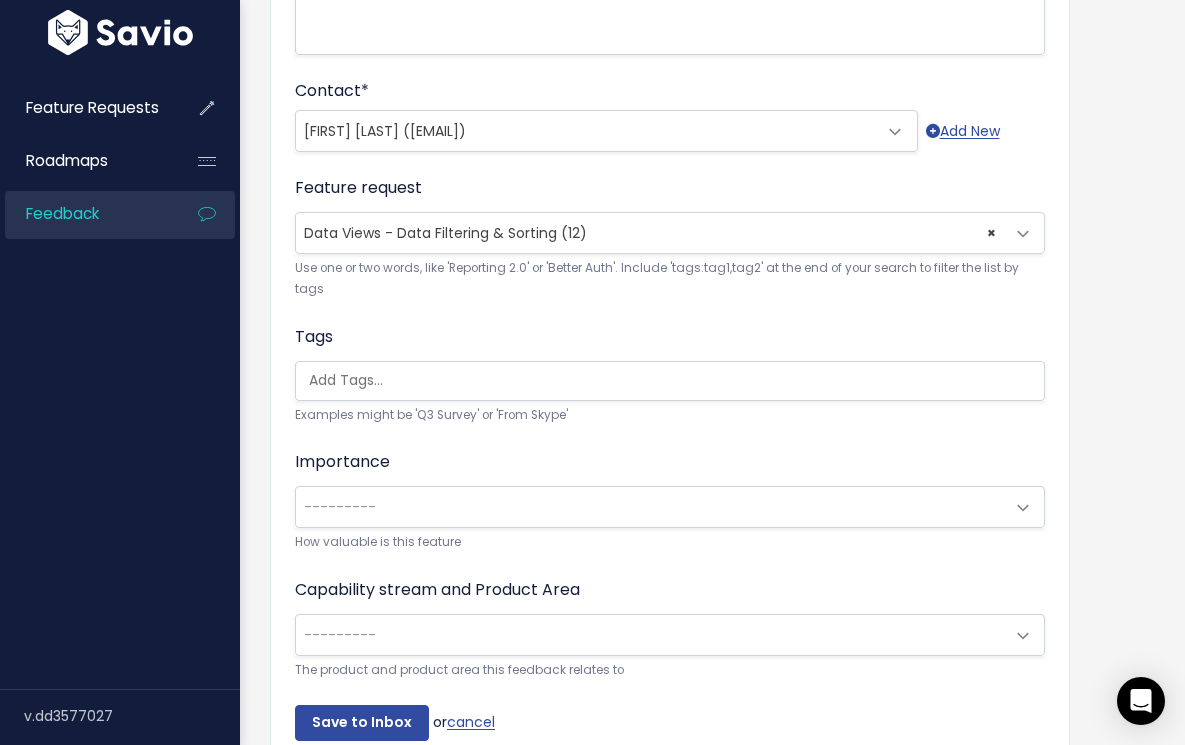 click at bounding box center (675, 380) 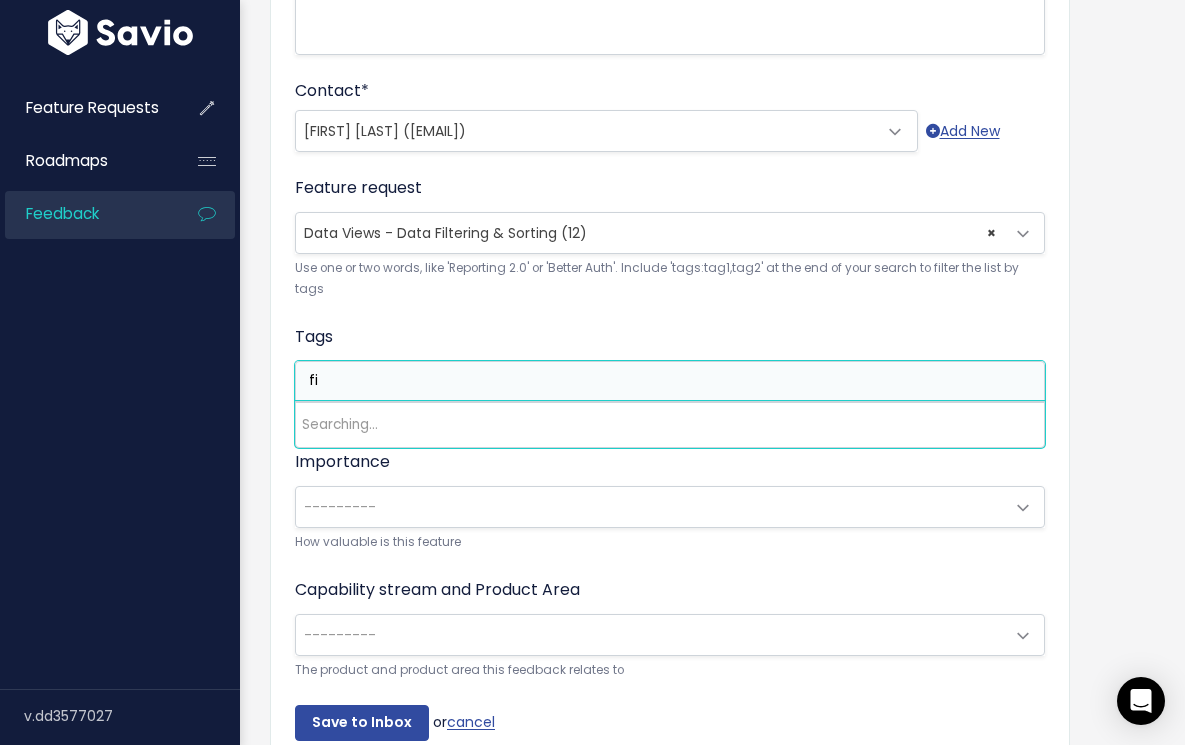 type on "f" 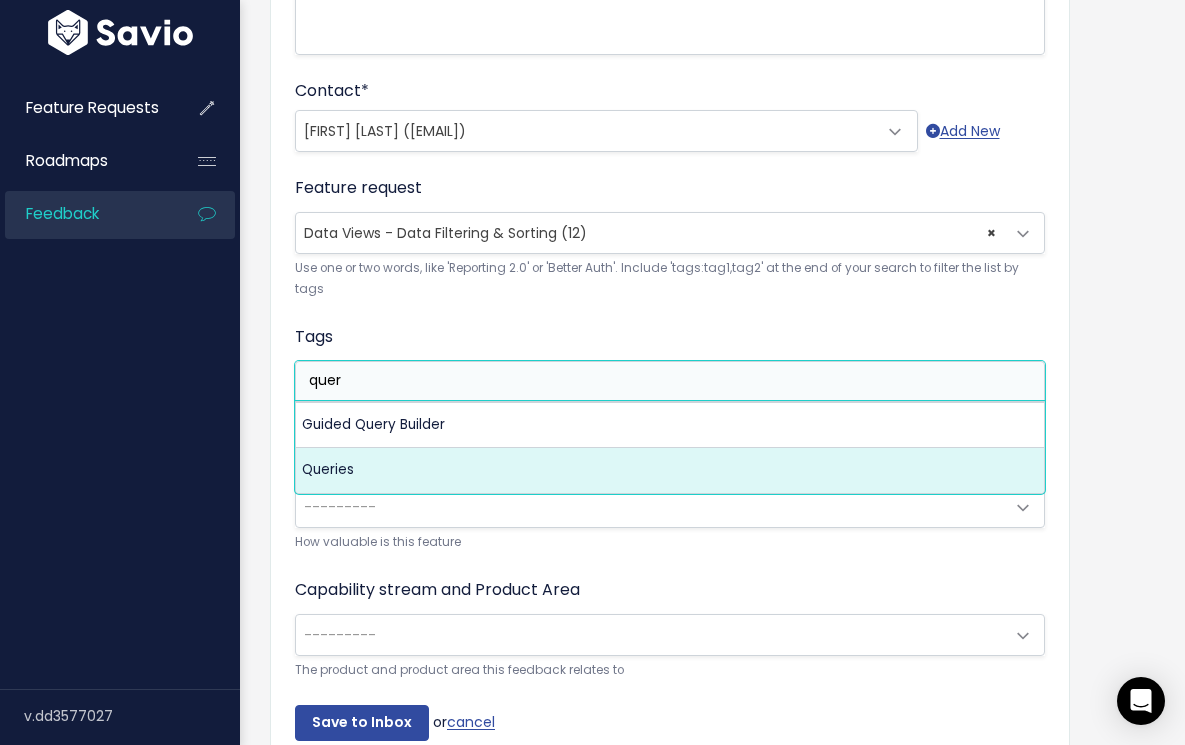 type on "quer" 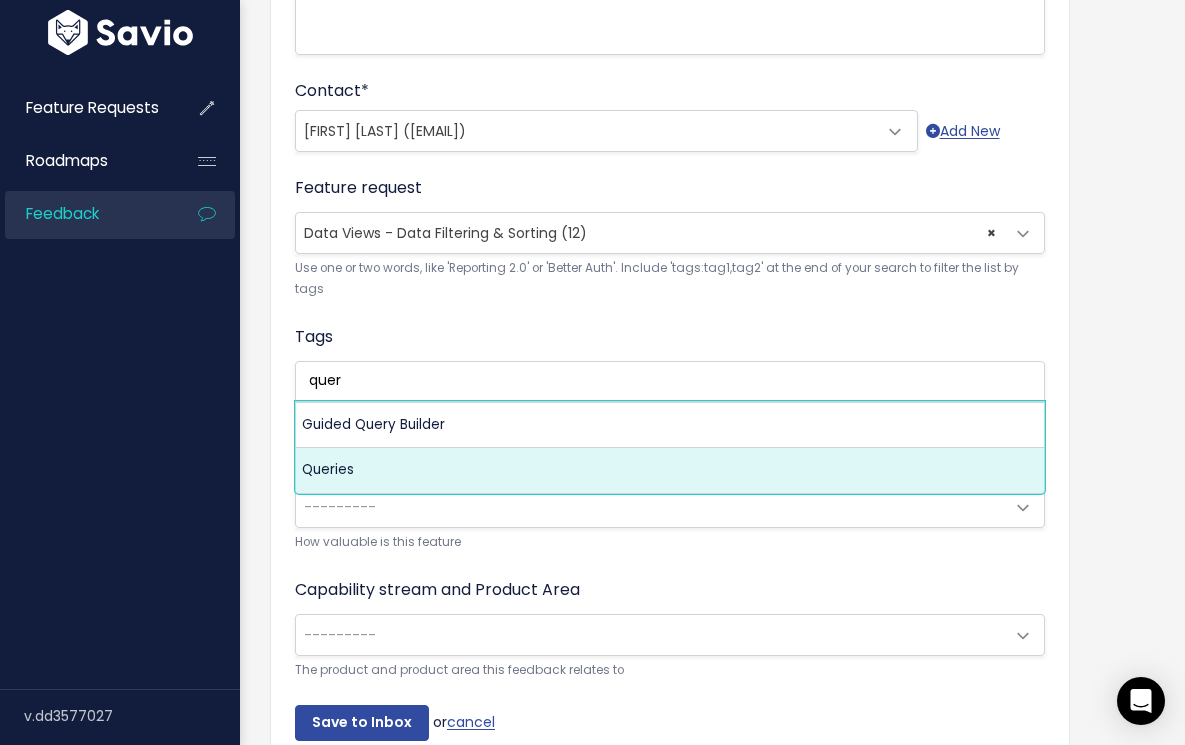 type 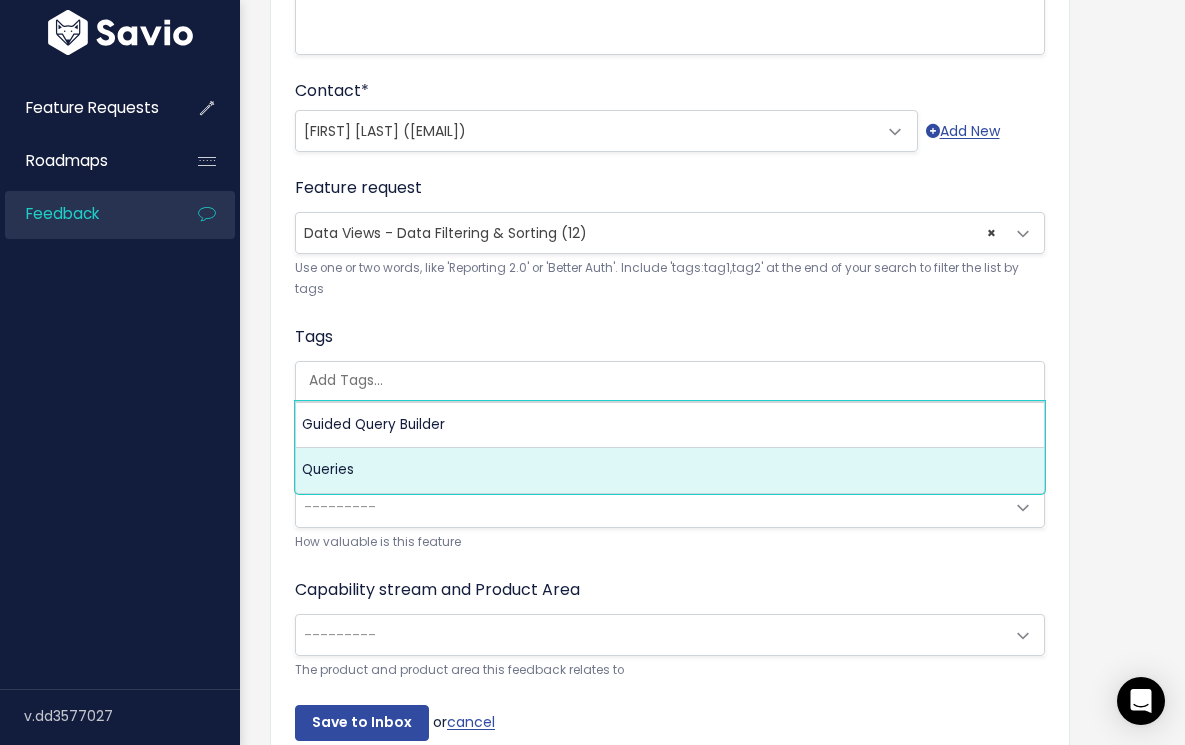 select on "13295" 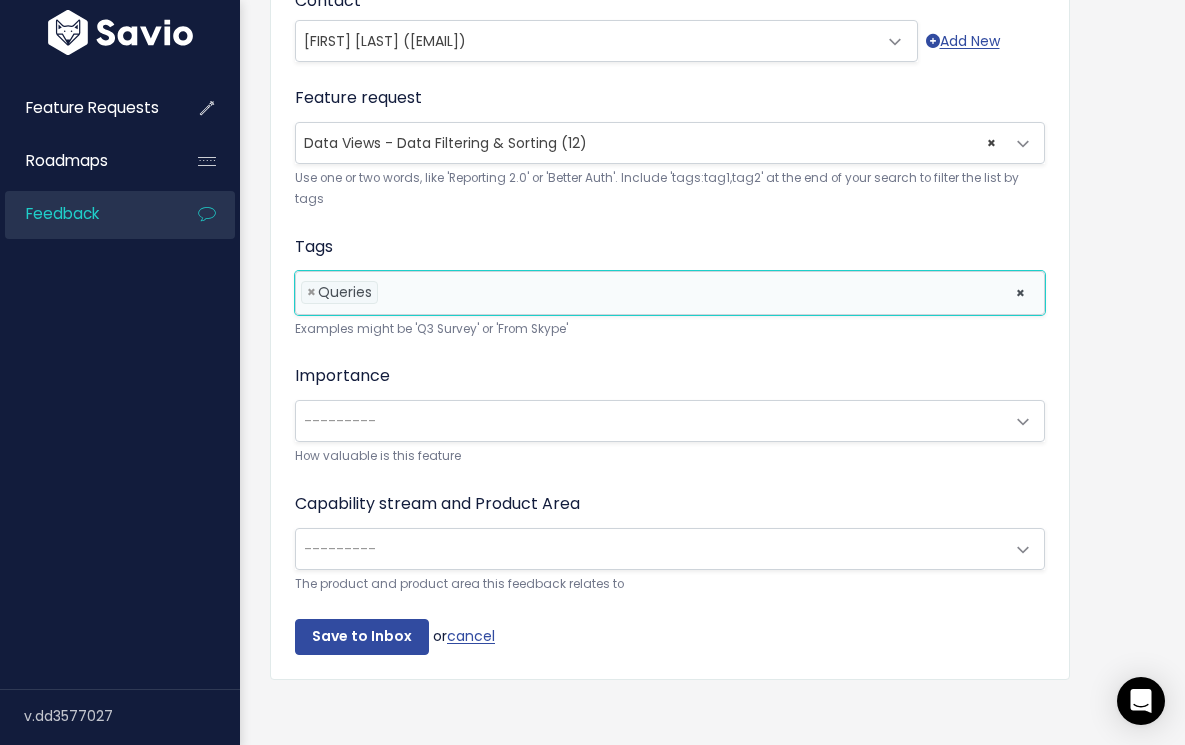 scroll, scrollTop: 633, scrollLeft: 0, axis: vertical 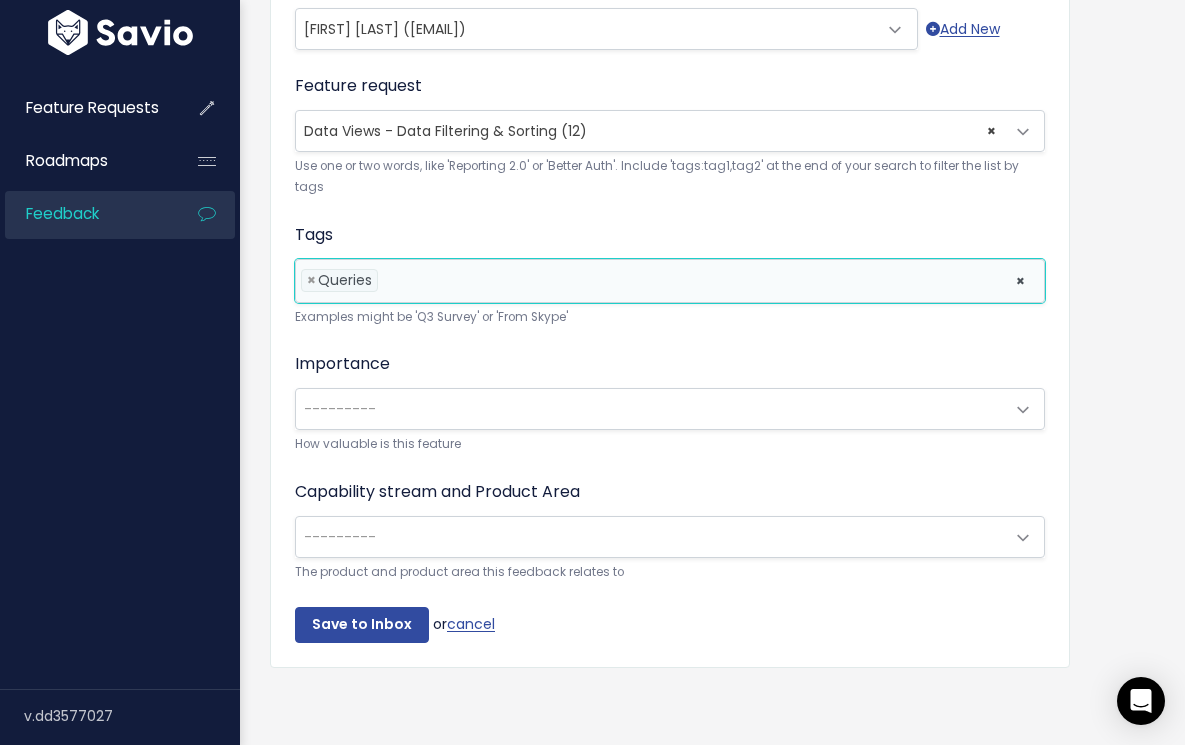 click on "---------" at bounding box center [650, 409] 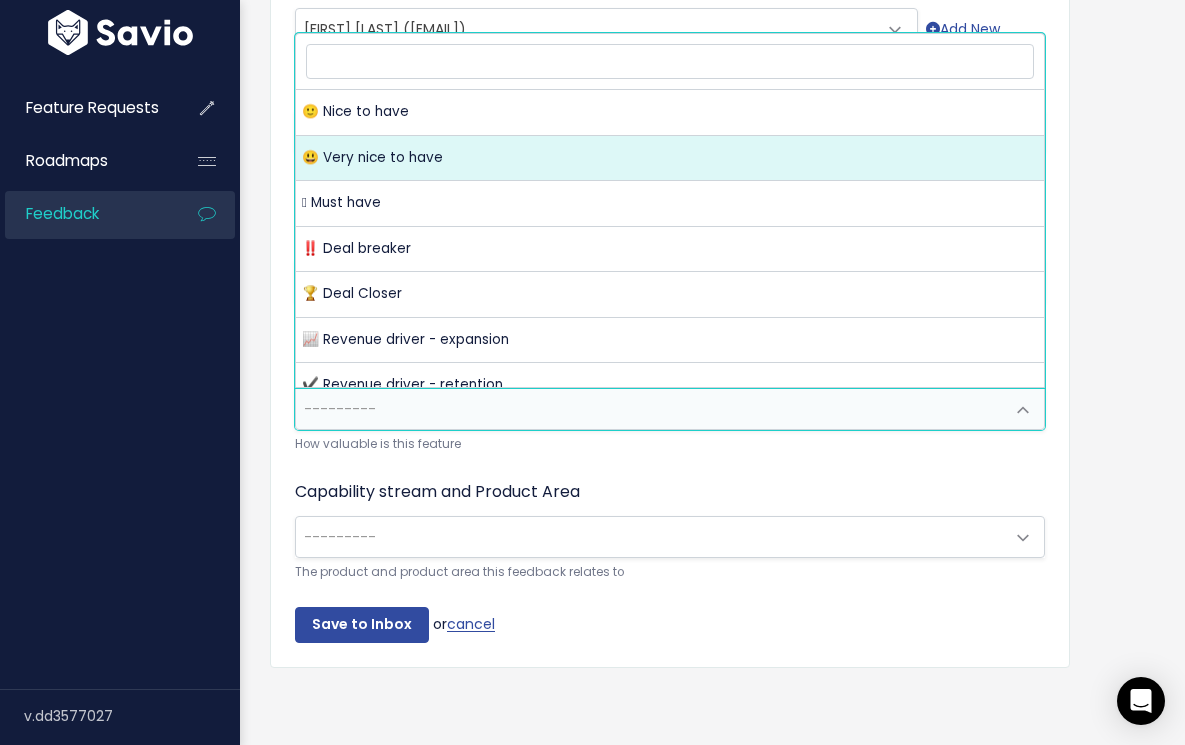 select on "VERY_NICE_TO_HAVE" 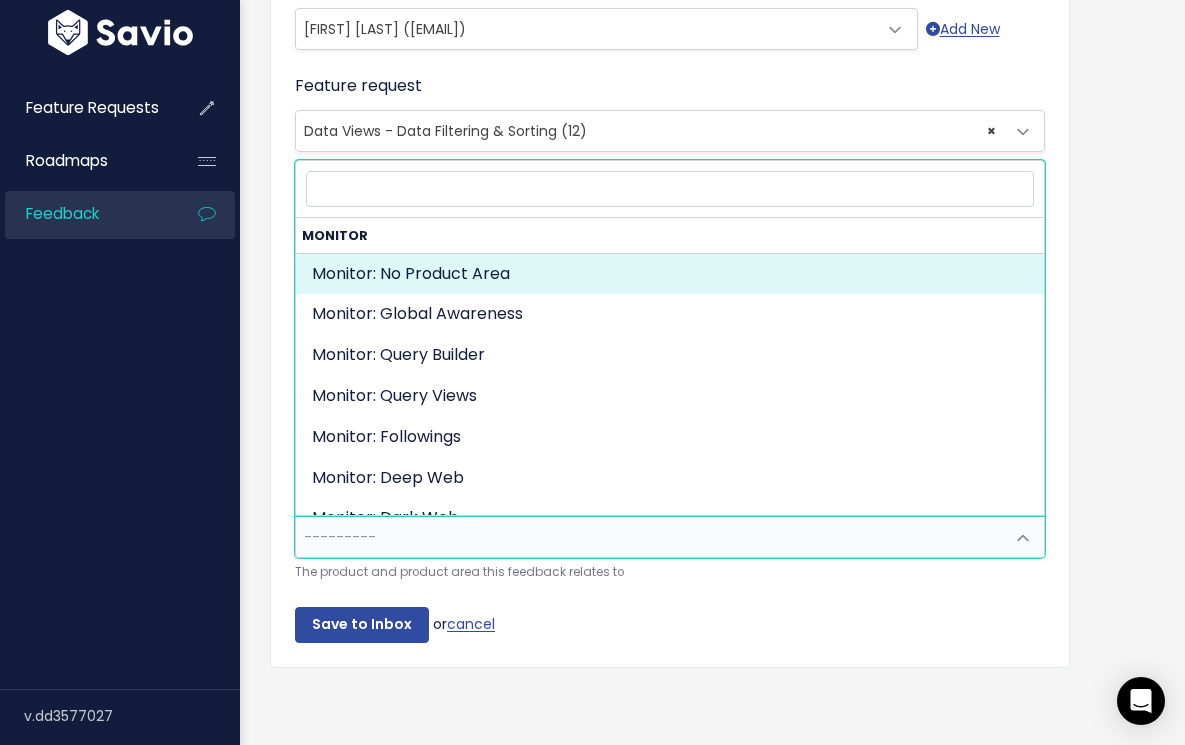 click on "---------" at bounding box center [650, 537] 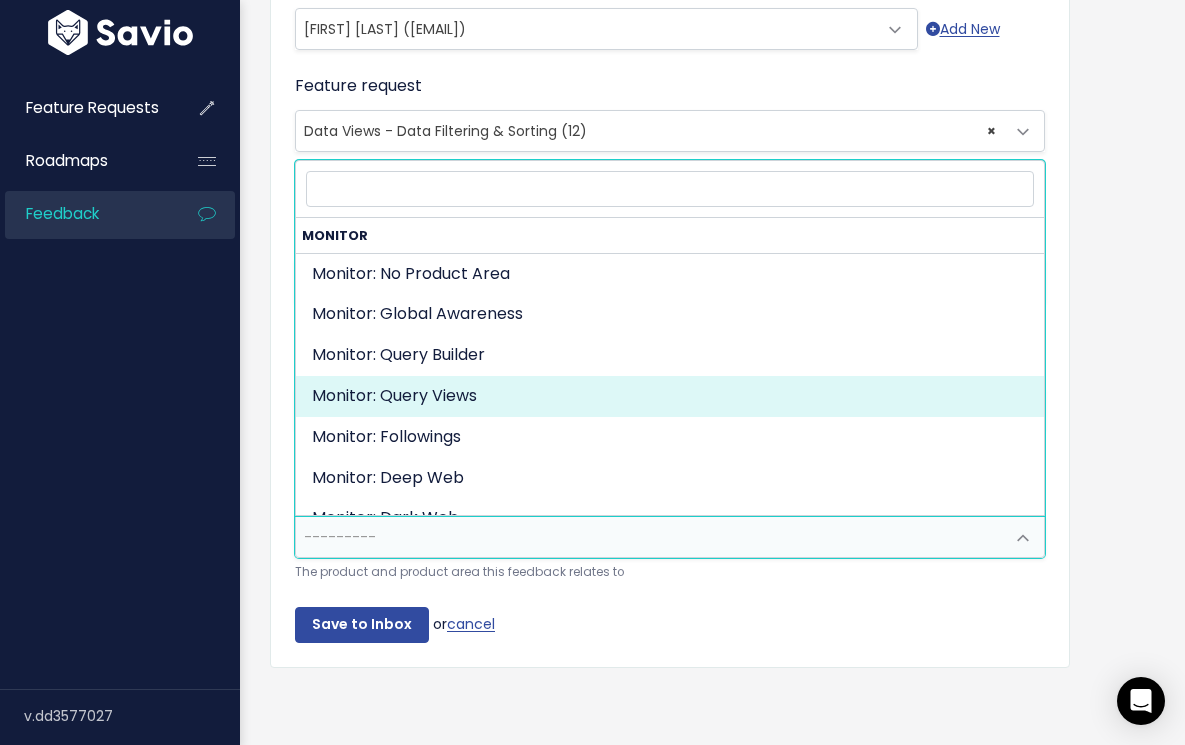 select on "ORGANIZE_COLLABORATE_REPORT:QUERY_VIEWING" 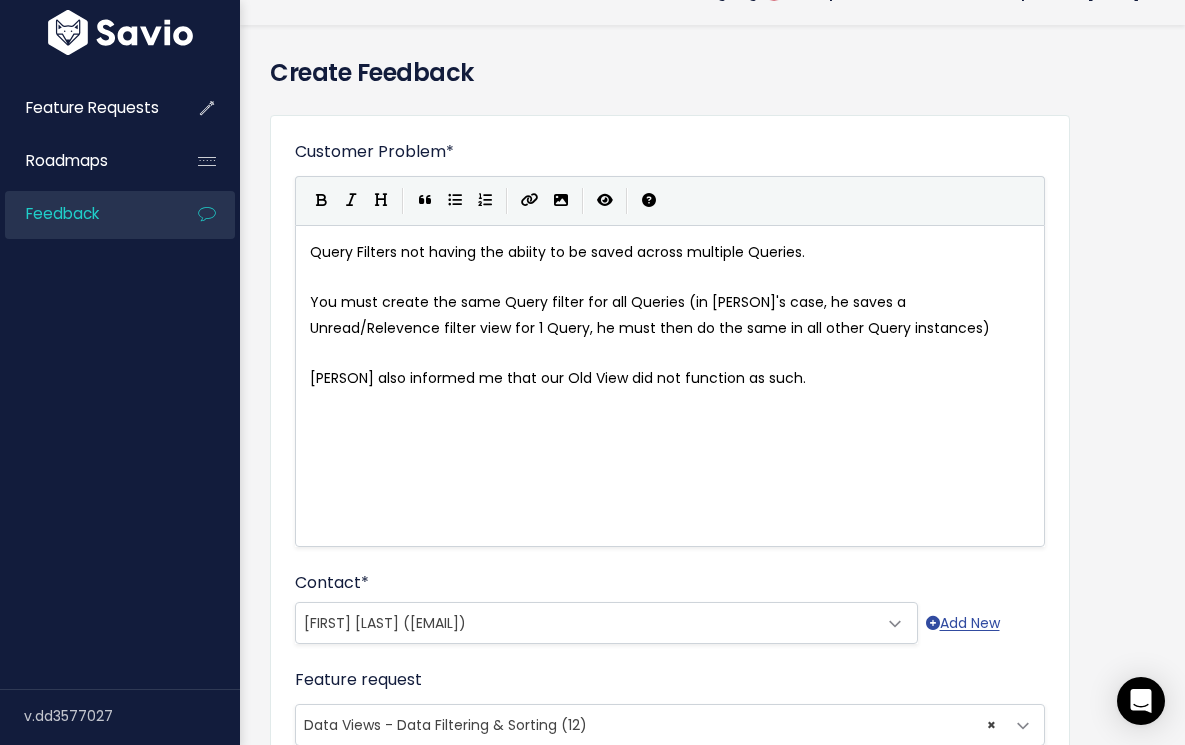 scroll, scrollTop: 38, scrollLeft: 0, axis: vertical 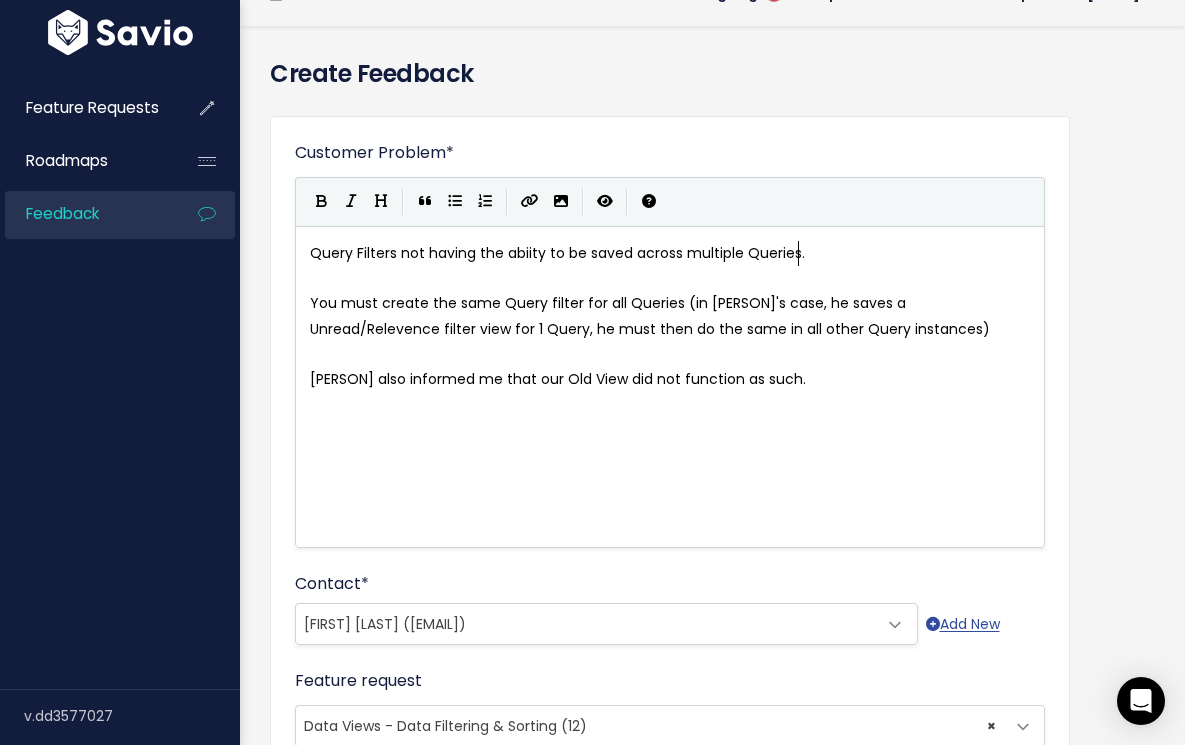click on "Query Filters not having the abiity to be saved across multiple Queries." at bounding box center [557, 253] 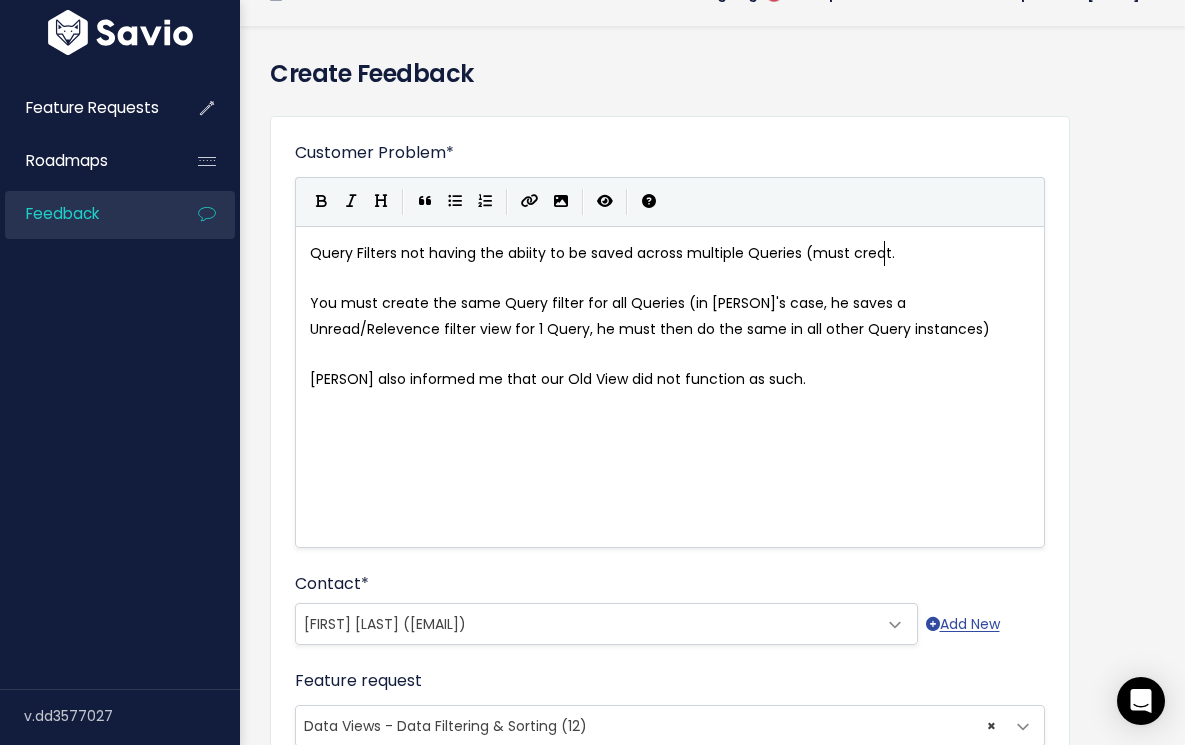 scroll, scrollTop: 7, scrollLeft: 94, axis: both 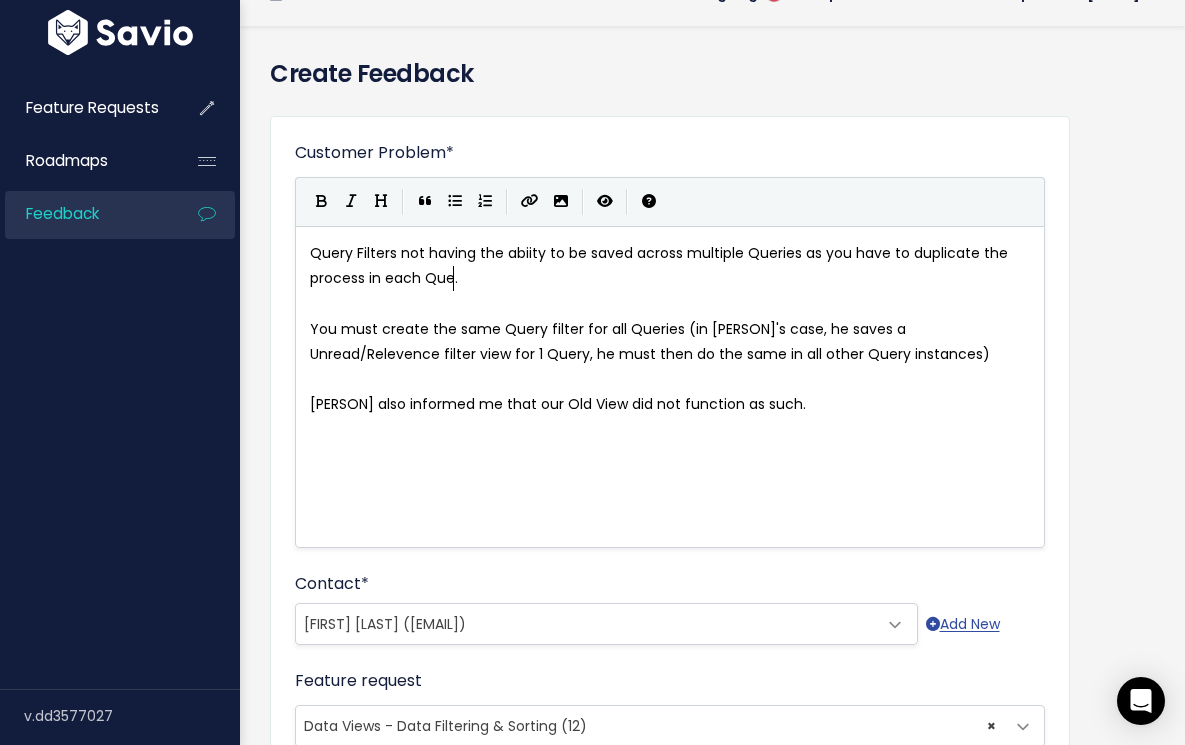 type on "s as you have to duplicate the process in each Query" 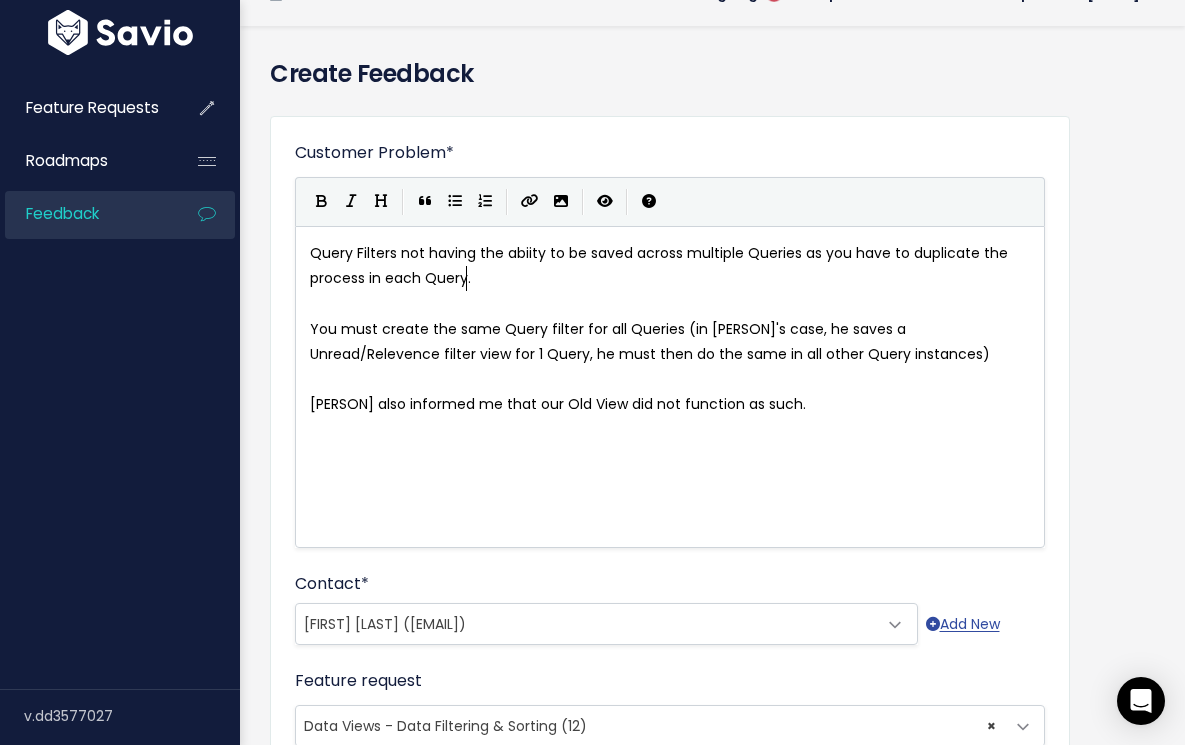 click on "Query Filters not having the abiity to be saved across multiple Queries as you have to duplicate the process in each Query." at bounding box center (661, 265) 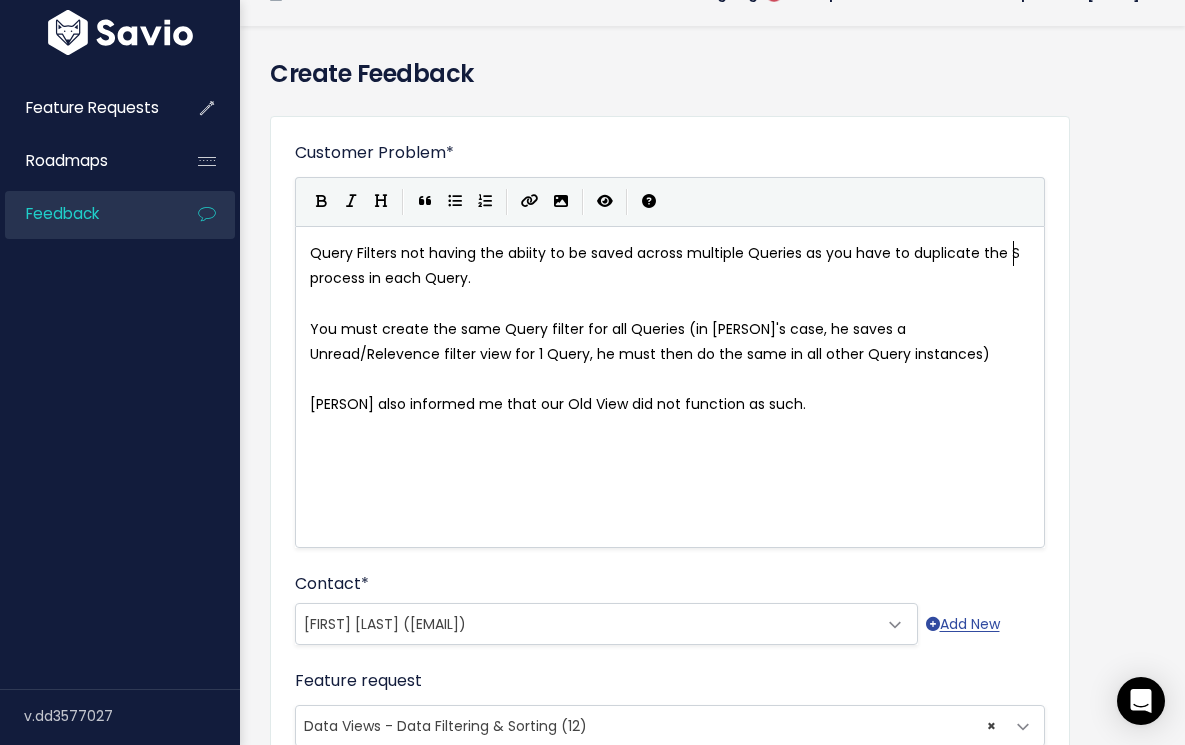 scroll, scrollTop: 7, scrollLeft: 28, axis: both 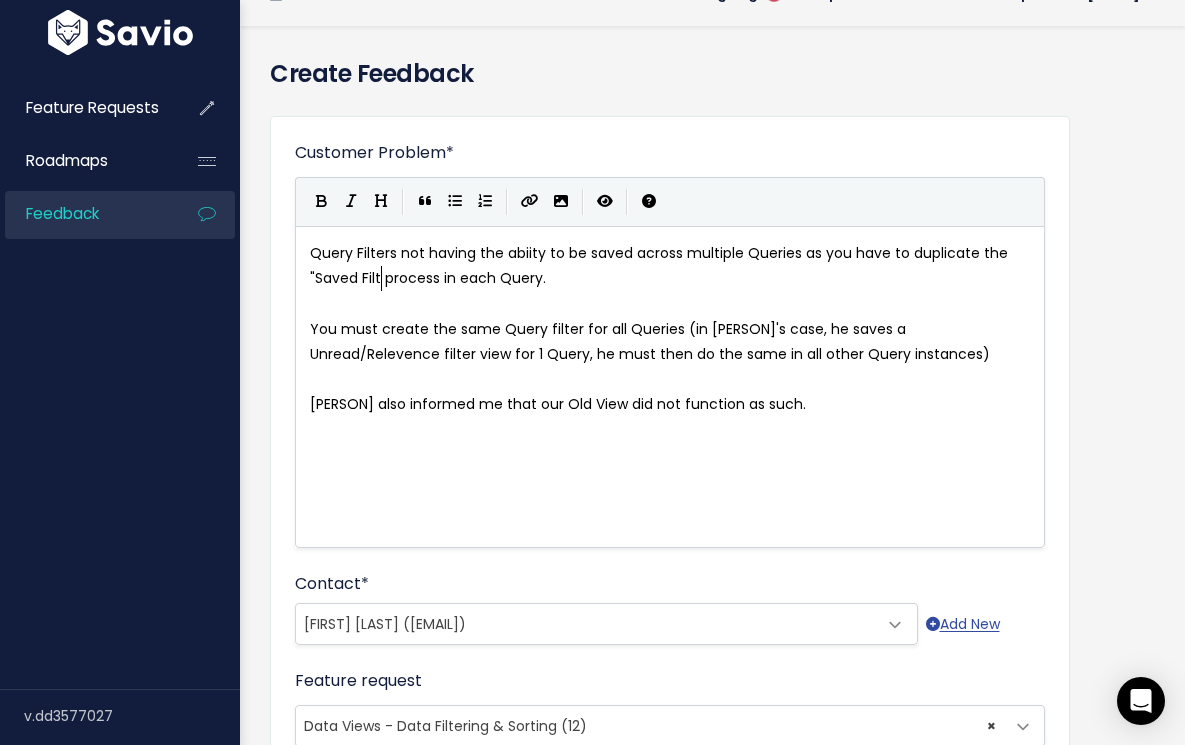 type on ""Saved Filter" 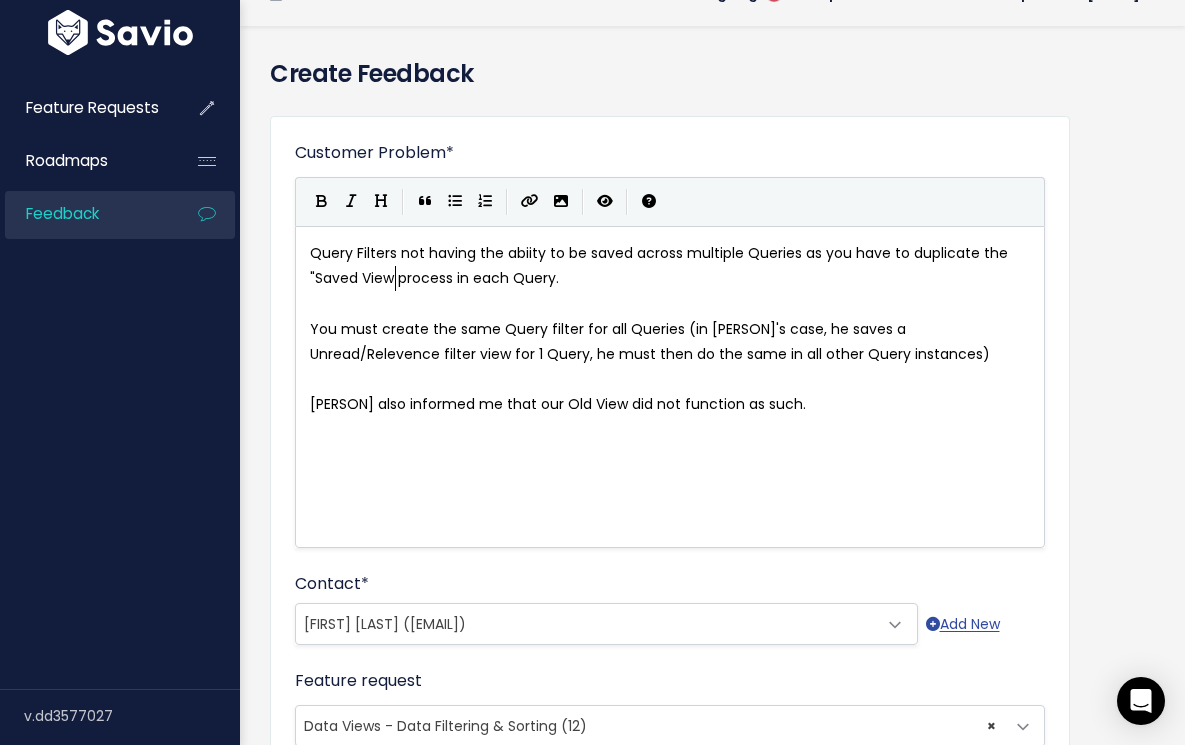 type on "View"" 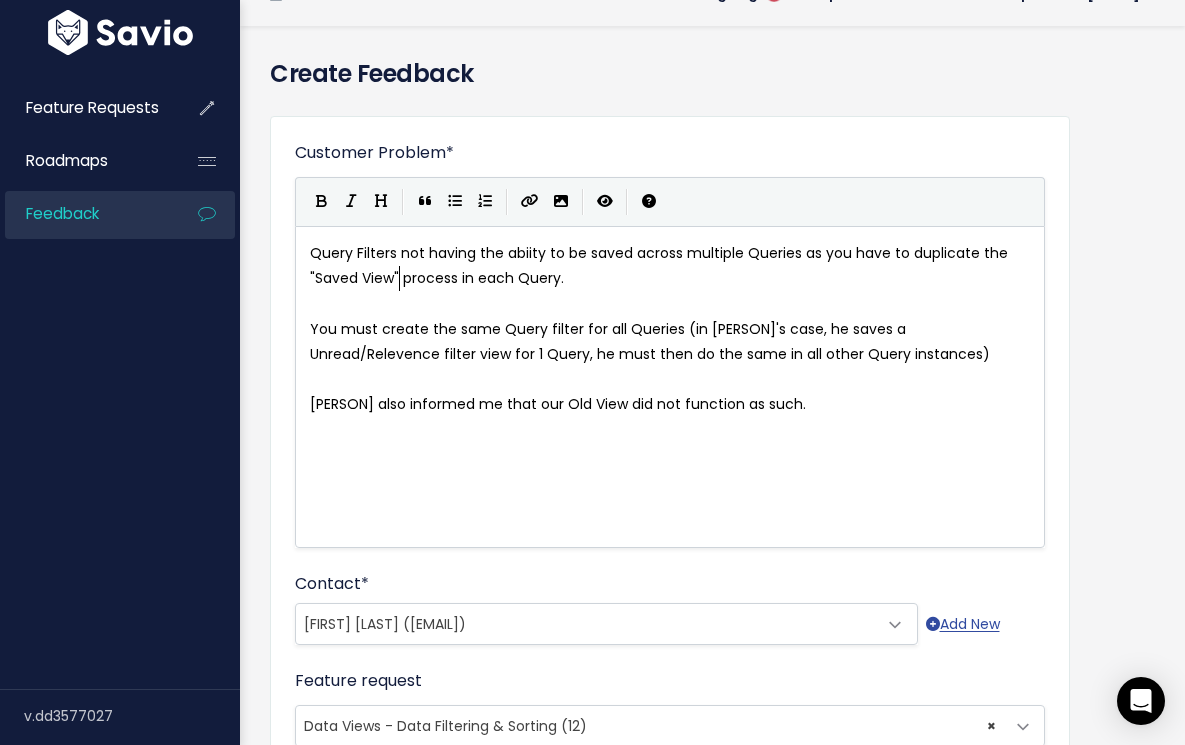 scroll, scrollTop: 7, scrollLeft: 36, axis: both 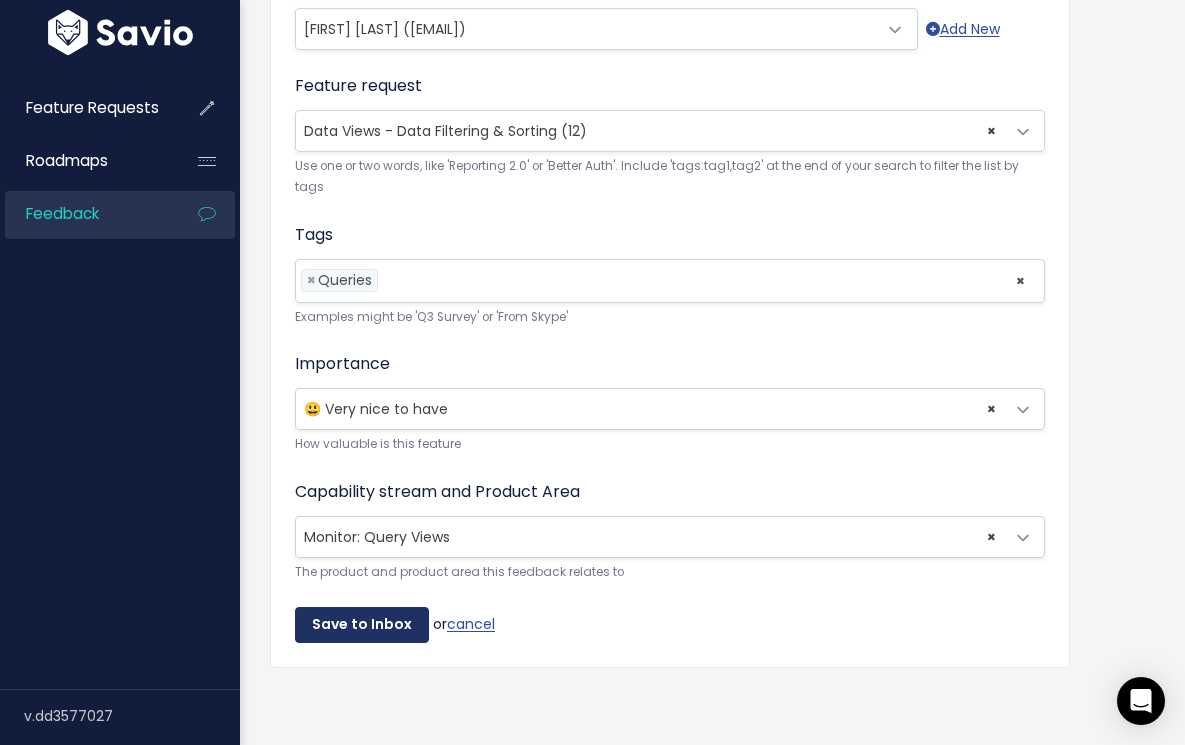 click on "Save to Inbox" at bounding box center (362, 625) 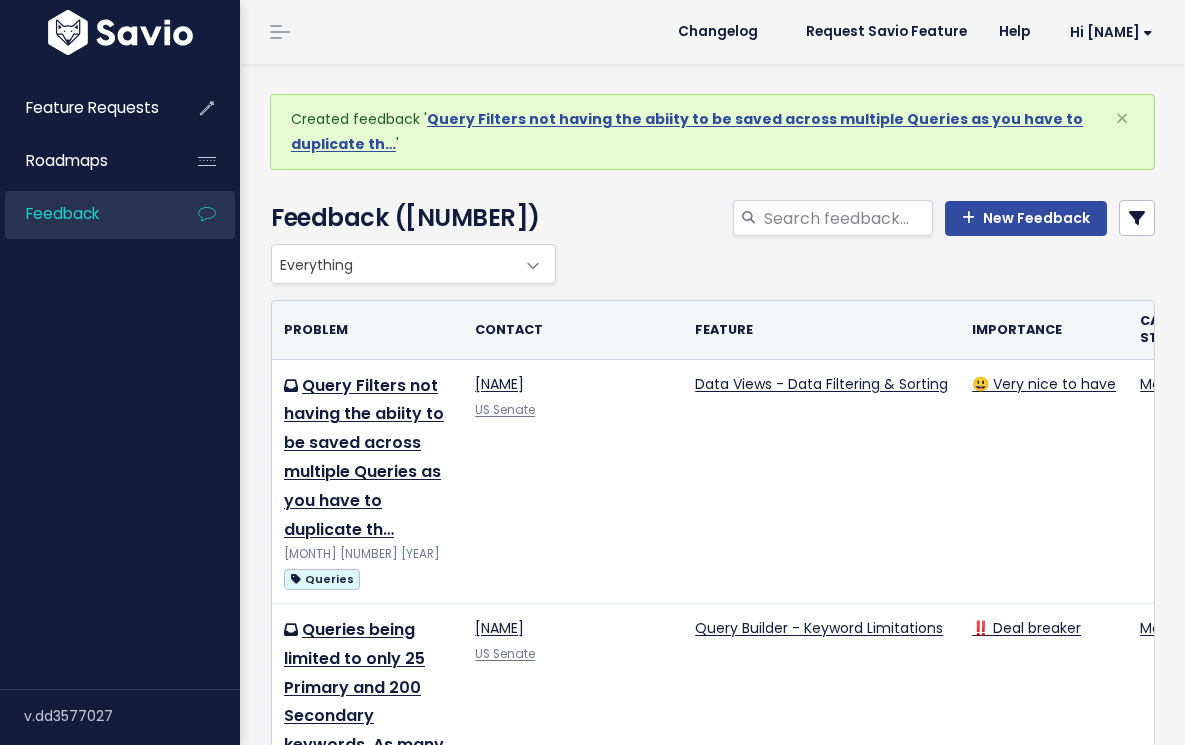 scroll, scrollTop: 0, scrollLeft: 0, axis: both 